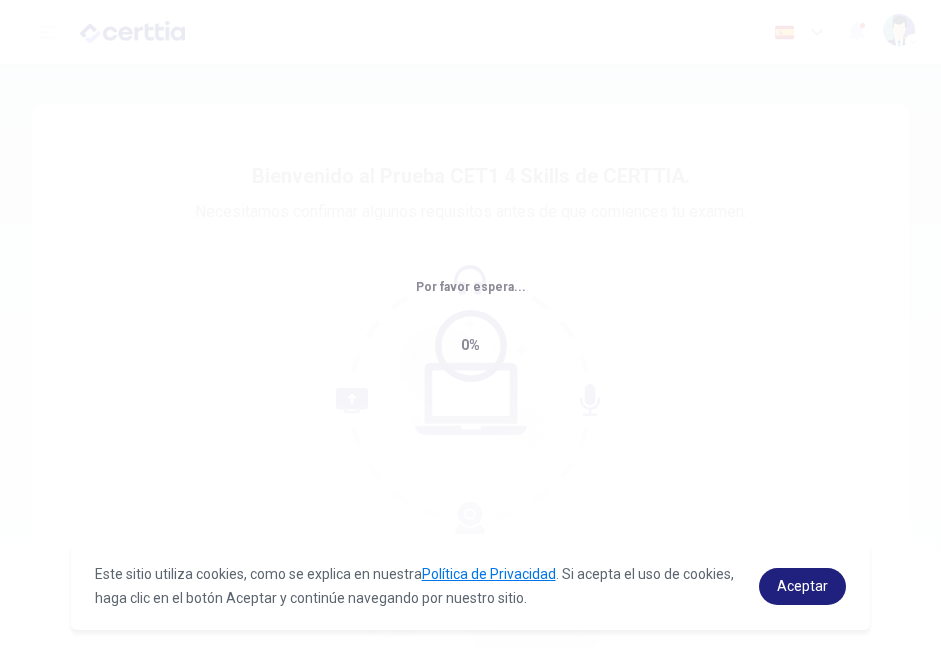 scroll, scrollTop: 0, scrollLeft: 0, axis: both 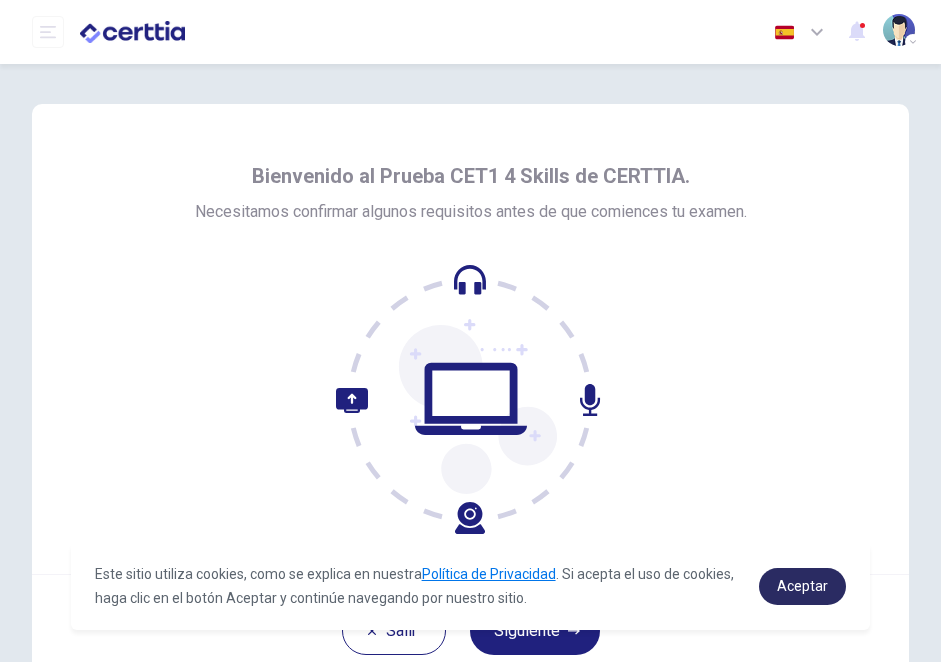 click on "Aceptar" at bounding box center (802, 586) 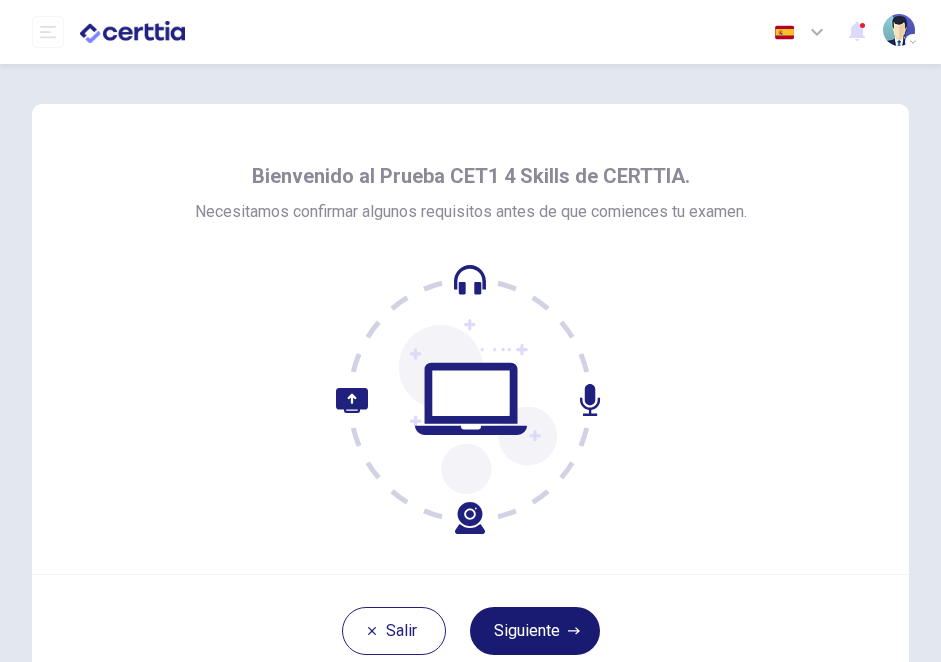 click on "Siguiente" at bounding box center (535, 631) 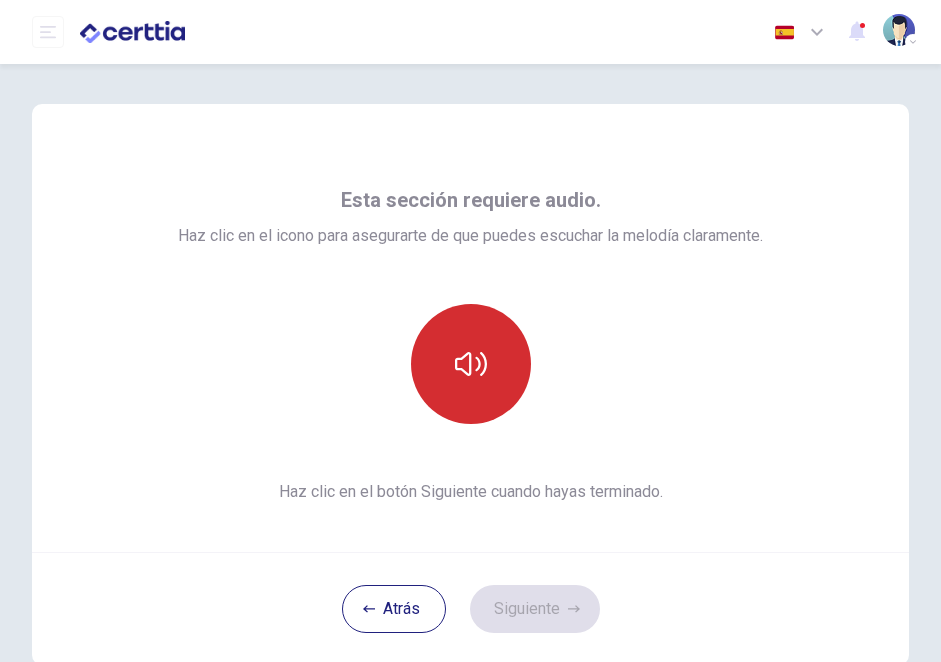 click at bounding box center [471, 364] 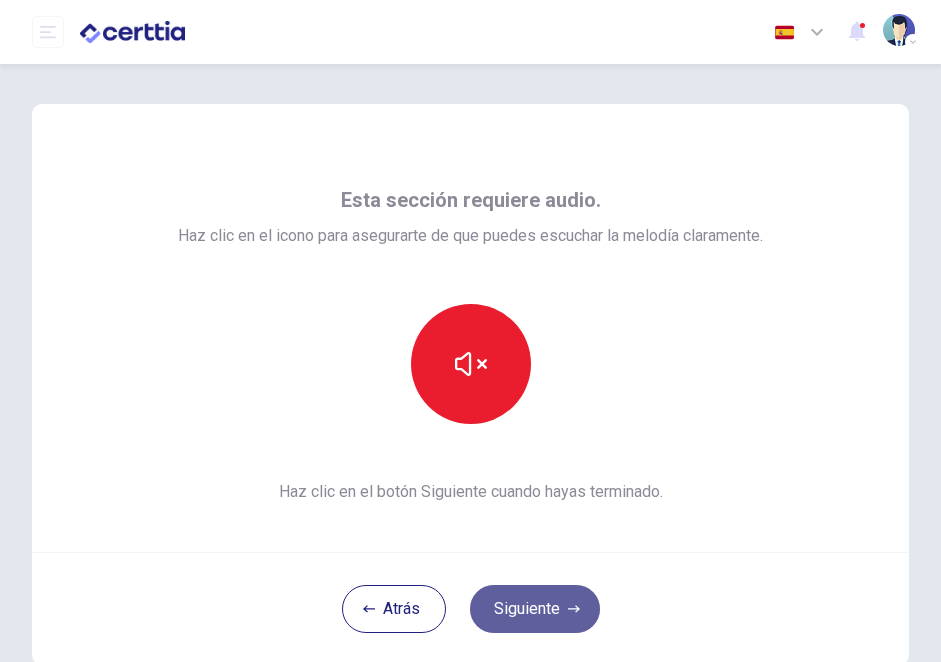 click on "Siguiente" at bounding box center [535, 609] 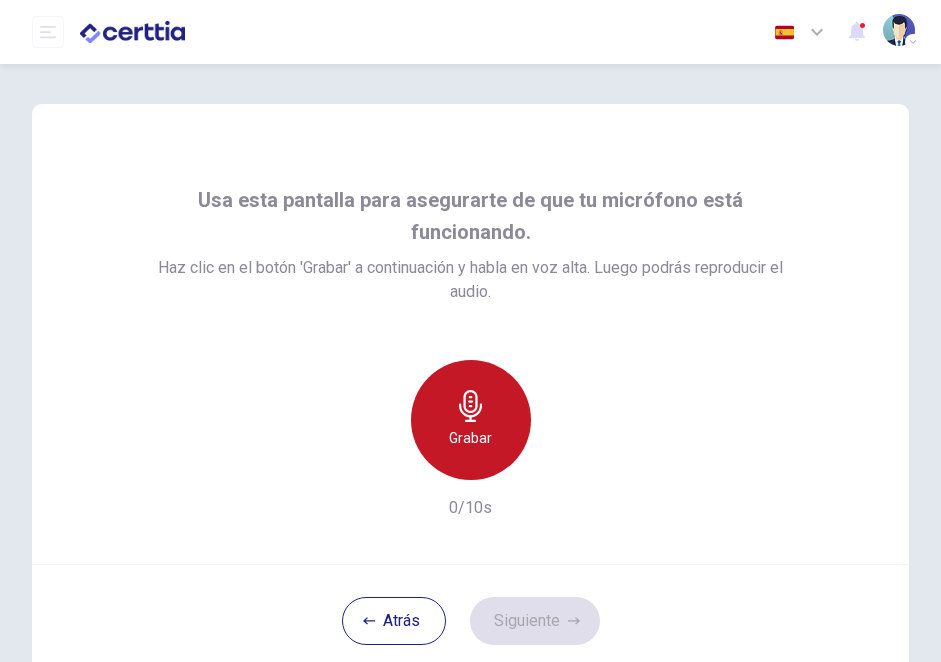 click at bounding box center (471, 406) 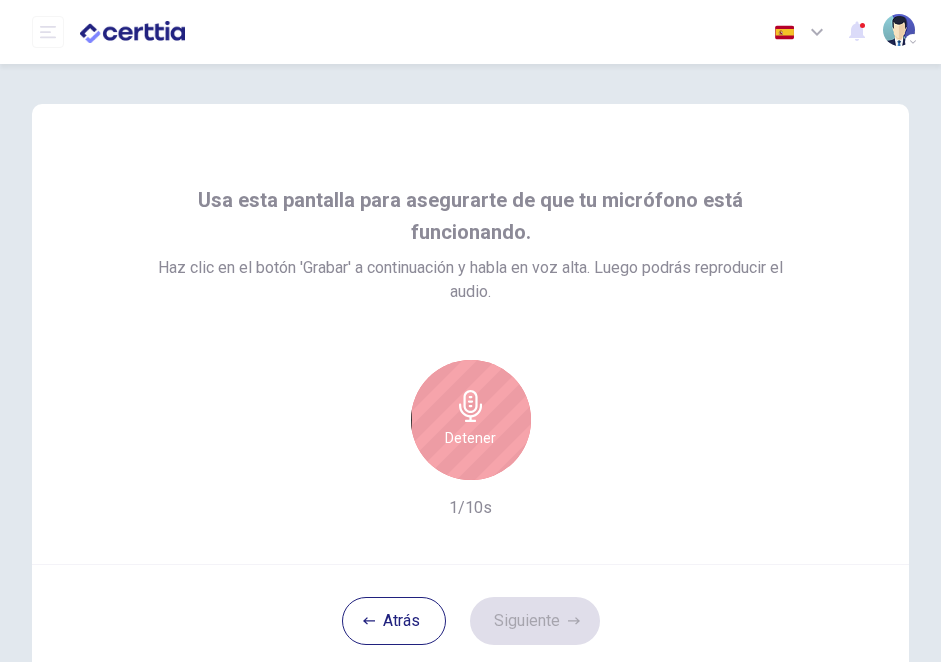 click at bounding box center (471, 406) 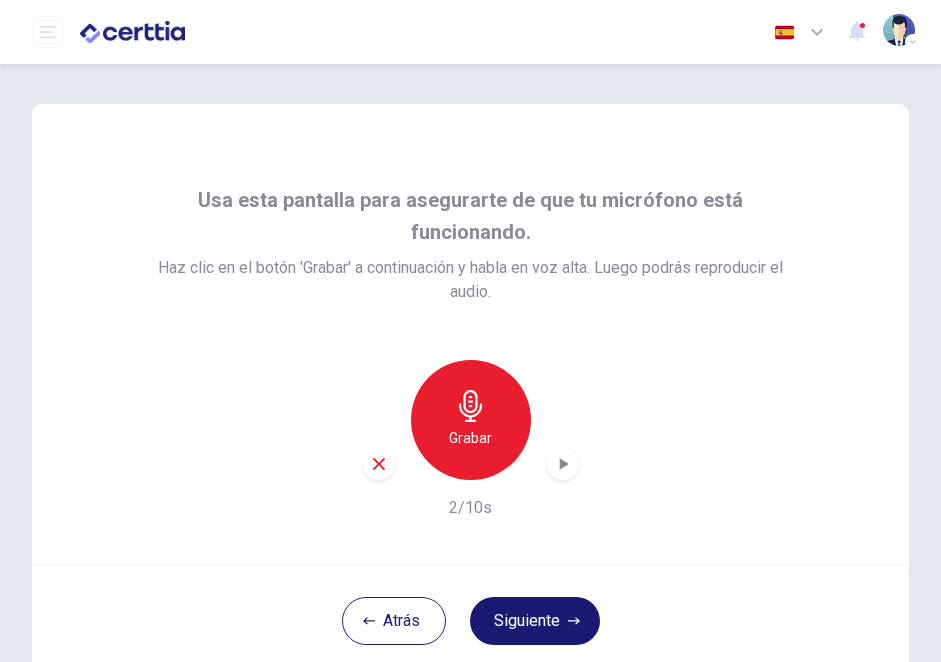 click on "Siguiente" at bounding box center [535, 621] 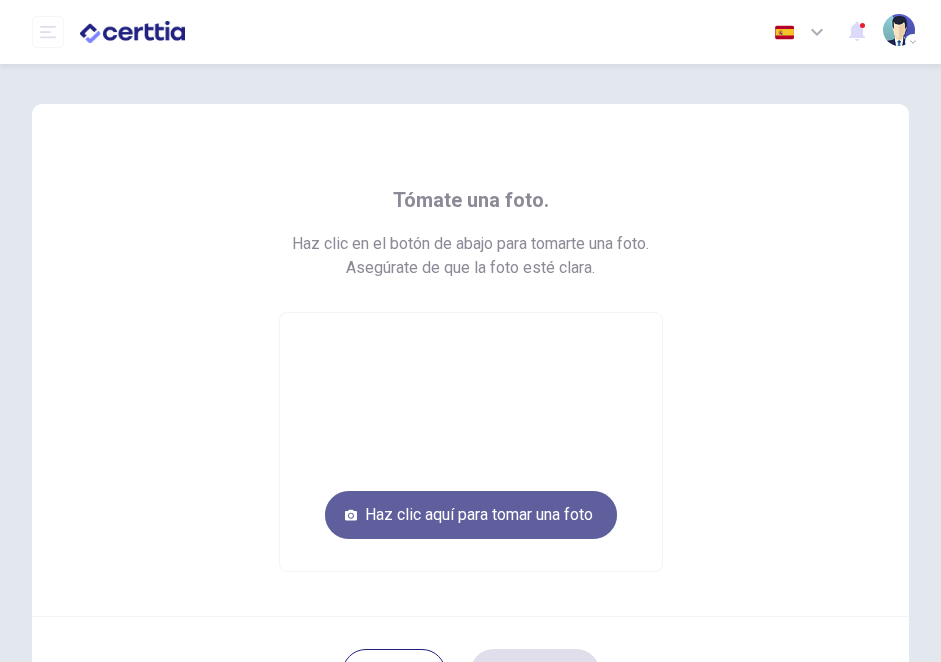 click on "Haz clic aquí para tomar una foto" at bounding box center [471, 515] 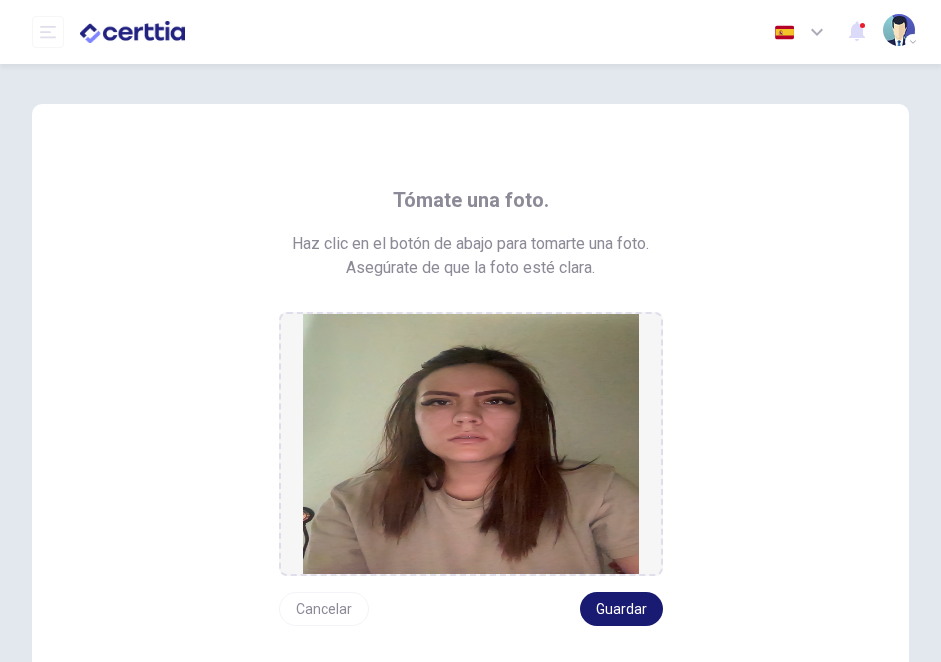 click on "Guardar" at bounding box center (621, 609) 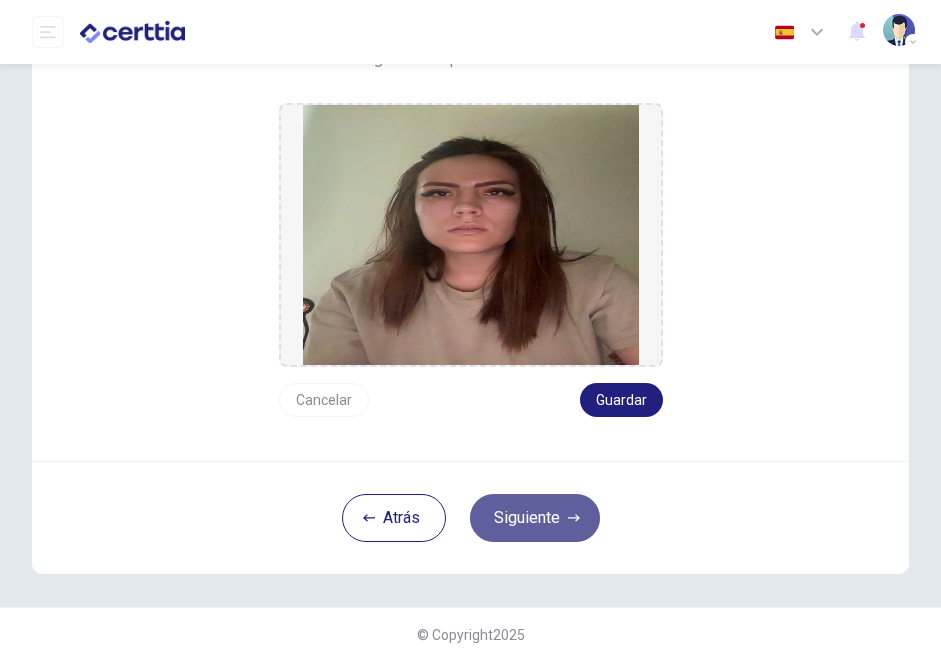 click on "Siguiente" at bounding box center [535, 518] 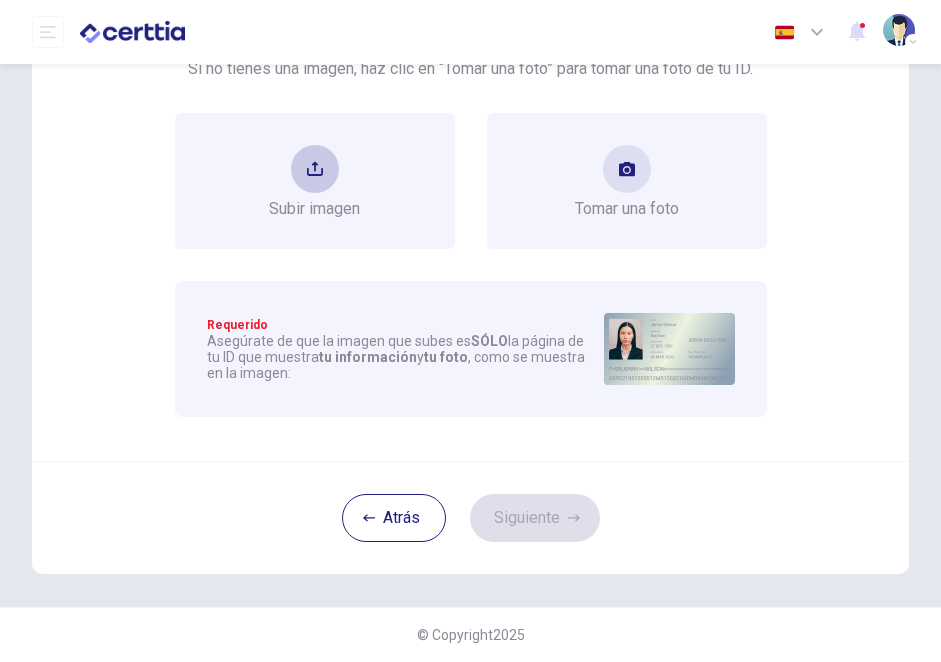 click on "Subir imagen" at bounding box center (314, 181) 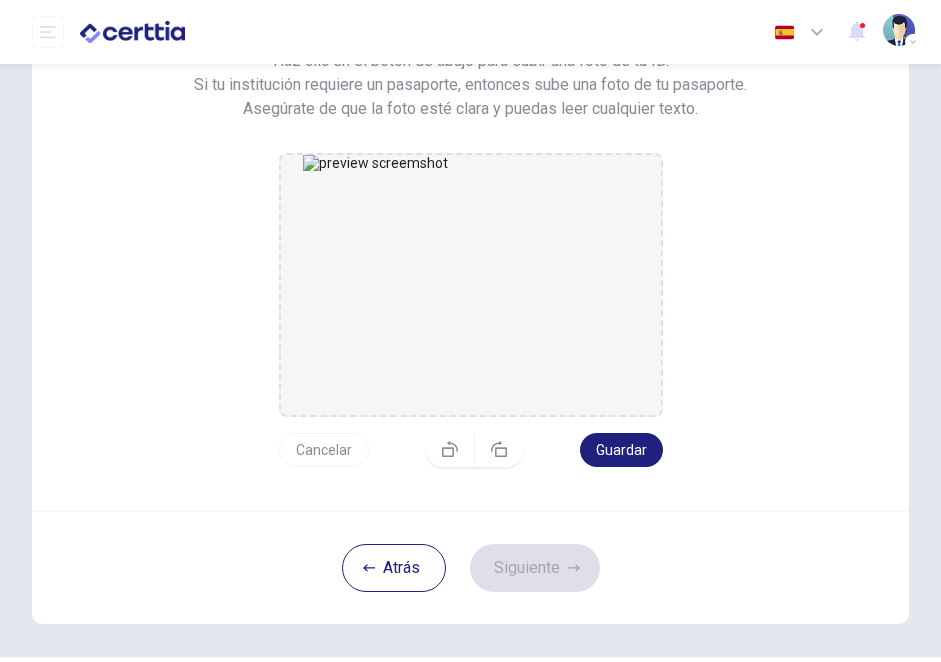 scroll, scrollTop: 209, scrollLeft: 0, axis: vertical 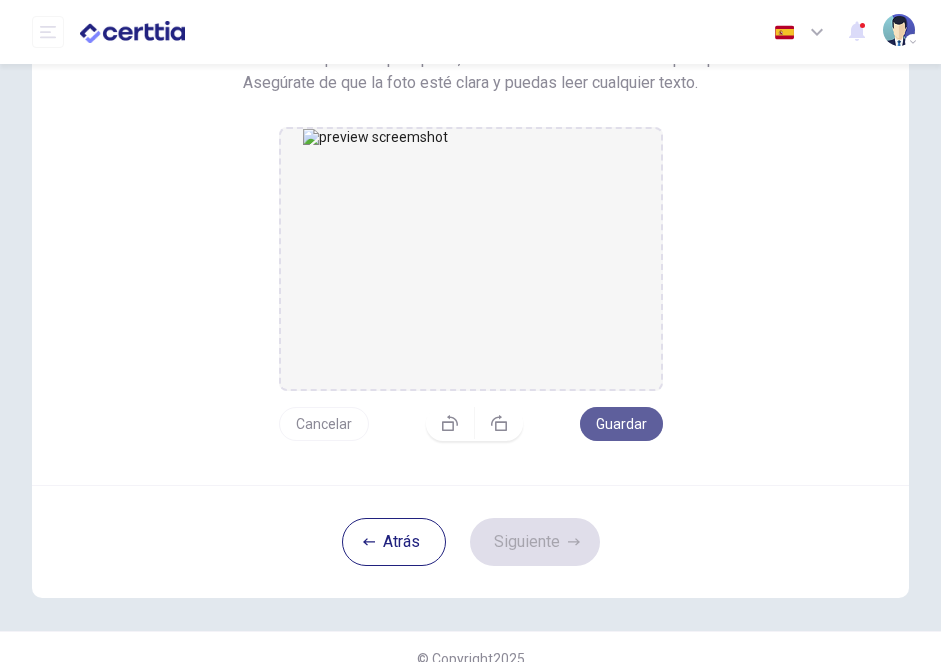 click on "Guardar" at bounding box center (621, 424) 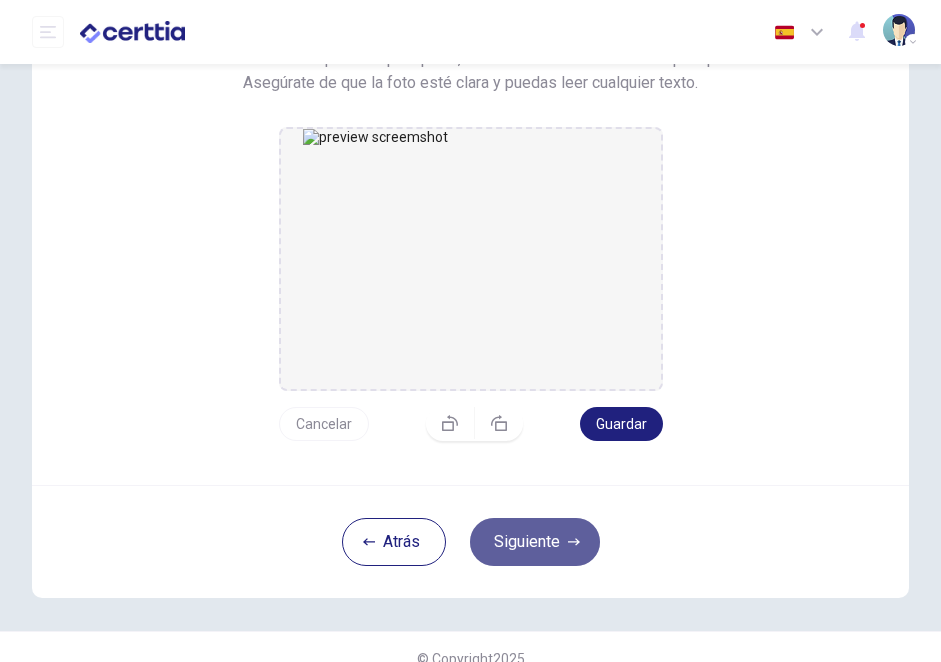 click on "Siguiente" at bounding box center [535, 542] 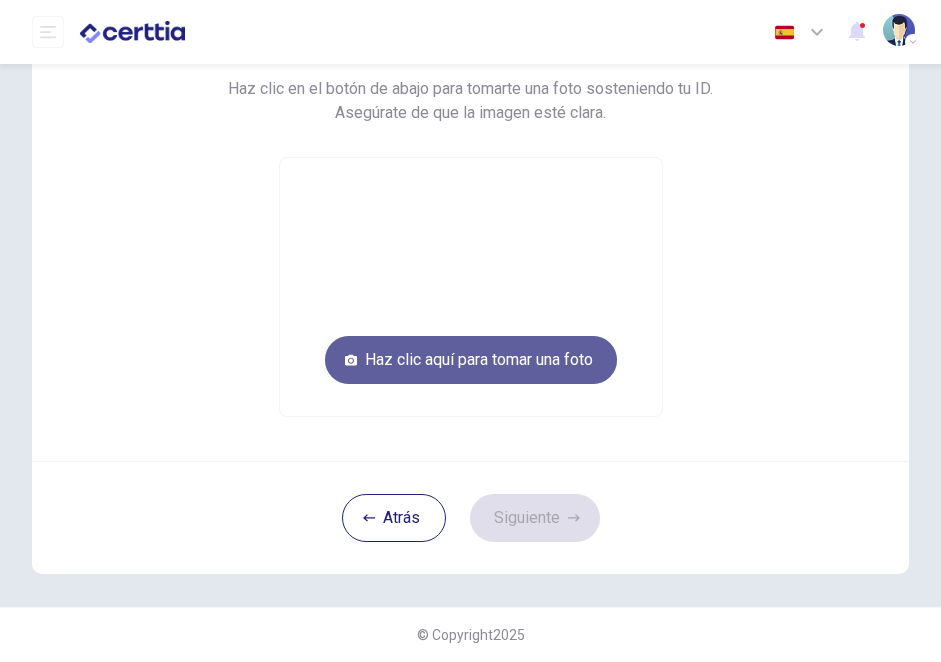 click on "Haz clic aquí para tomar una foto" at bounding box center [471, 360] 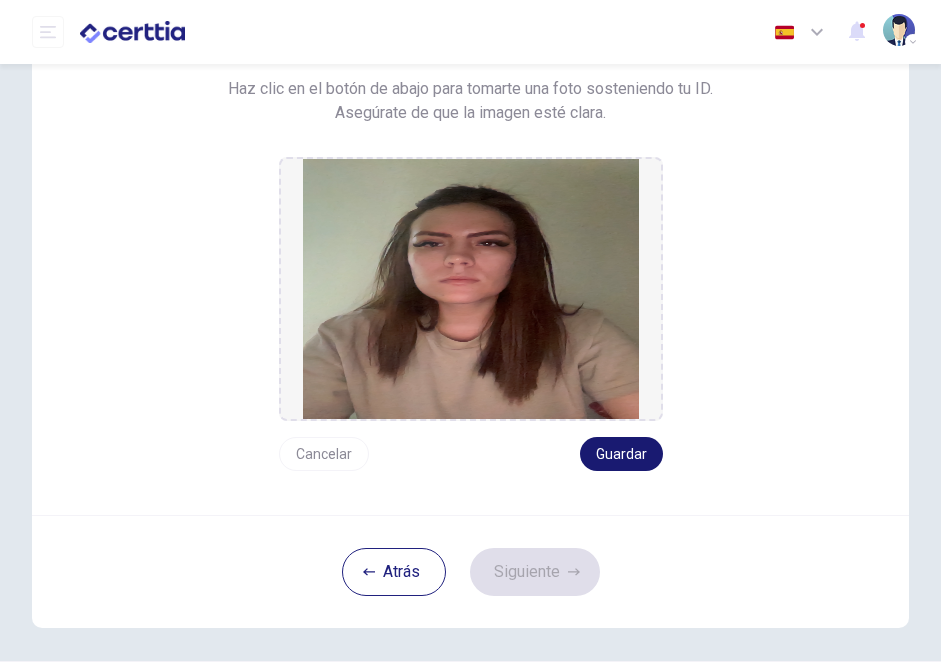 click on "Guardar" at bounding box center [621, 454] 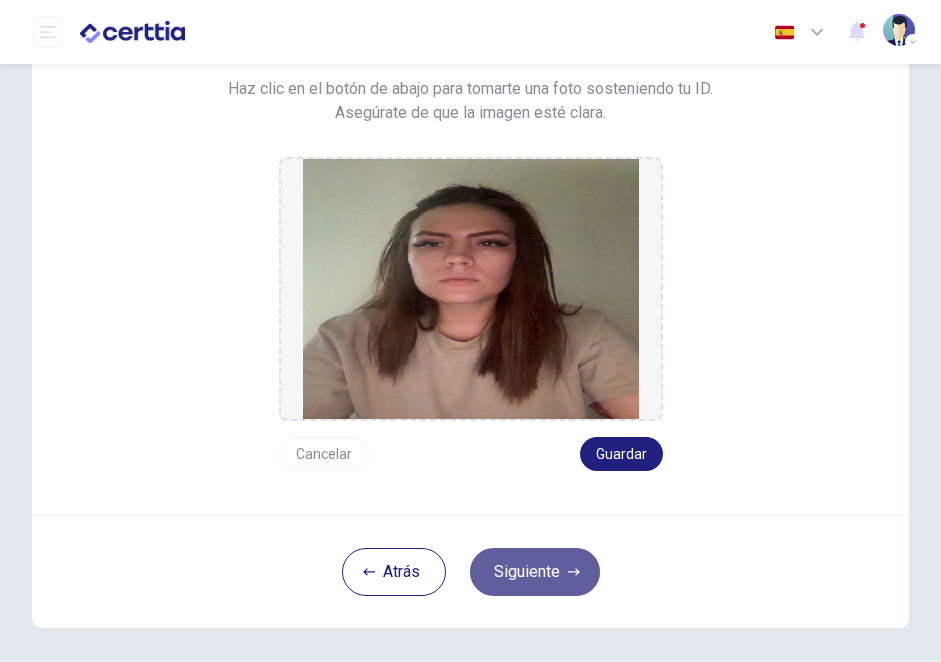 click on "Siguiente" at bounding box center [535, 572] 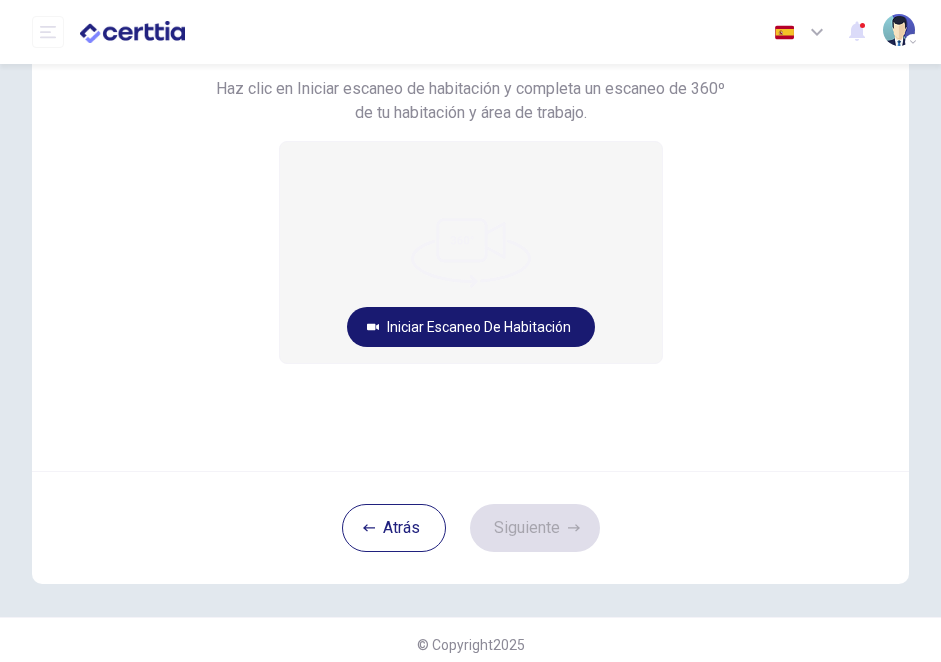 click on "Iniciar escaneo de habitación" at bounding box center [471, 327] 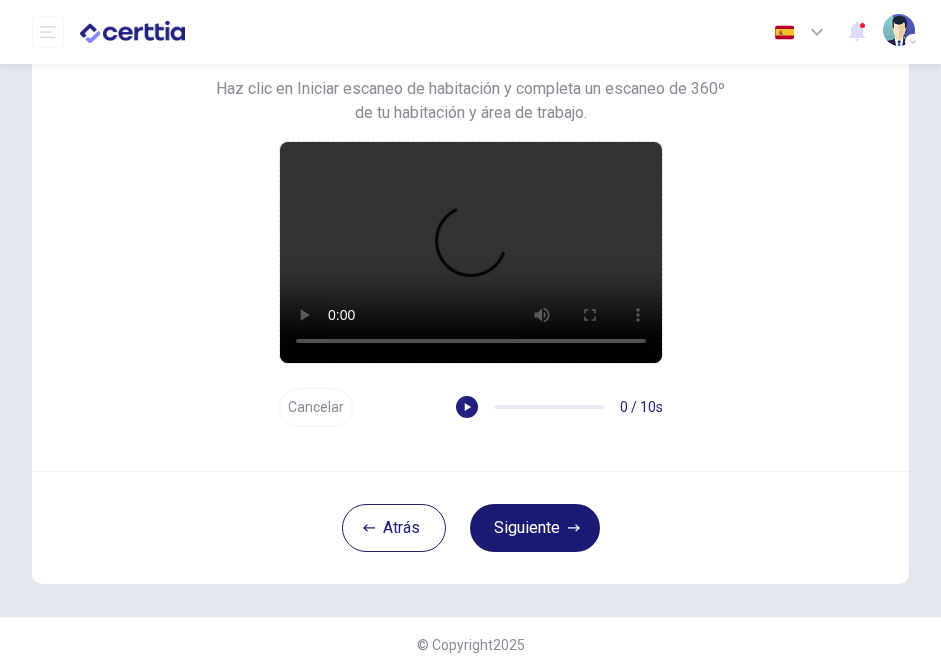 click on "Siguiente" at bounding box center [535, 528] 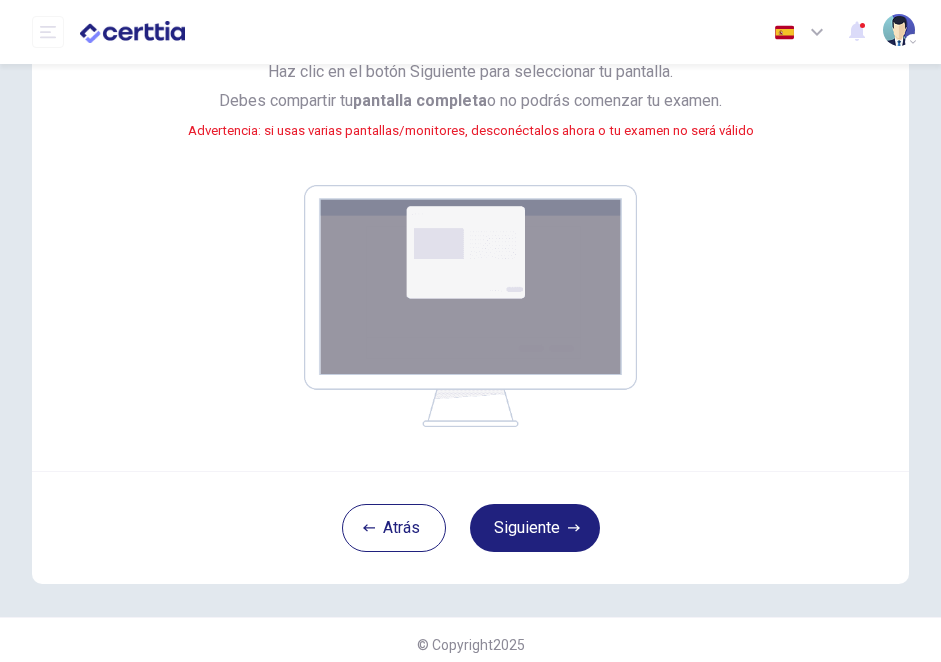 scroll, scrollTop: 208, scrollLeft: 0, axis: vertical 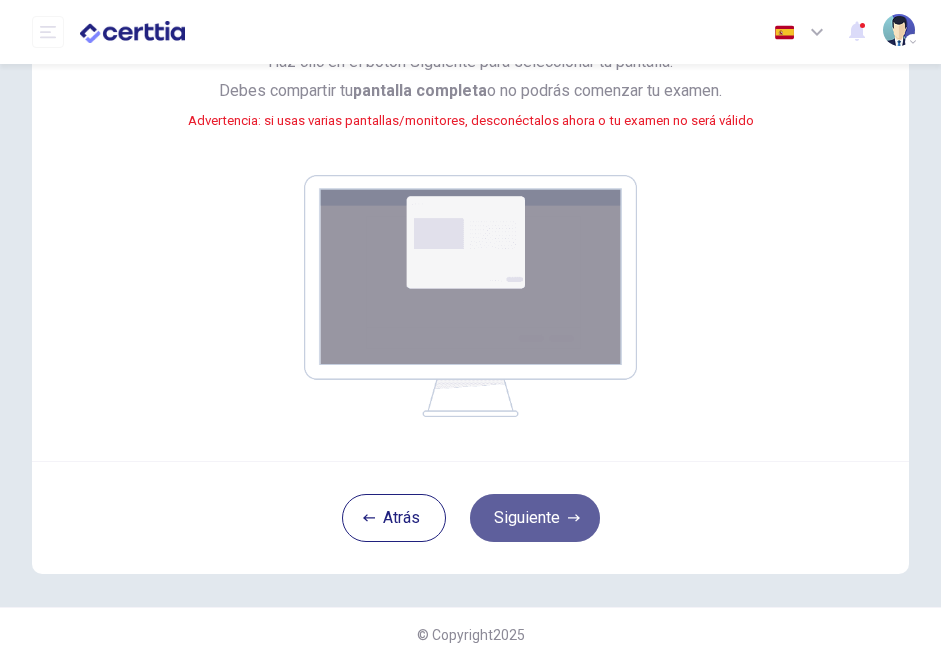 click on "Siguiente" at bounding box center [535, 518] 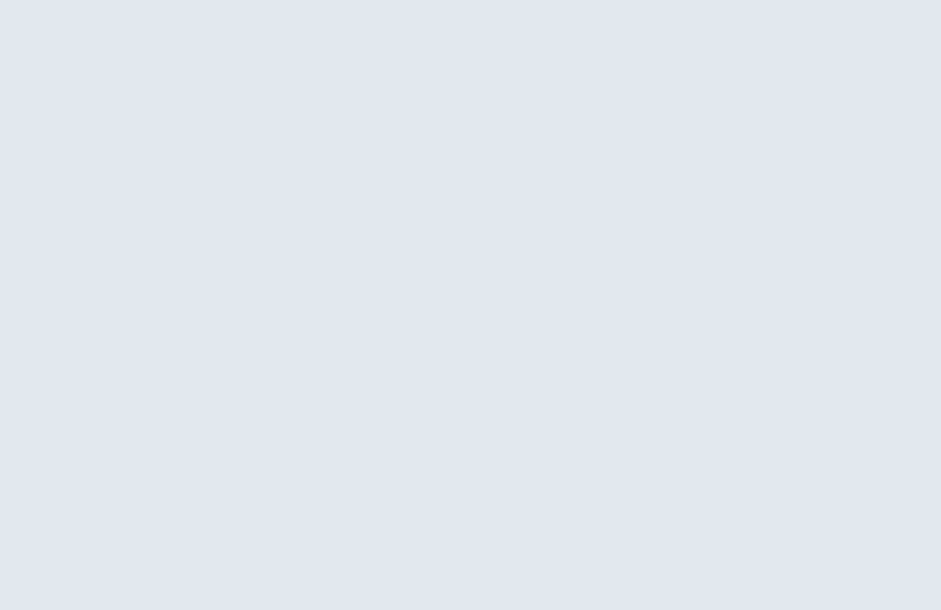 scroll, scrollTop: 0, scrollLeft: 0, axis: both 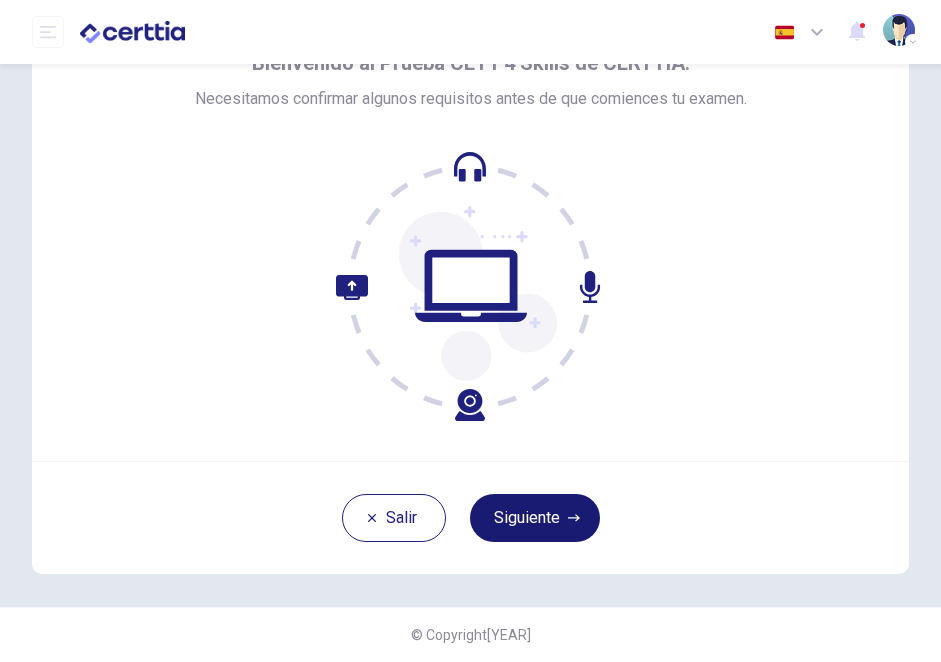click on "Siguiente" at bounding box center (535, 518) 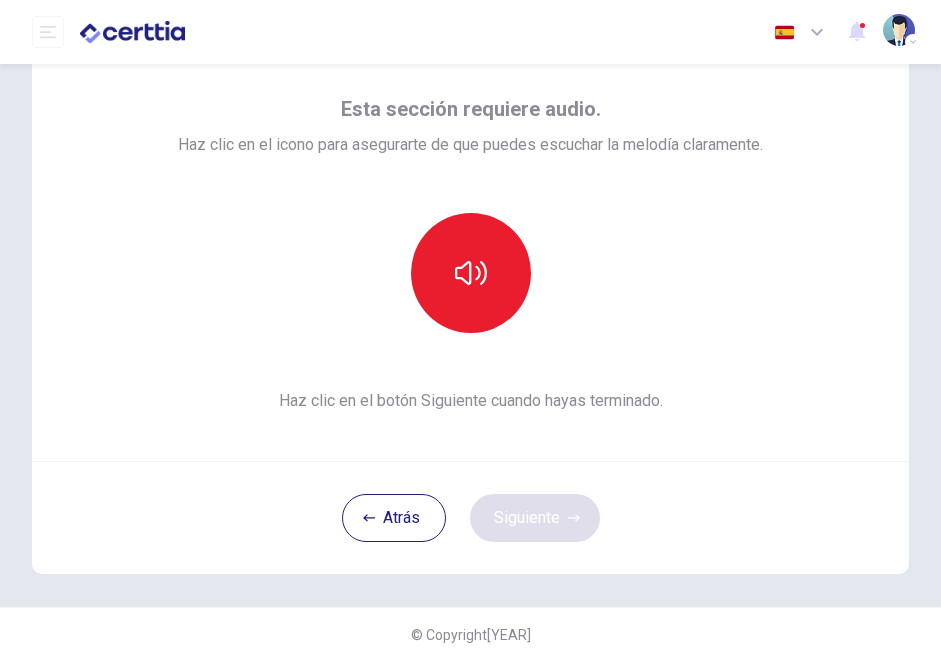 scroll, scrollTop: 91, scrollLeft: 0, axis: vertical 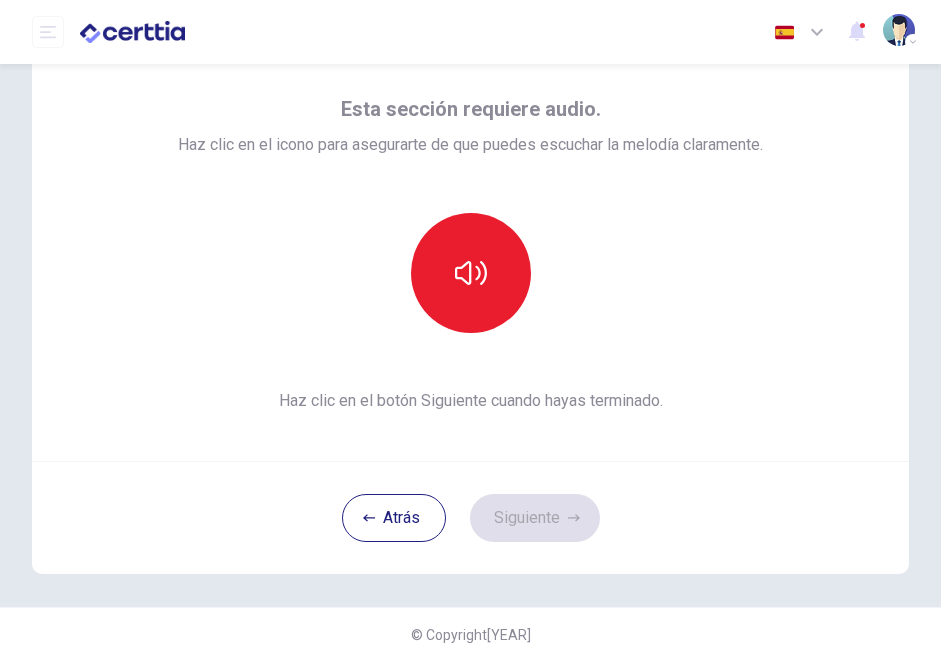 click at bounding box center (471, 273) 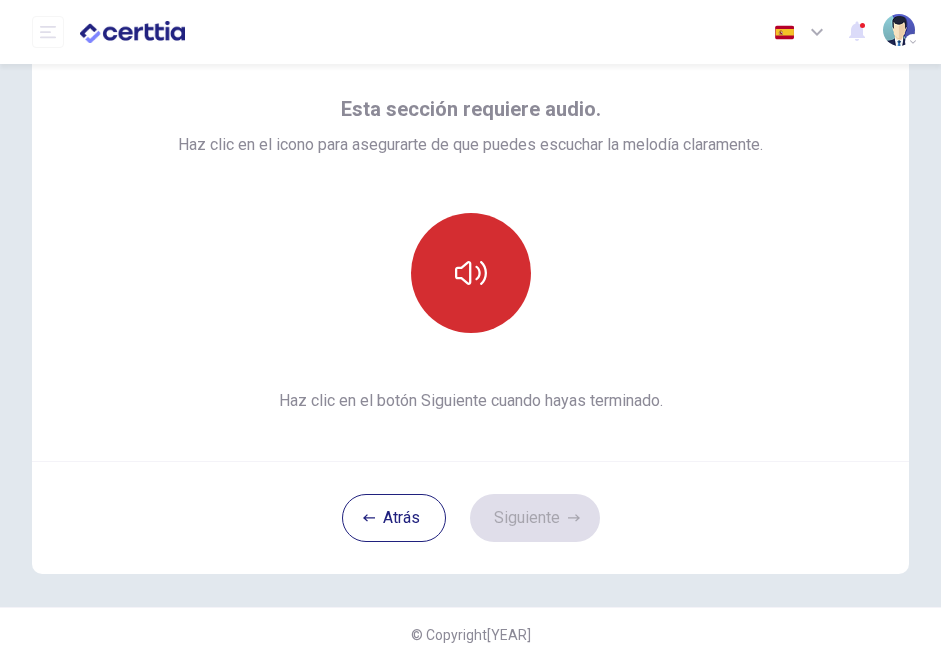 click at bounding box center (471, 273) 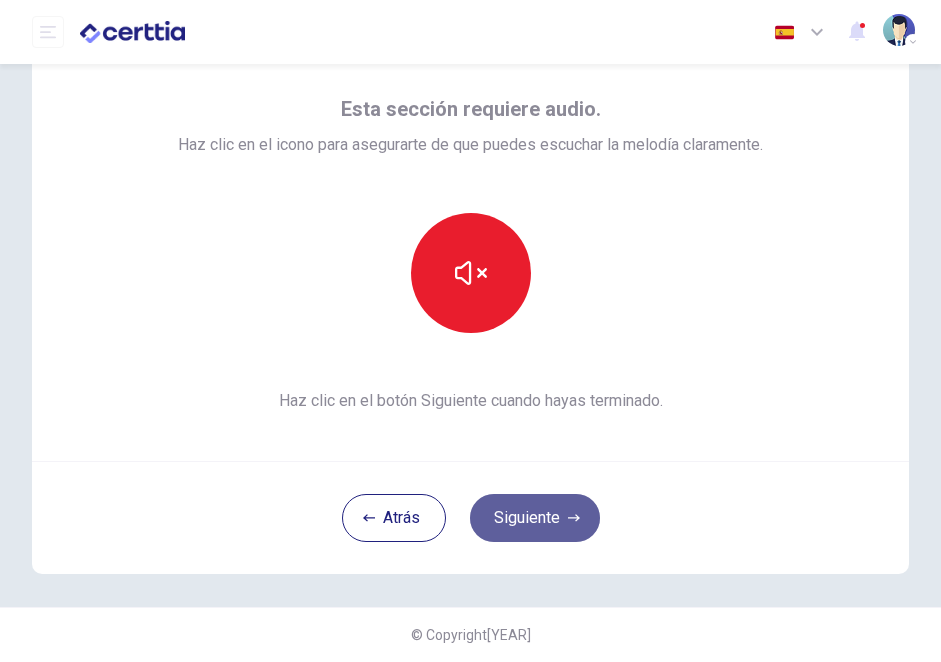 click on "Siguiente" at bounding box center (535, 518) 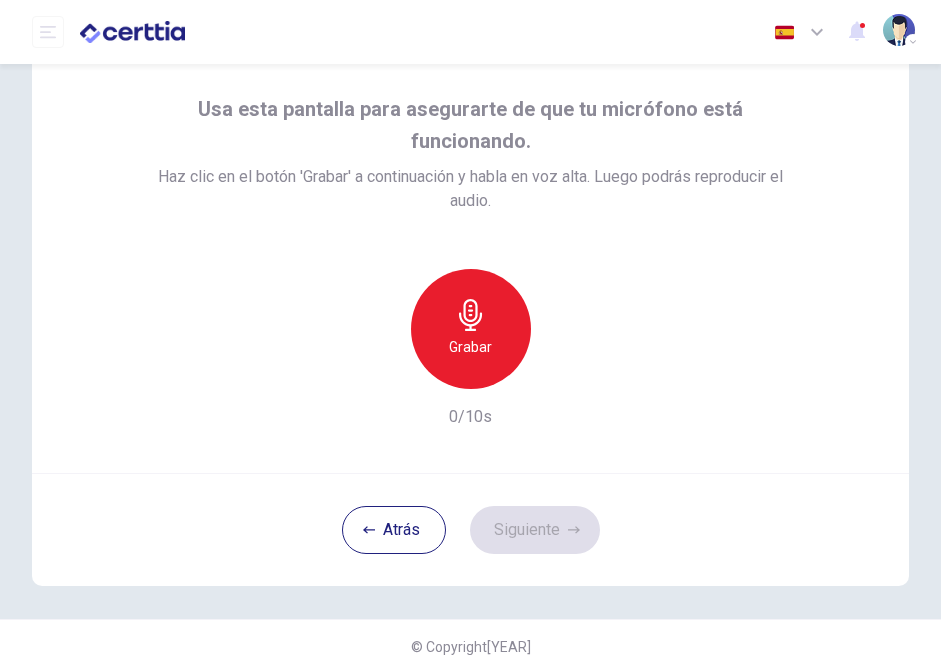 click on "Grabar" at bounding box center [471, 329] 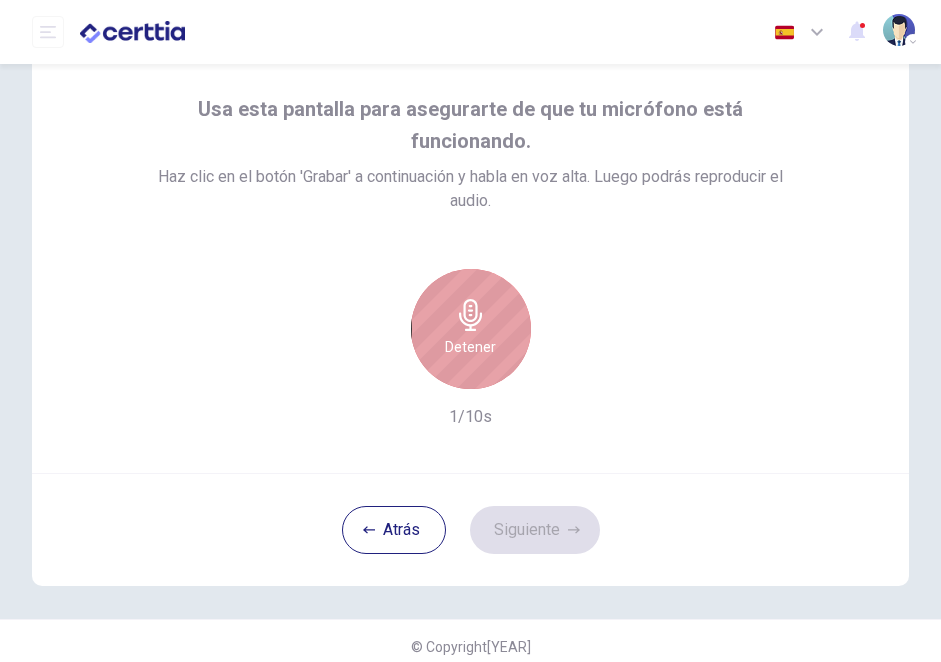 click on "Detener" at bounding box center [471, 329] 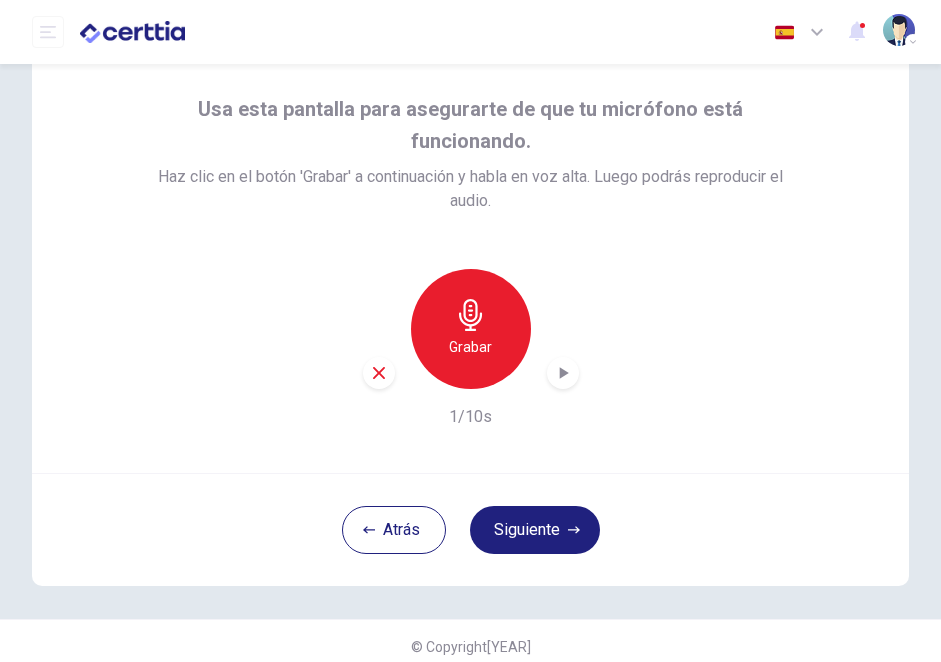 click on "Atrás Siguiente" at bounding box center (470, 529) 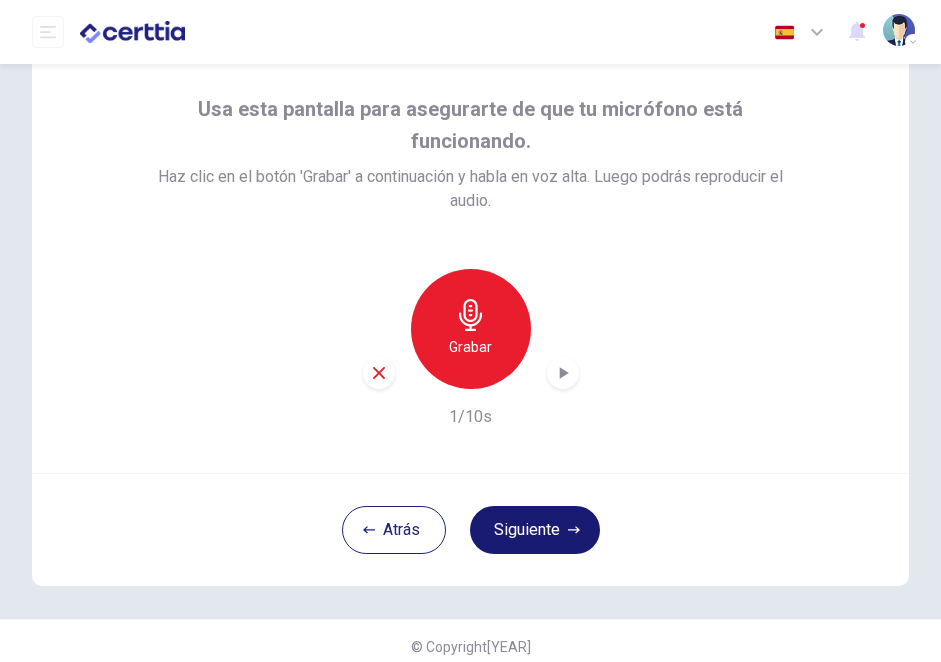 click on "Siguiente" at bounding box center (535, 530) 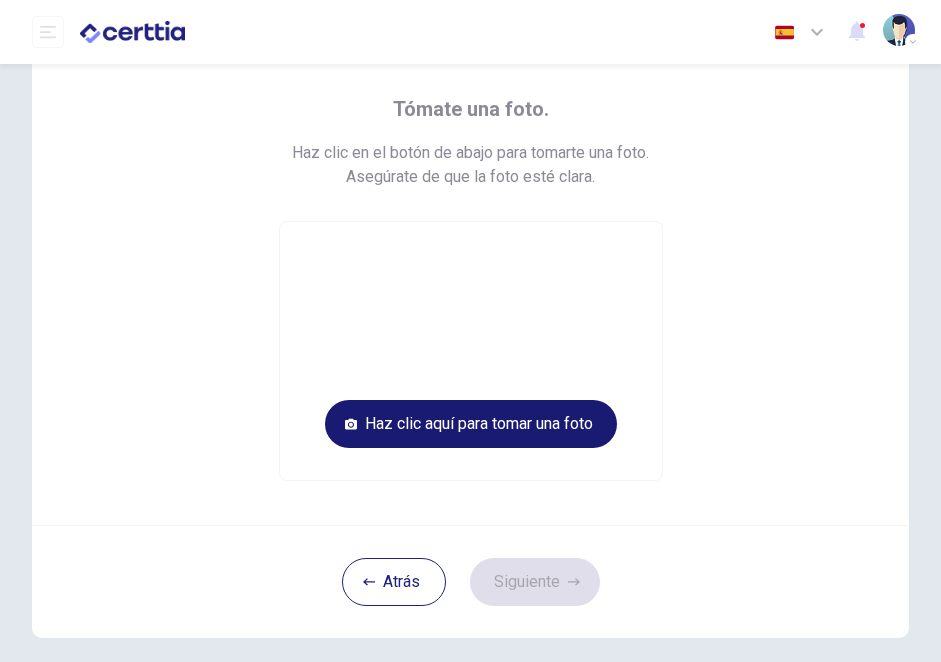 click on "Haz clic aquí para tomar una foto" at bounding box center [471, 424] 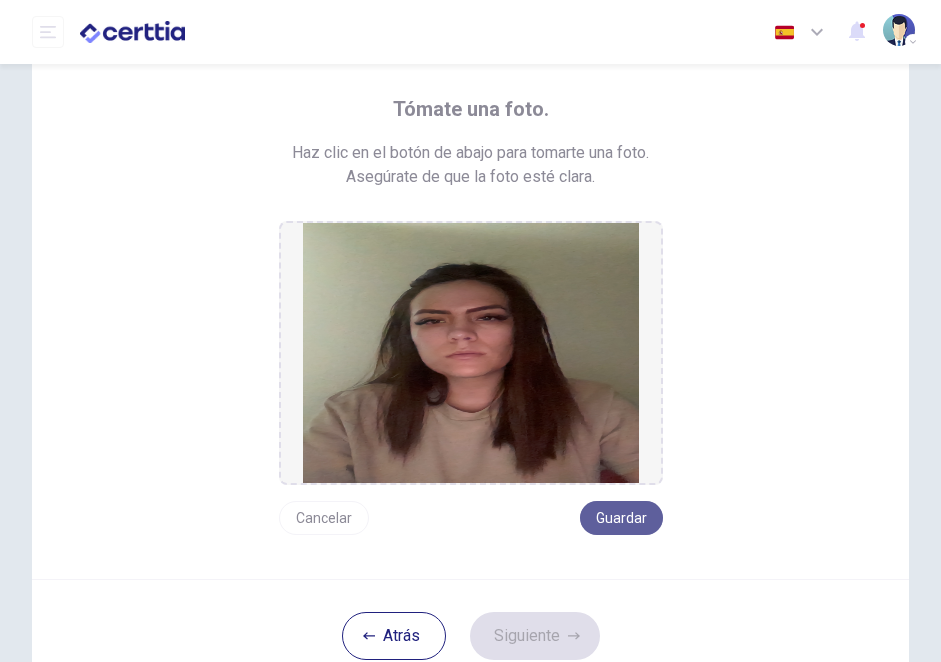 click on "Guardar" at bounding box center [621, 518] 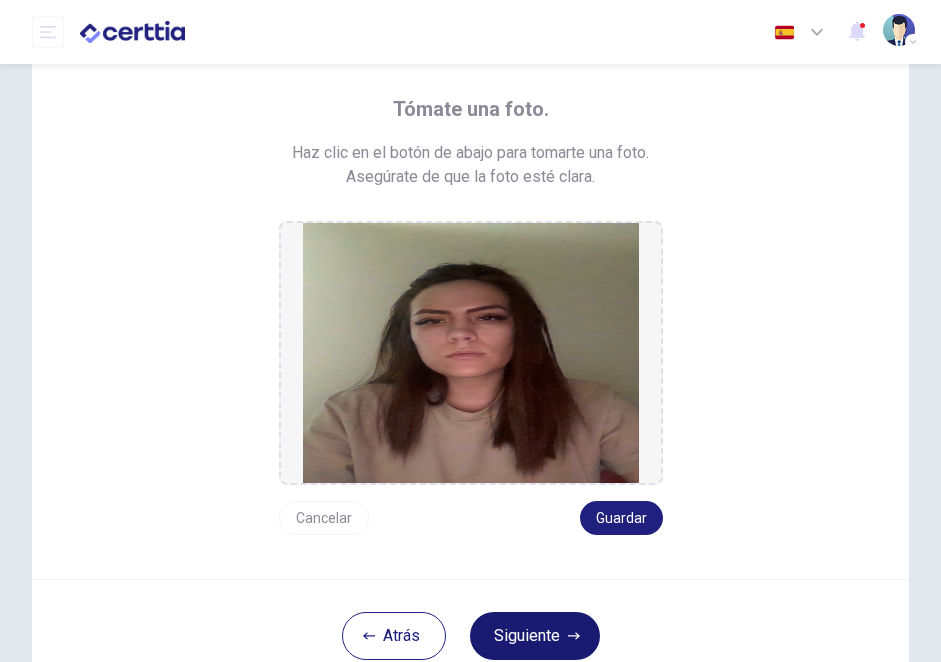click on "Siguiente" at bounding box center (535, 636) 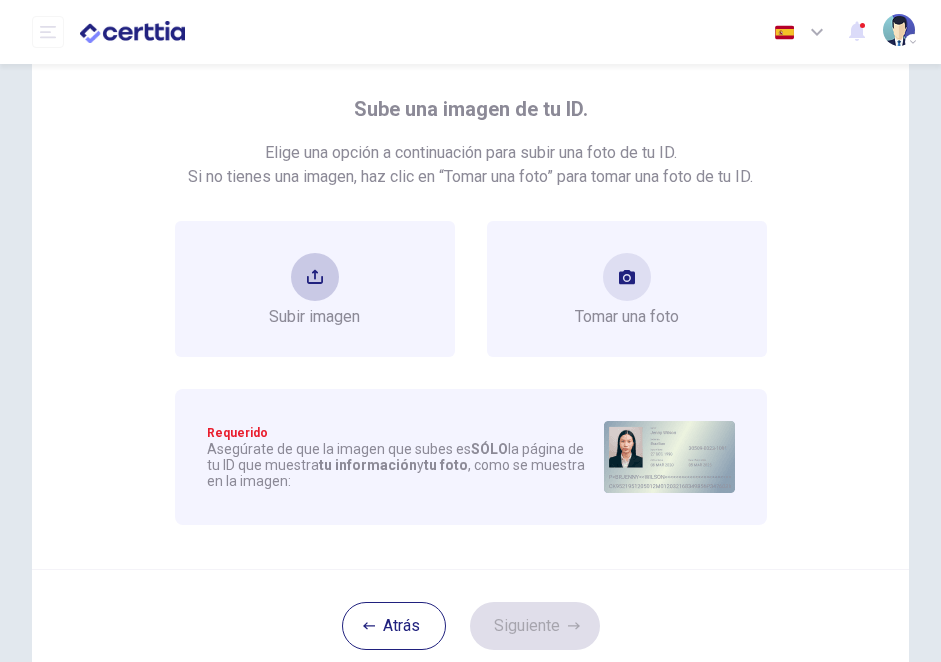click on "Subir imagen" at bounding box center [314, 289] 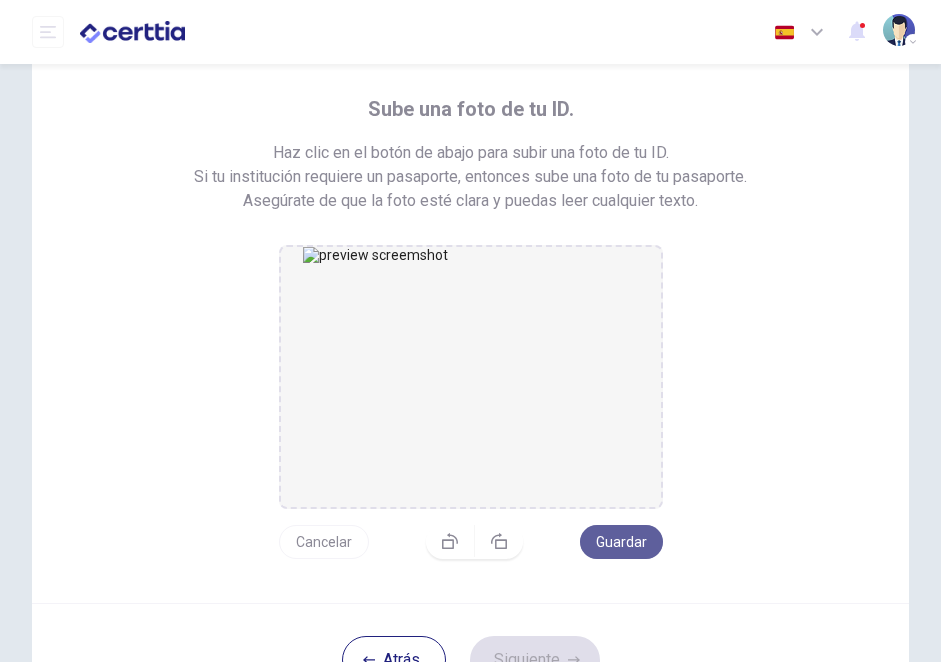 click on "Guardar" at bounding box center [621, 542] 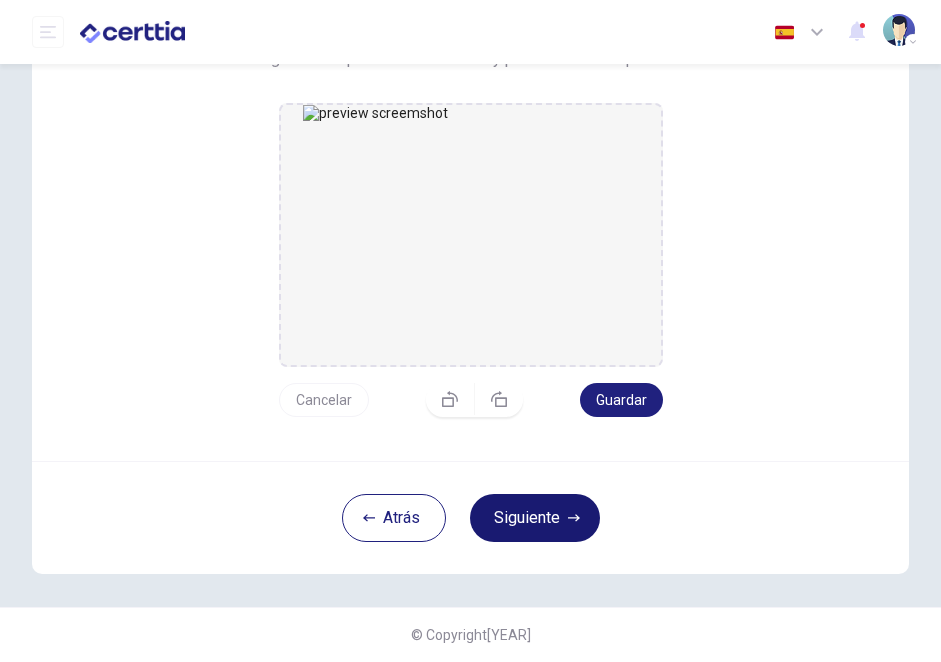 click on "Siguiente" at bounding box center (535, 518) 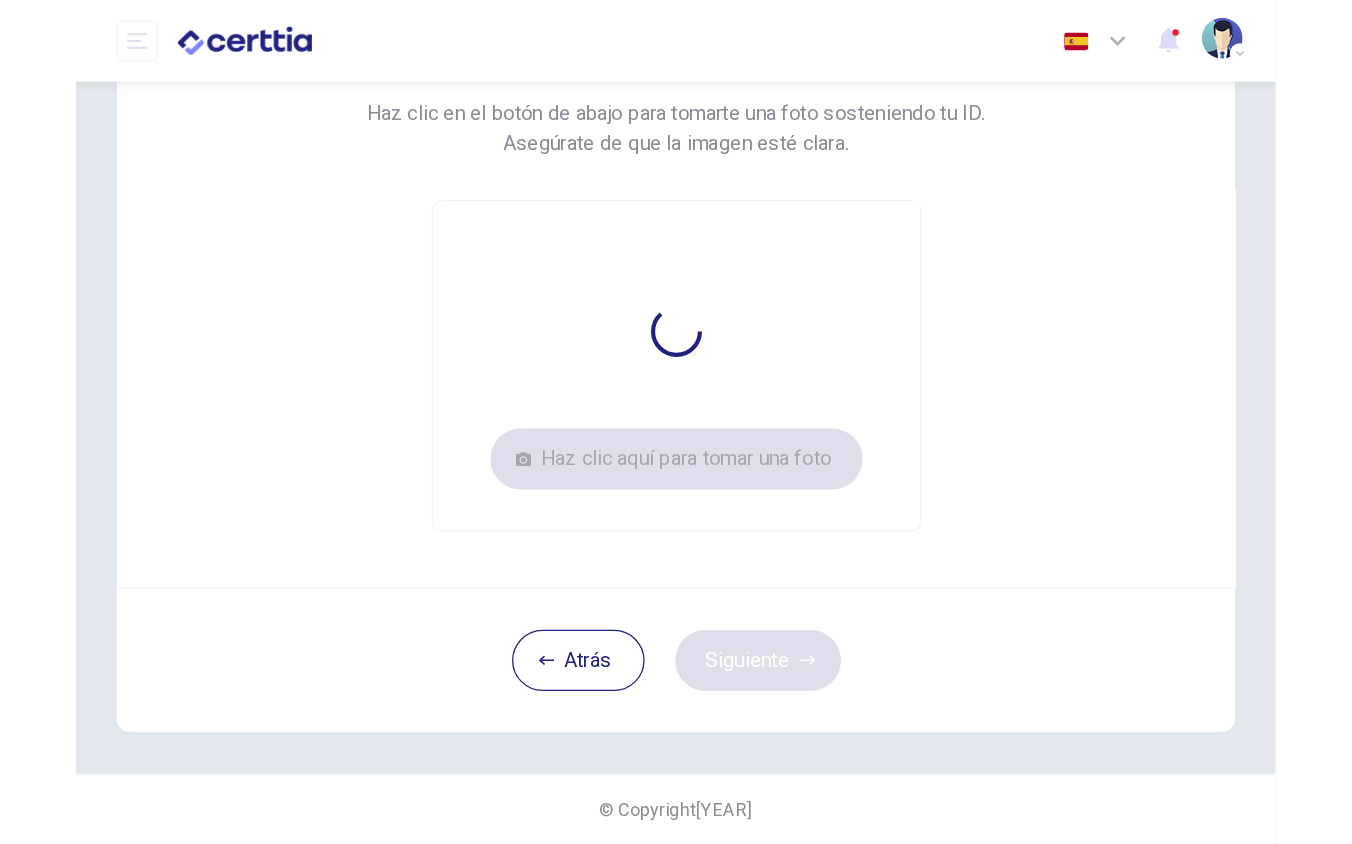 scroll, scrollTop: 155, scrollLeft: 0, axis: vertical 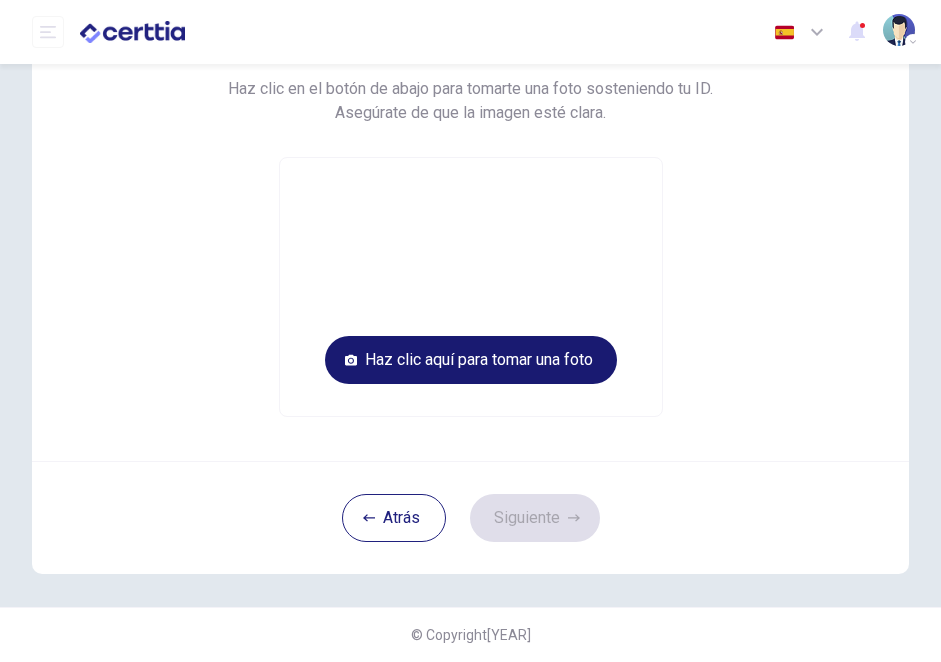 click on "Haz clic aquí para tomar una foto" at bounding box center [471, 360] 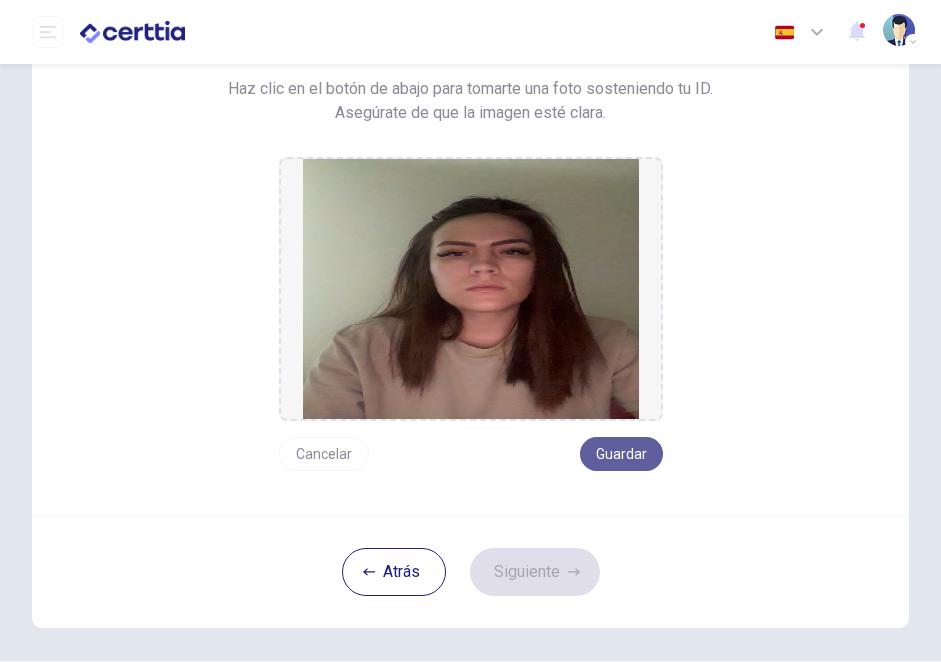 click on "Guardar" at bounding box center [621, 454] 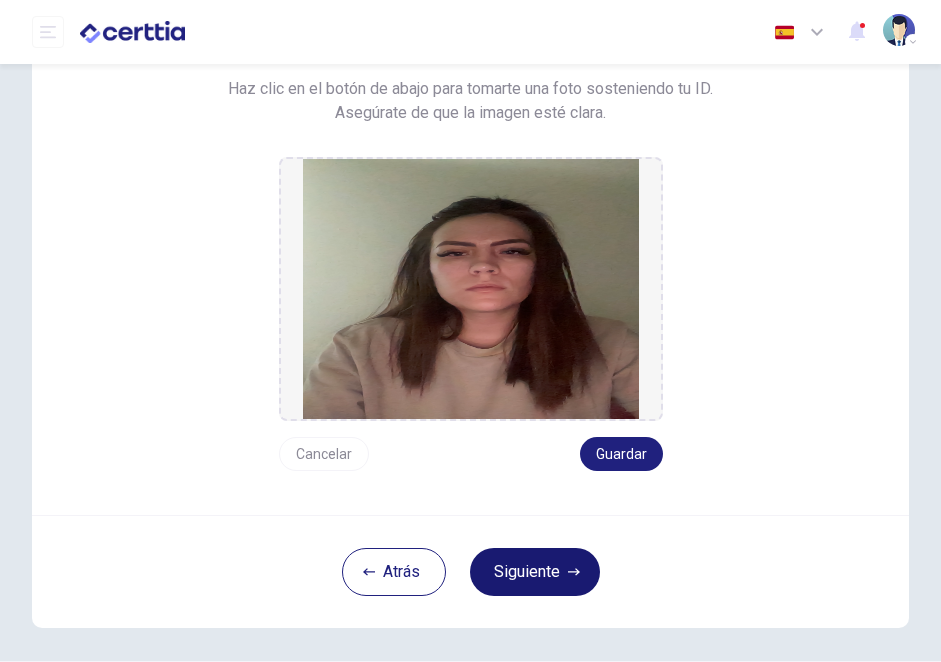 click on "Siguiente" at bounding box center [535, 572] 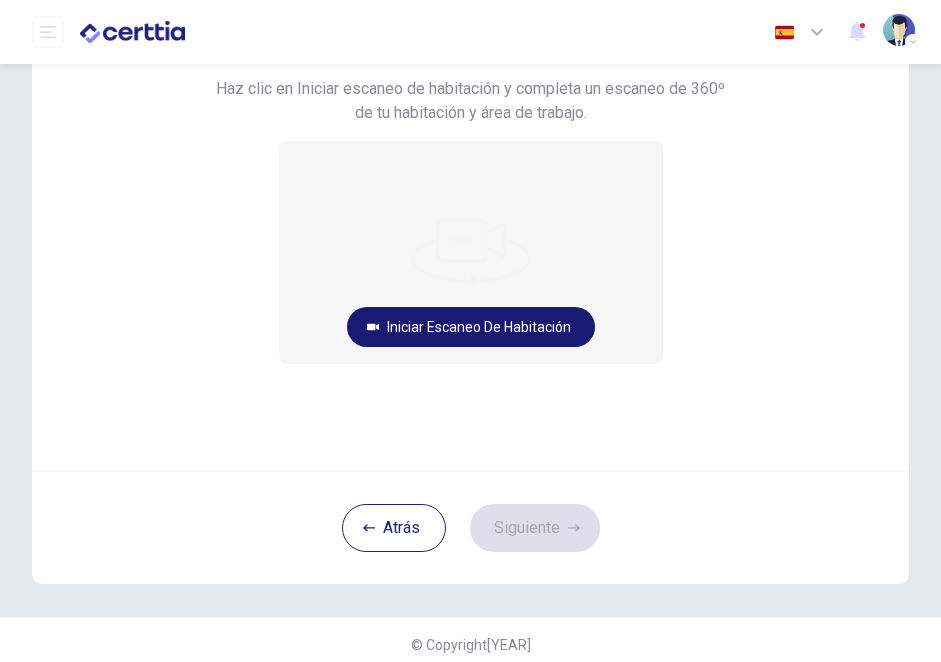 click on "Iniciar escaneo de habitación" at bounding box center [471, 327] 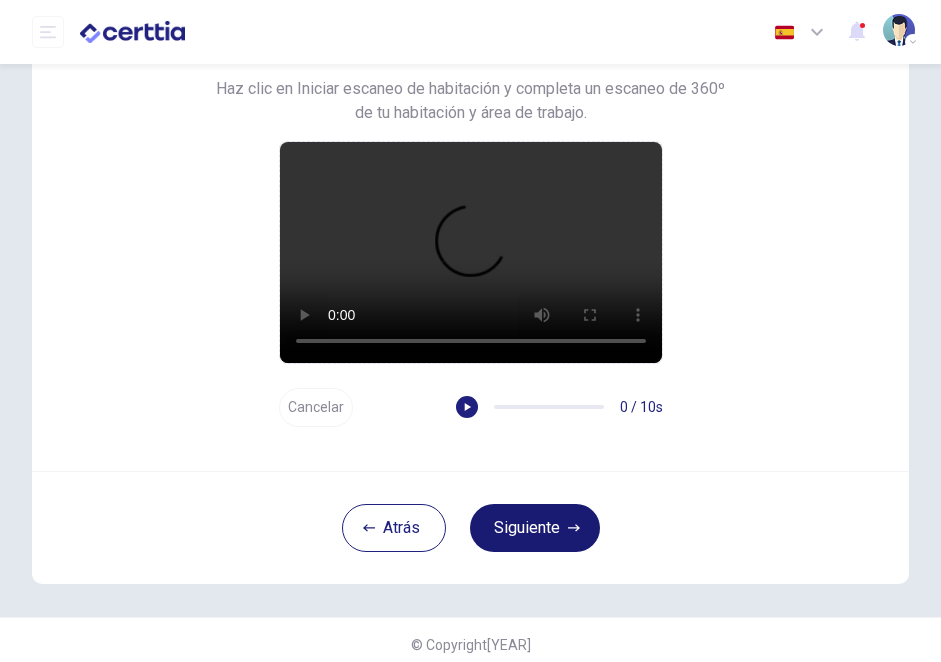click on "Siguiente" at bounding box center (535, 528) 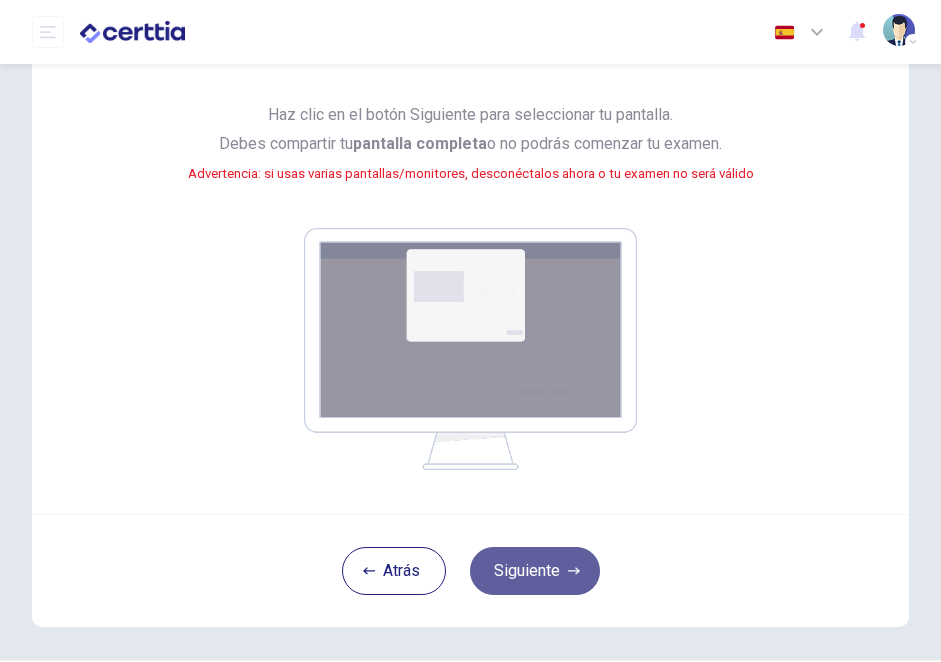click on "Siguiente" at bounding box center (535, 571) 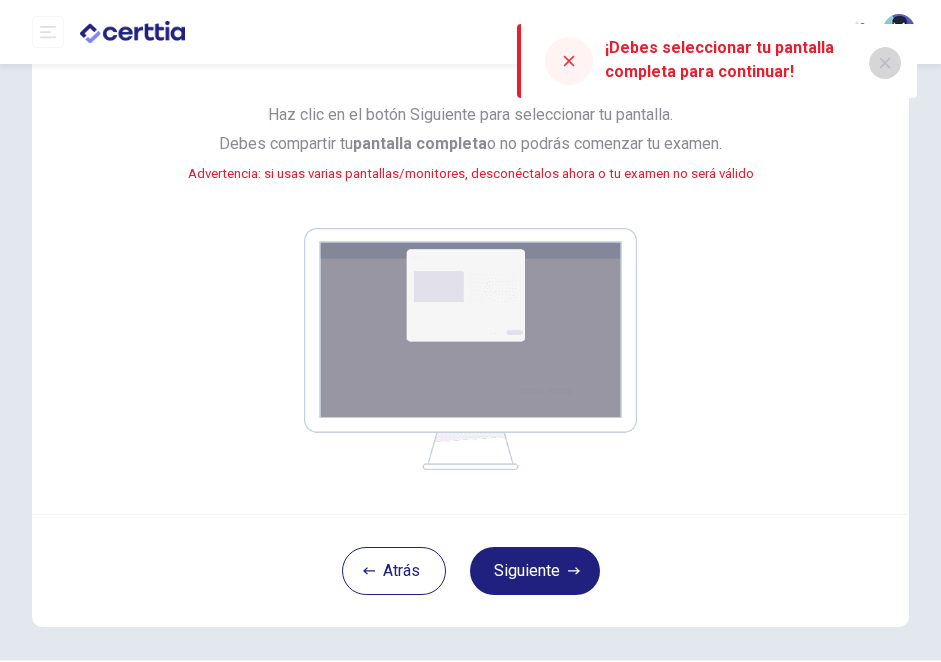 click at bounding box center [885, 63] 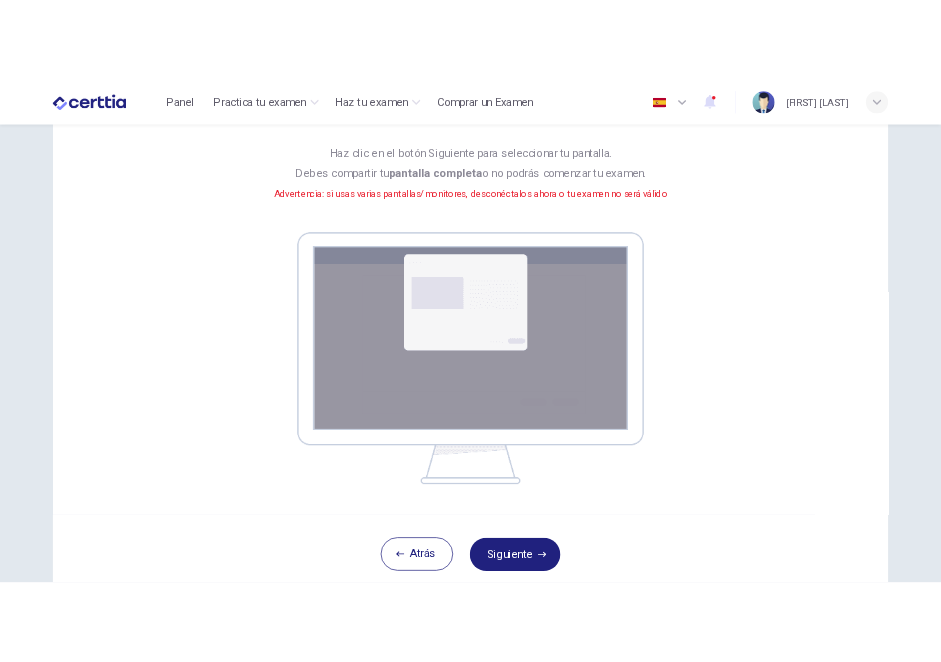 scroll, scrollTop: 316, scrollLeft: 0, axis: vertical 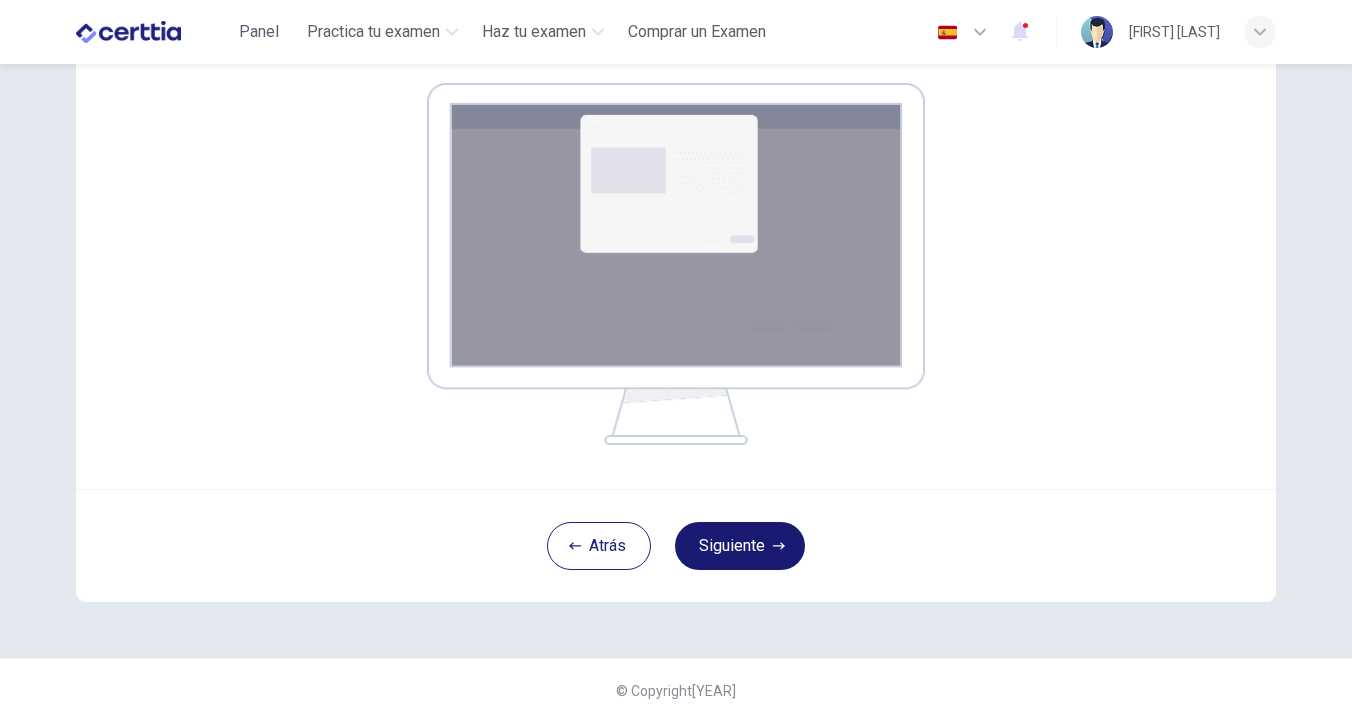 click on "Siguiente" at bounding box center [740, 546] 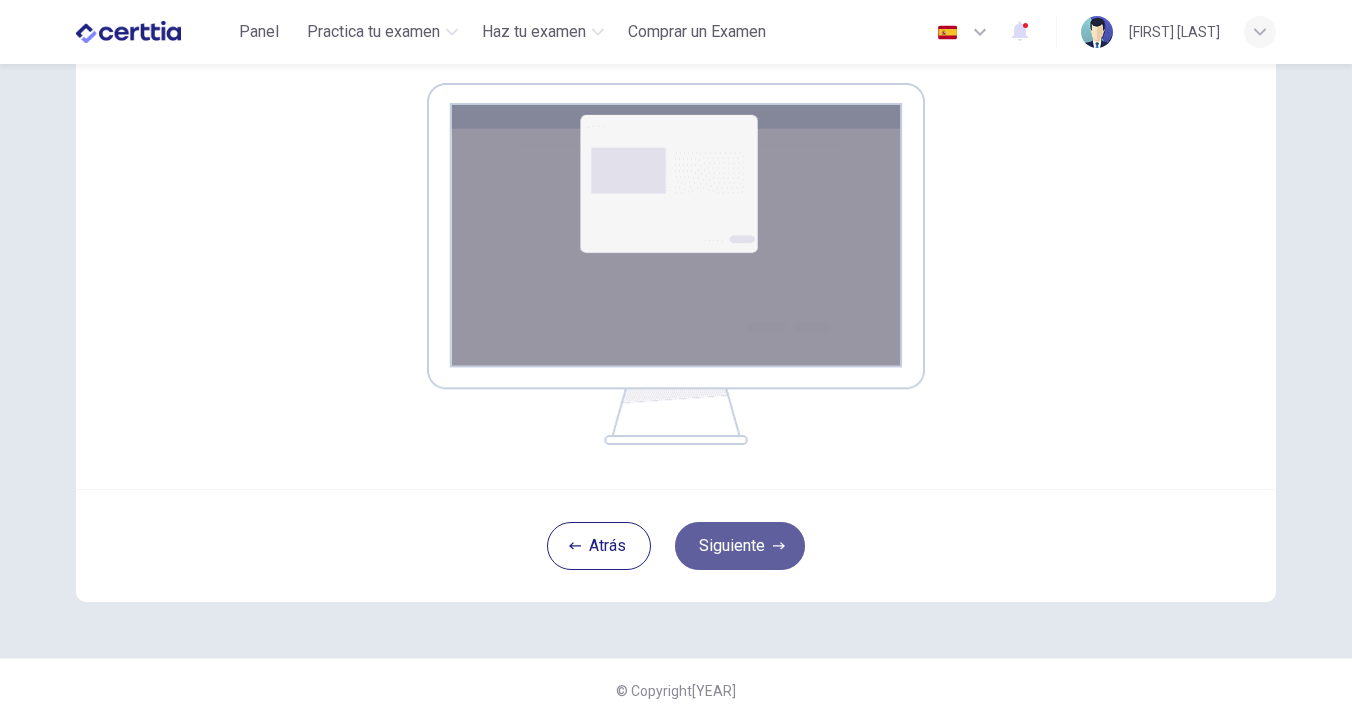 click at bounding box center [779, 546] 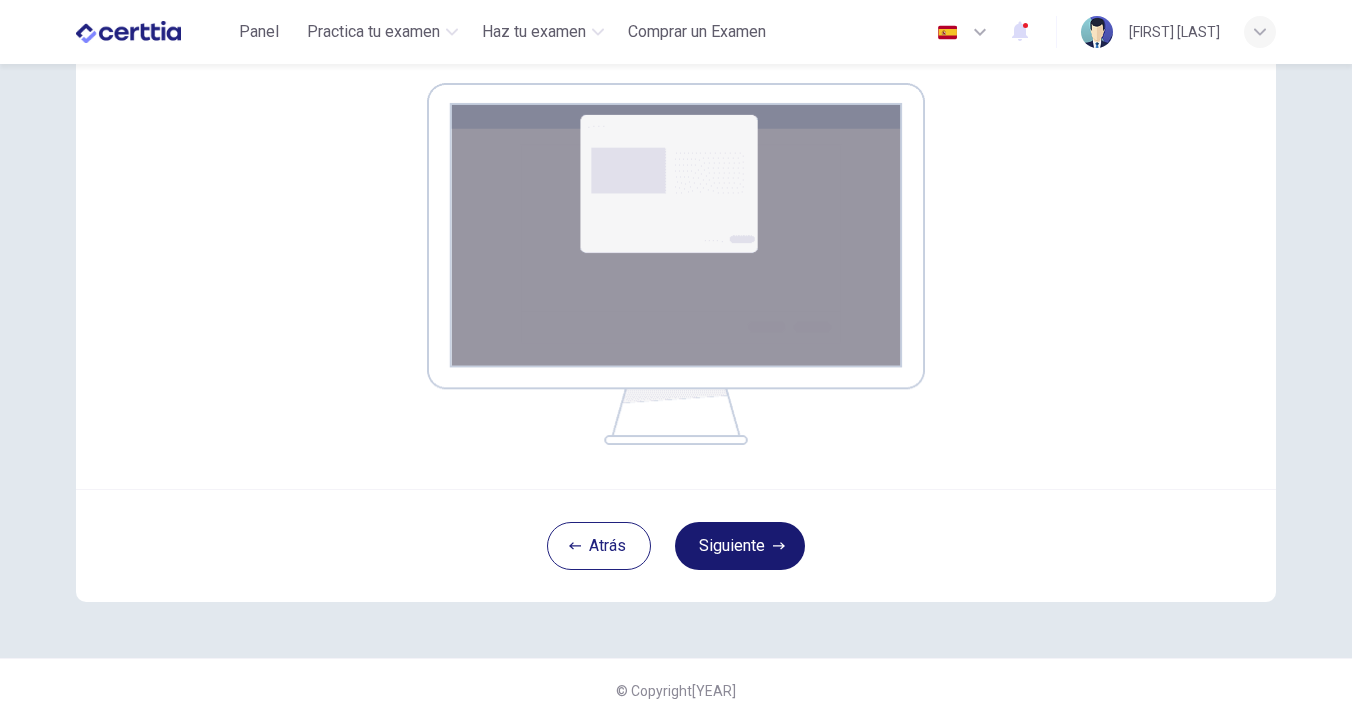 click at bounding box center [779, 546] 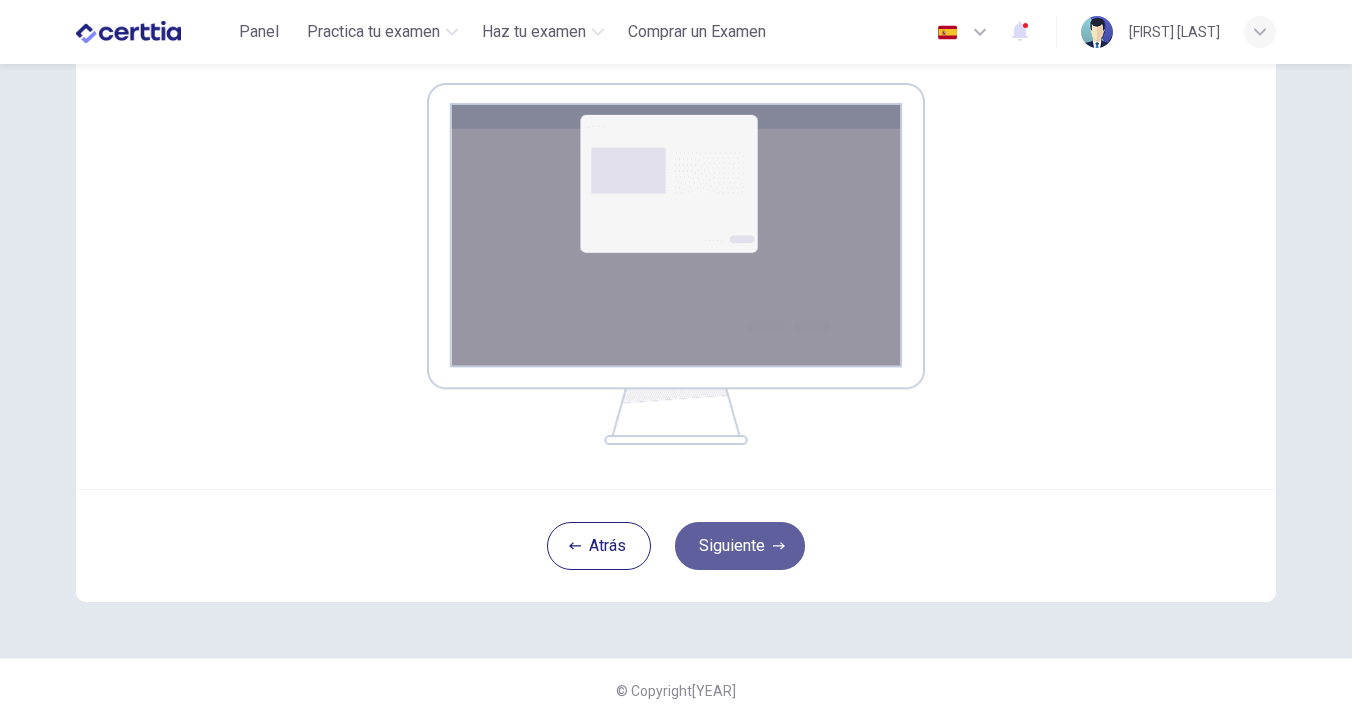 click at bounding box center [779, 546] 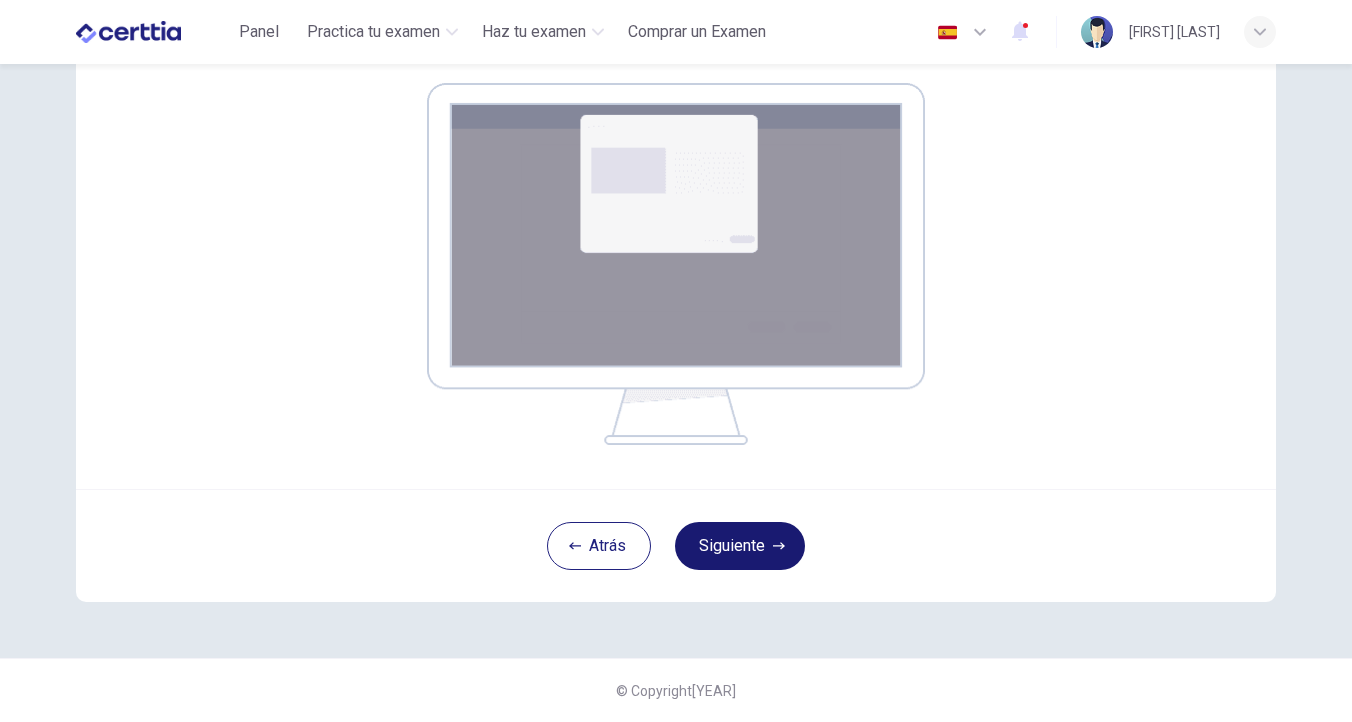 click at bounding box center (779, 546) 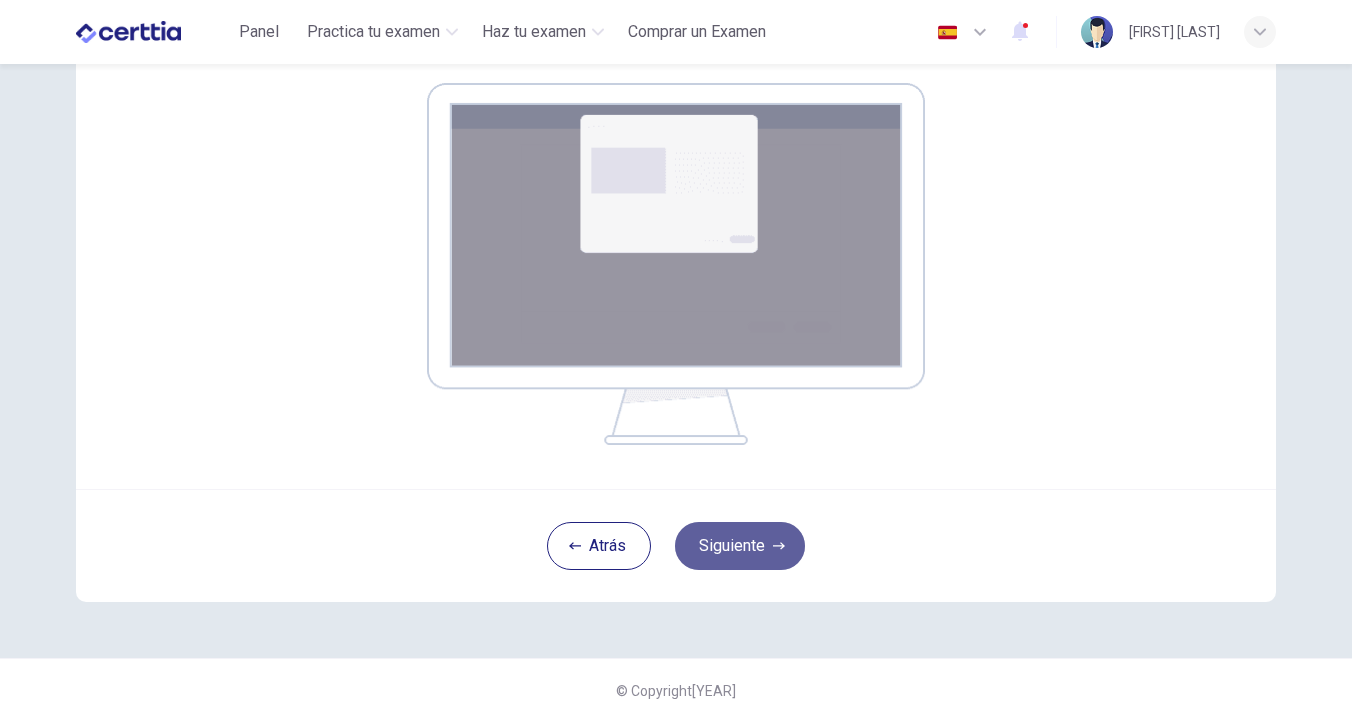 click at bounding box center (779, 546) 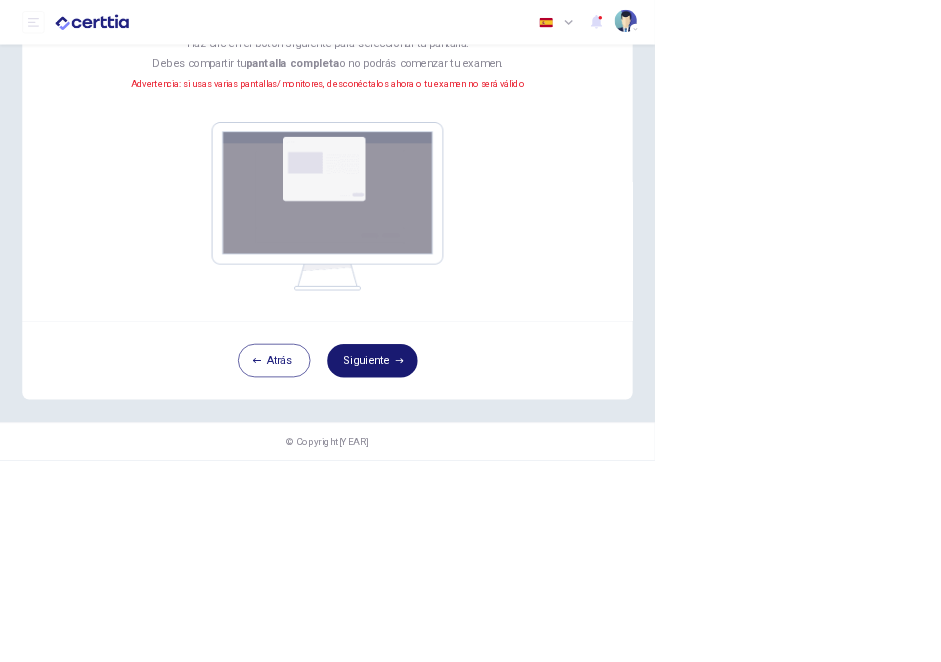 scroll, scrollTop: 208, scrollLeft: 0, axis: vertical 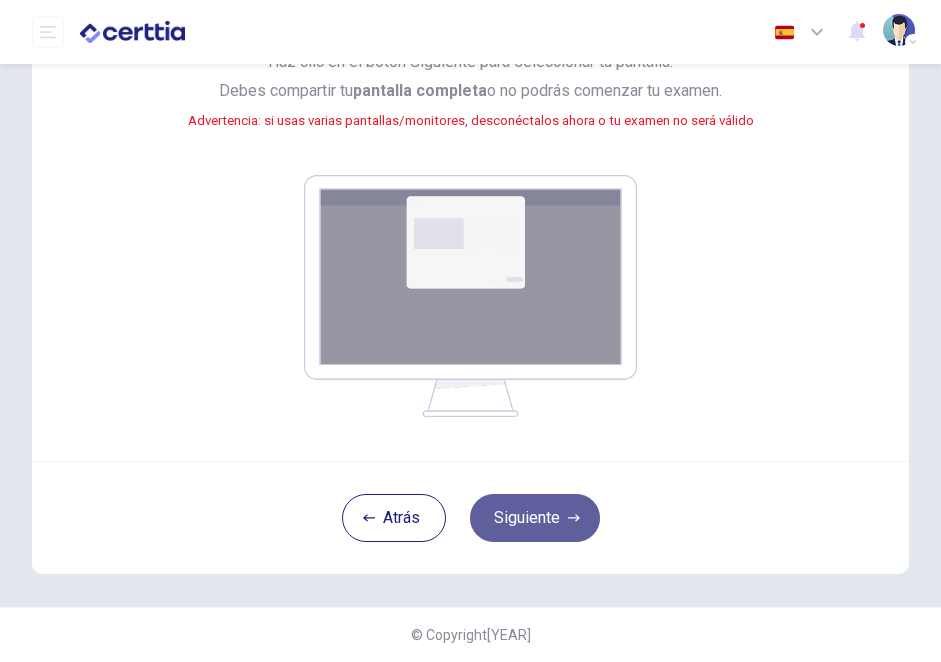 click at bounding box center (574, 518) 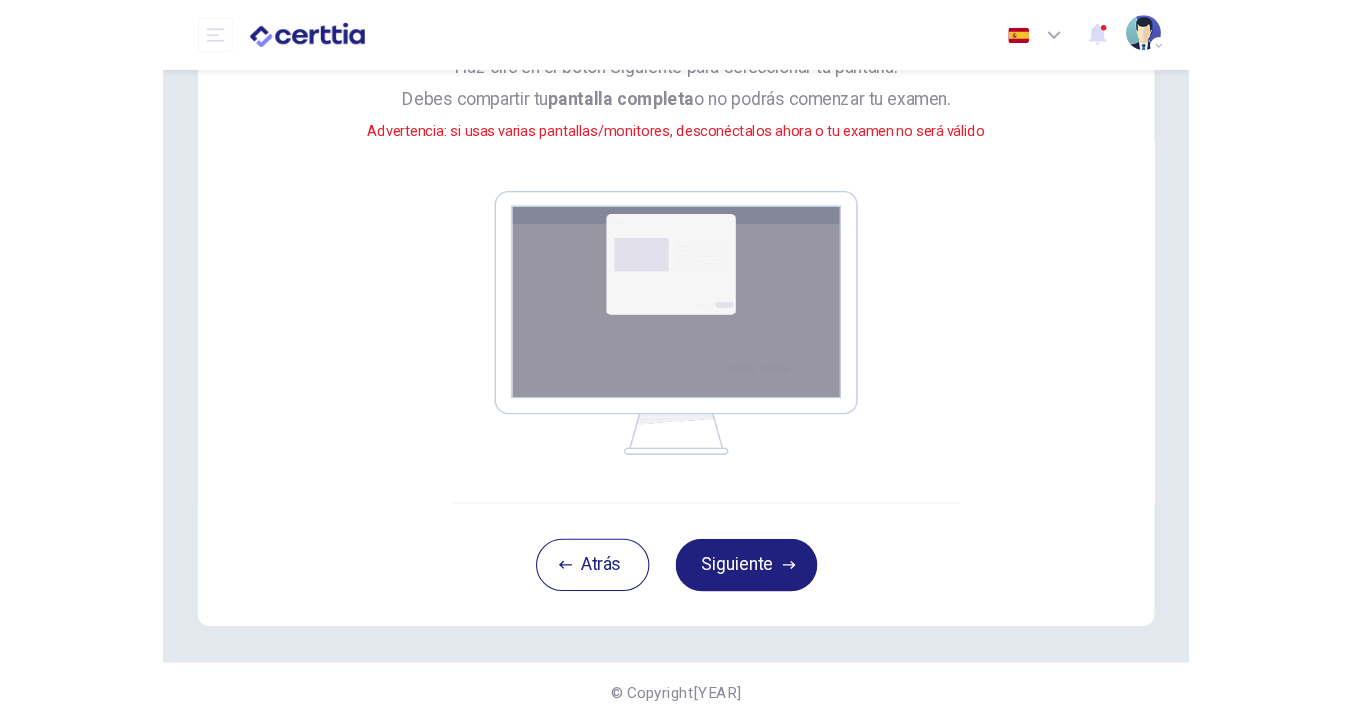 scroll, scrollTop: 0, scrollLeft: 0, axis: both 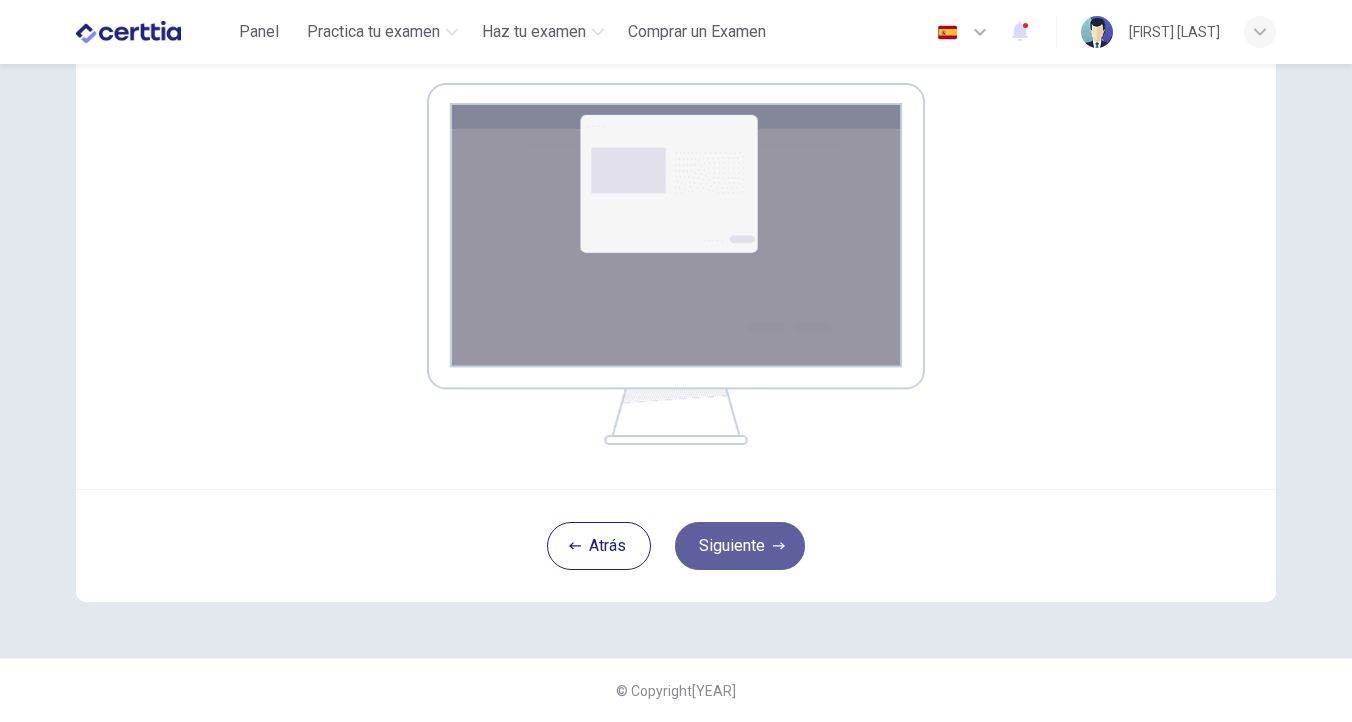 click on "Siguiente" at bounding box center [740, 546] 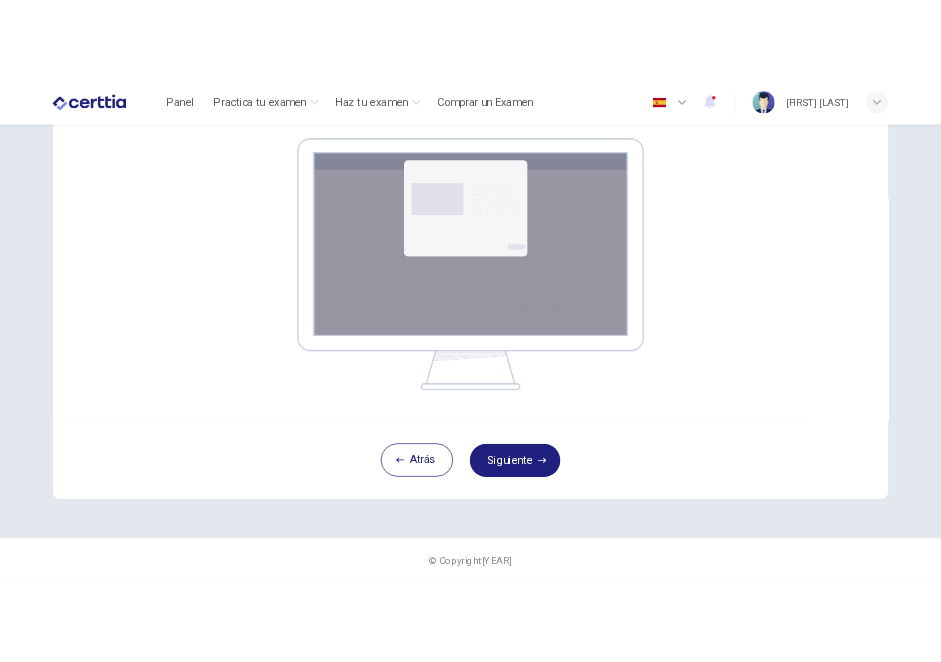 scroll, scrollTop: 208, scrollLeft: 0, axis: vertical 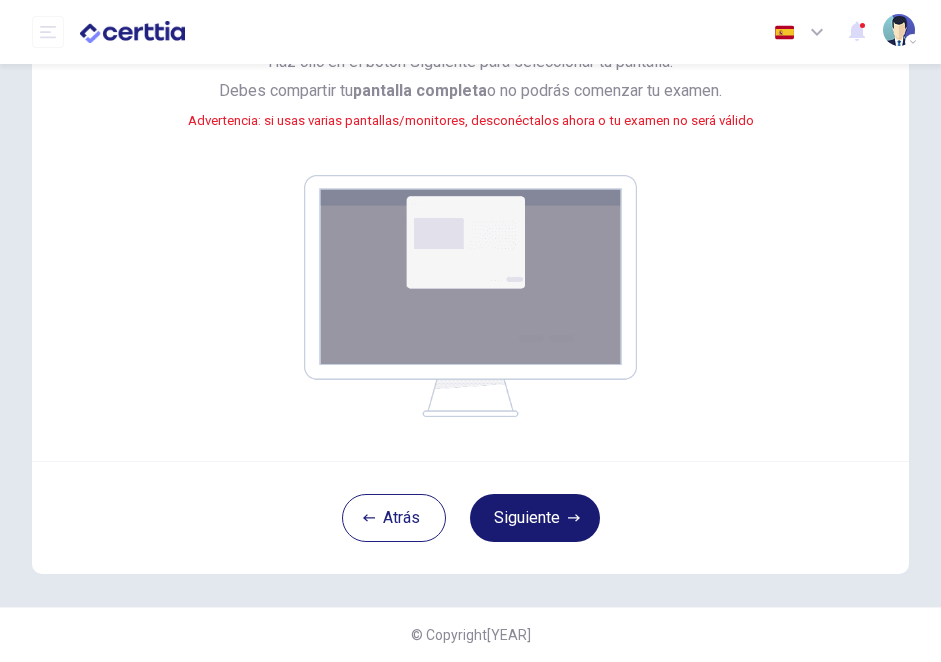 click on "Siguiente" at bounding box center (535, 518) 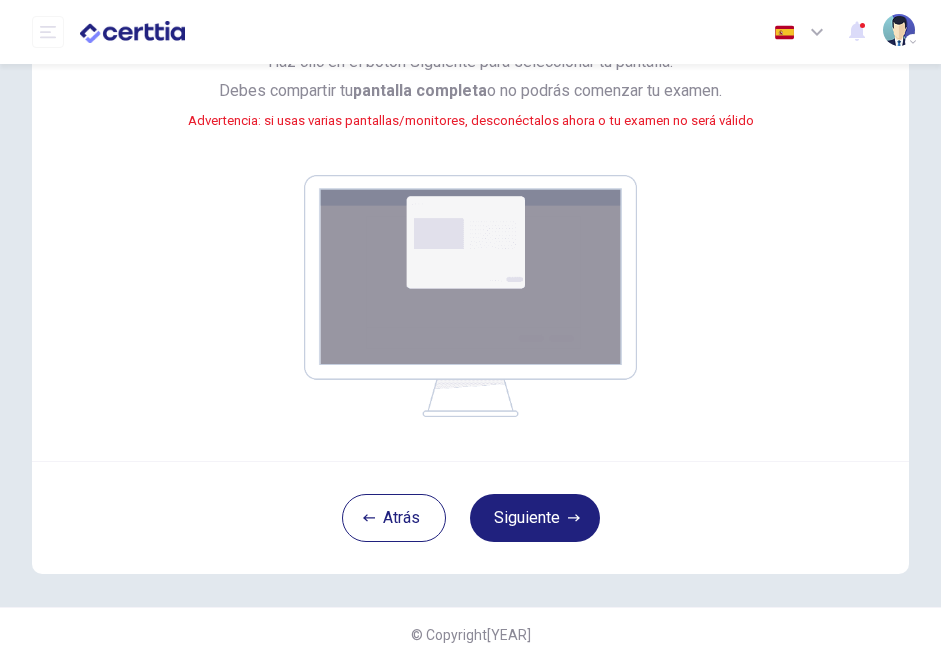click at bounding box center [470, 296] 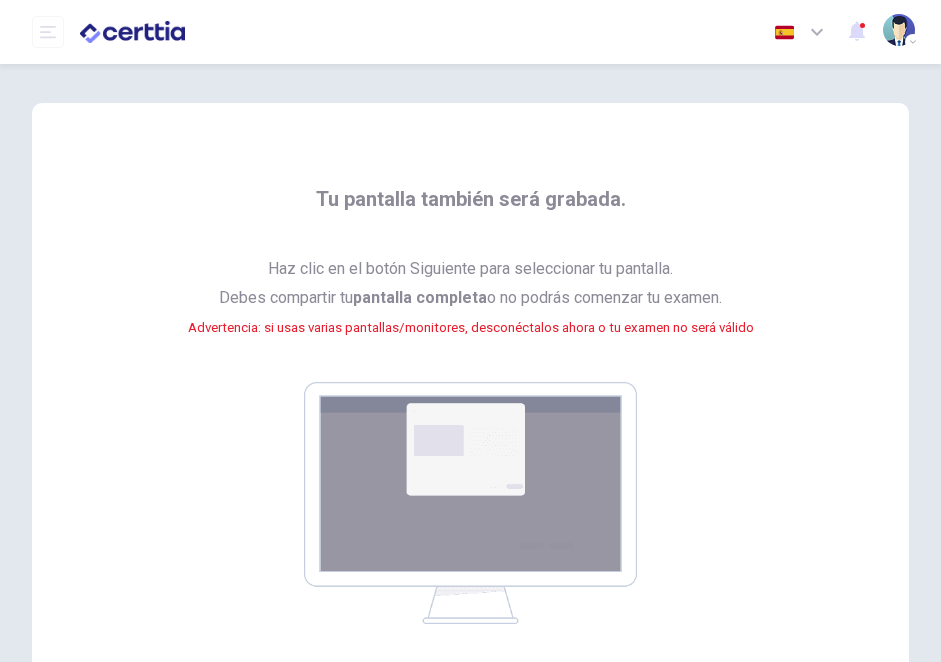 scroll, scrollTop: 0, scrollLeft: 0, axis: both 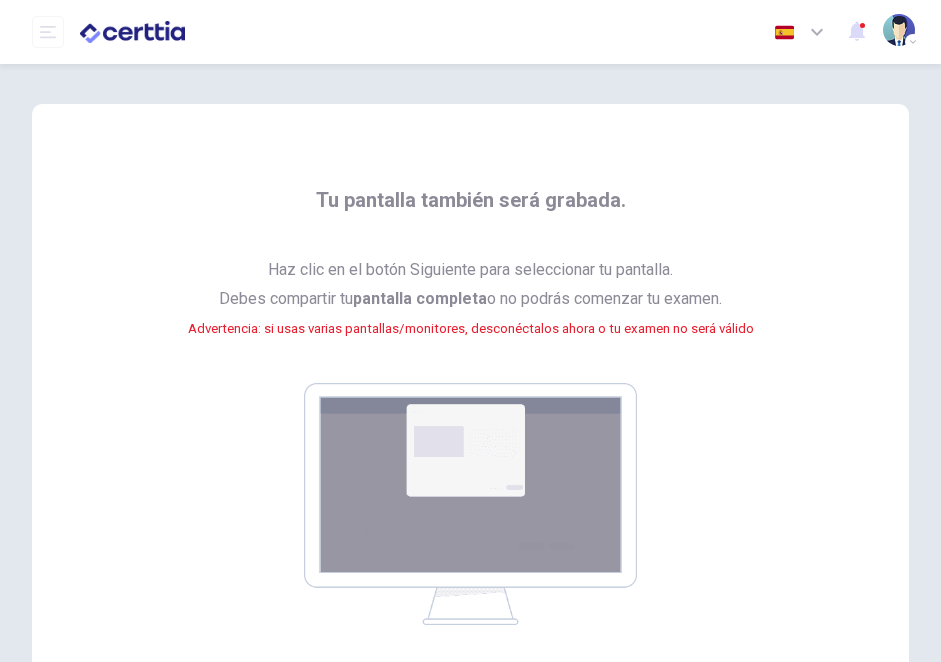 click at bounding box center [470, 504] 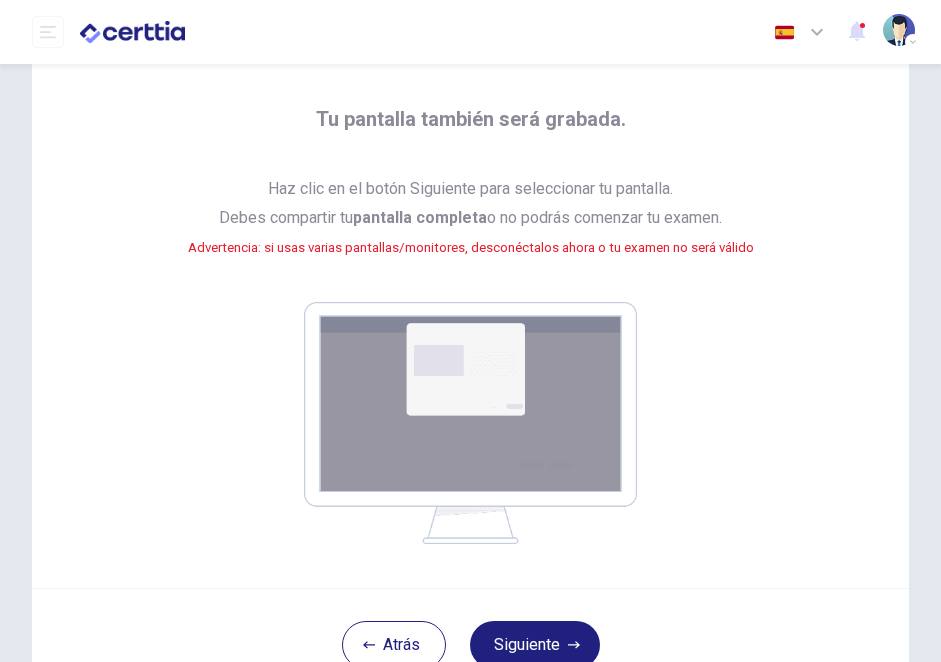 scroll, scrollTop: 208, scrollLeft: 0, axis: vertical 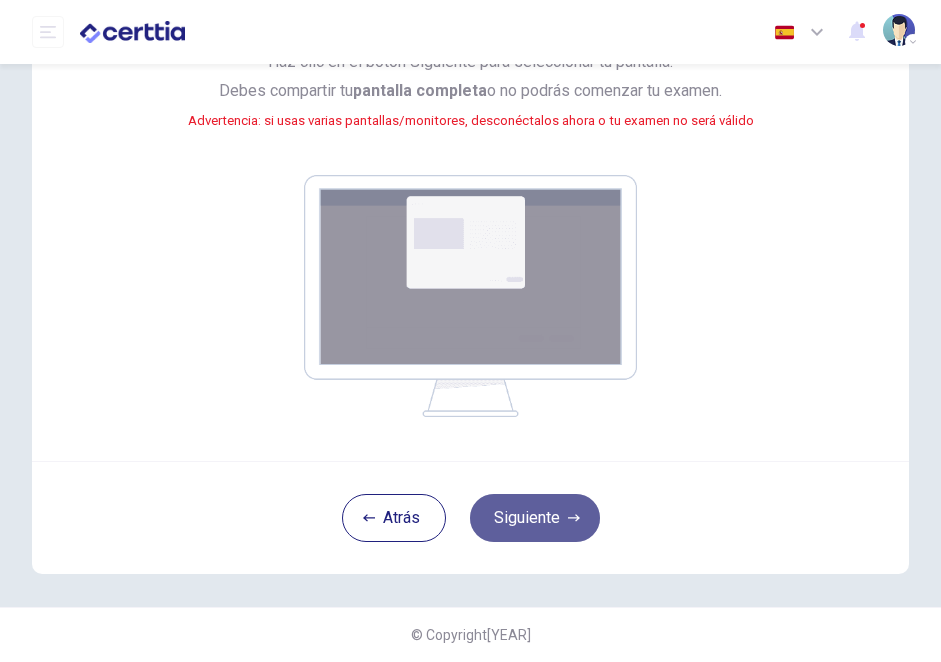 click on "Siguiente" at bounding box center [535, 518] 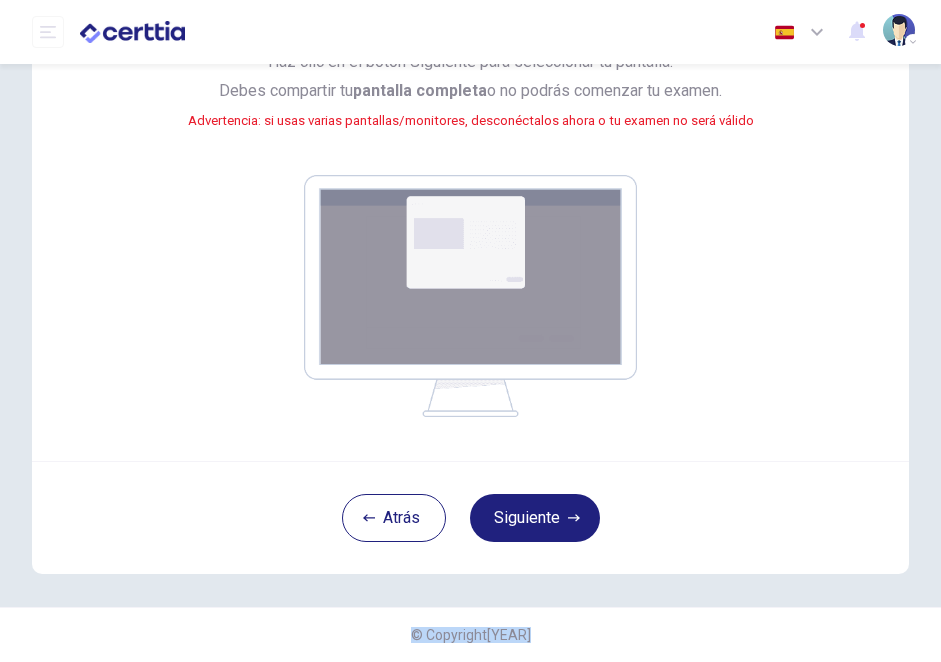 click on "Atrás Siguiente" at bounding box center (470, 517) 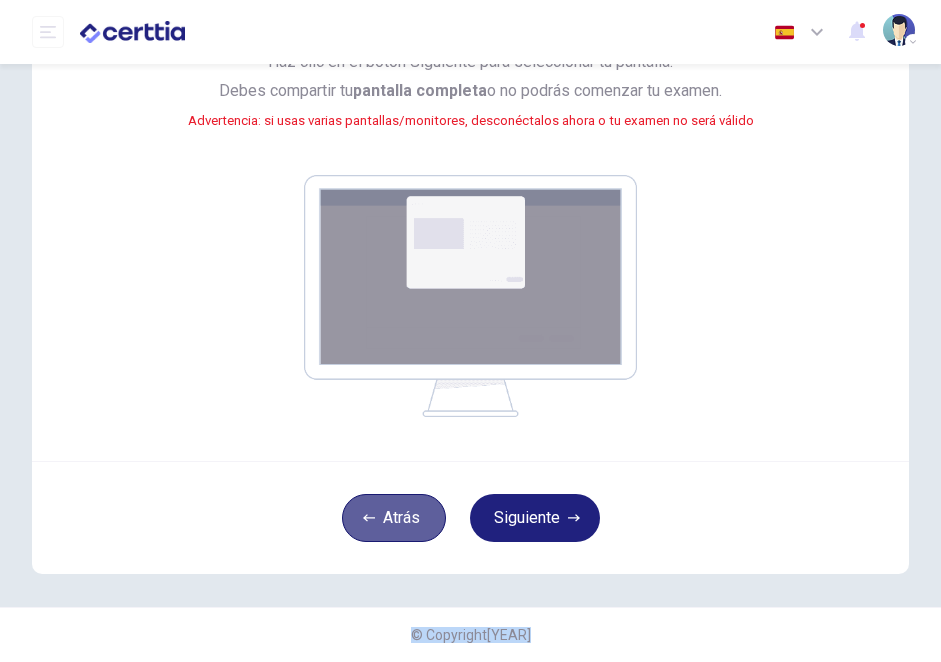 click on "Atrás" at bounding box center (394, 518) 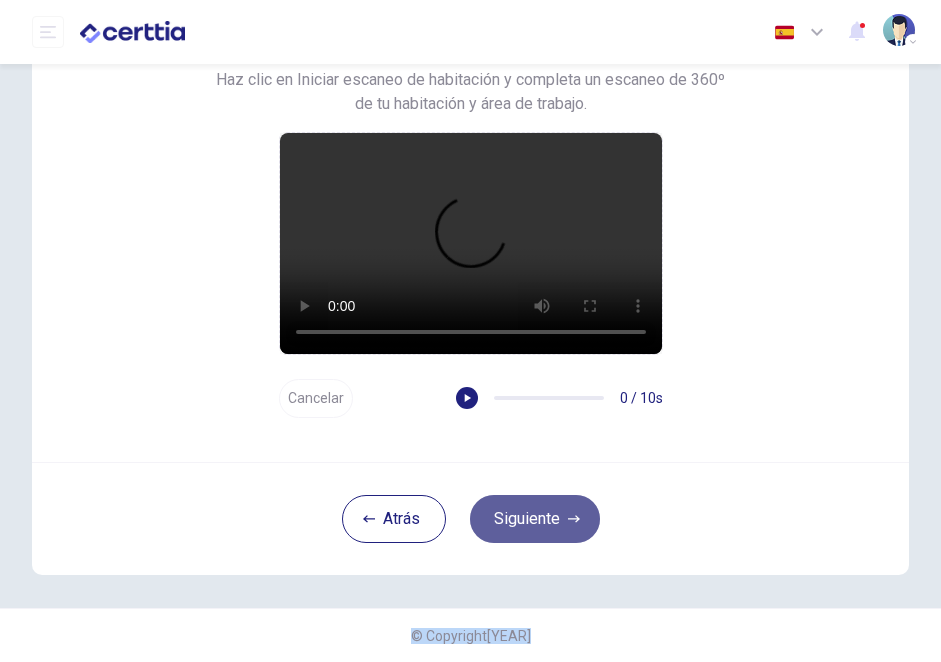 click at bounding box center [574, 519] 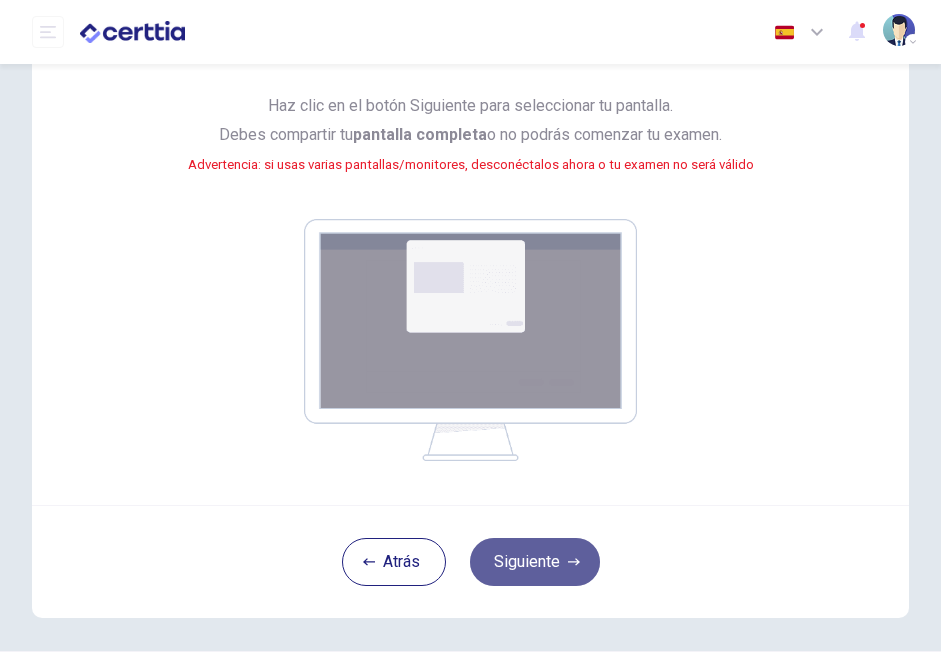 click on "Siguiente" at bounding box center [535, 562] 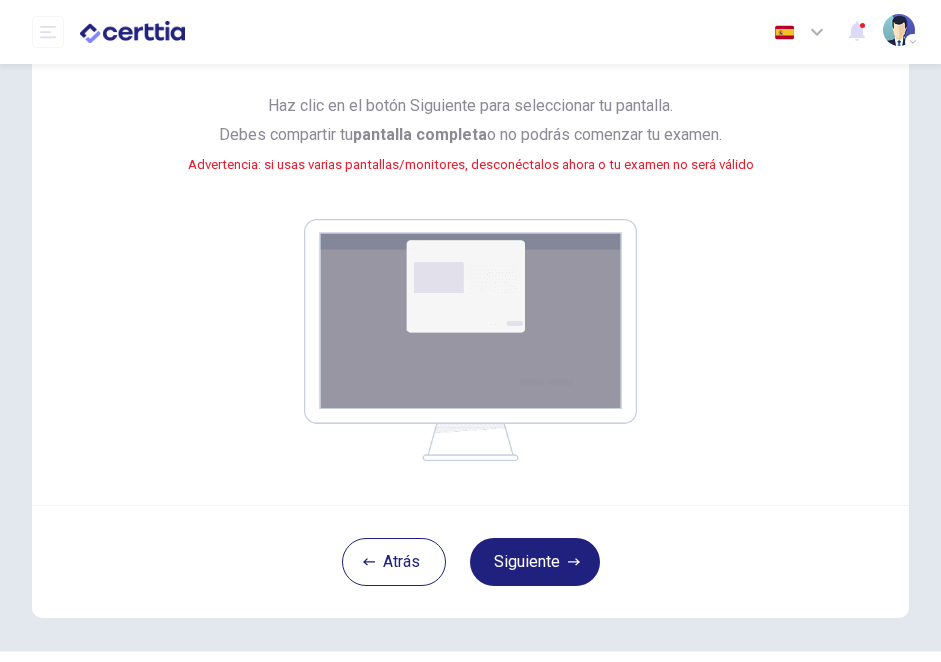 click on "Atrás Siguiente" at bounding box center [470, 561] 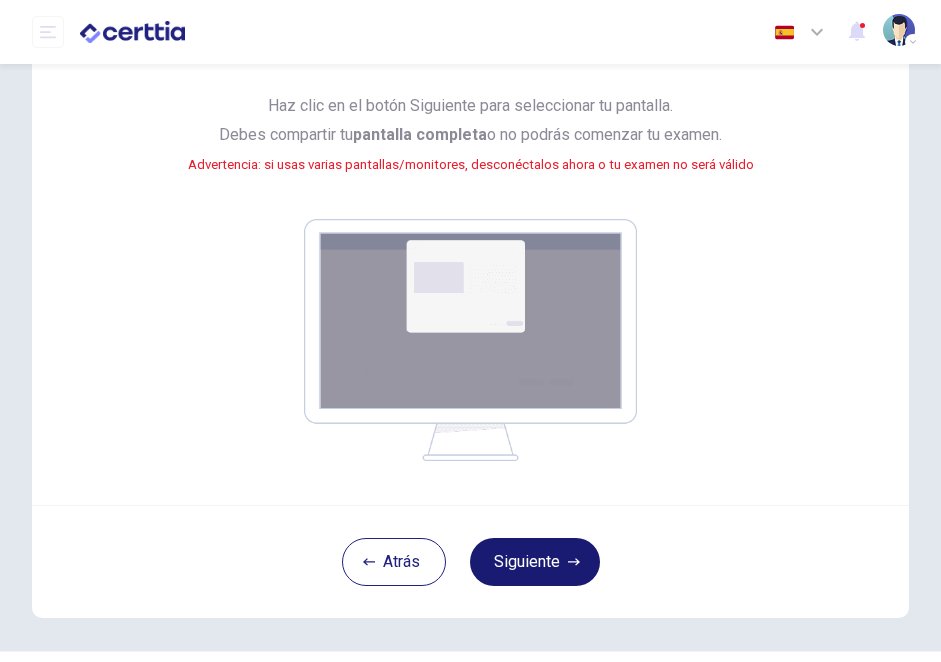 click on "Siguiente" at bounding box center [535, 562] 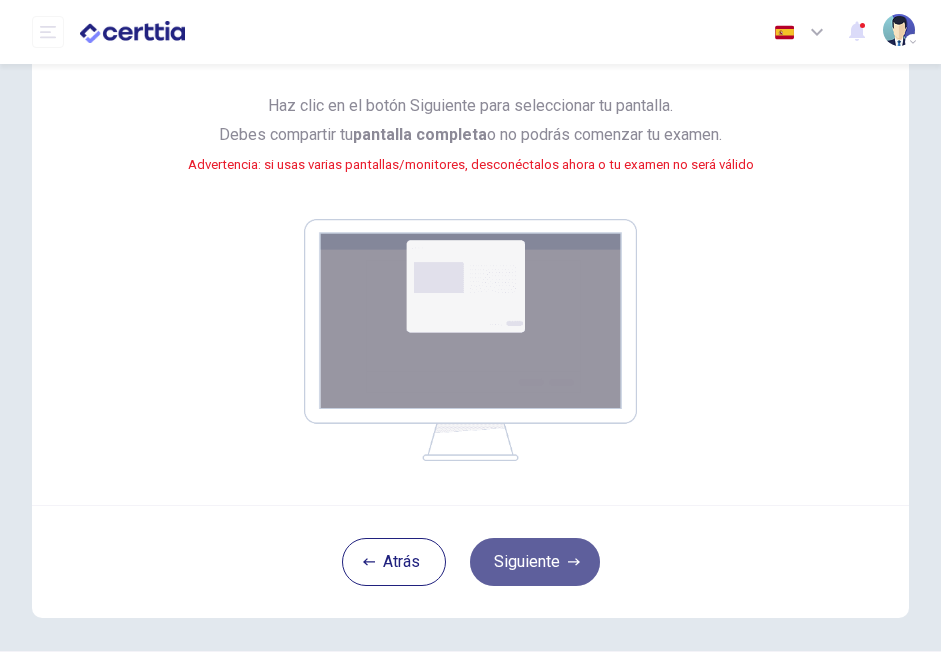 click on "Siguiente" at bounding box center (535, 562) 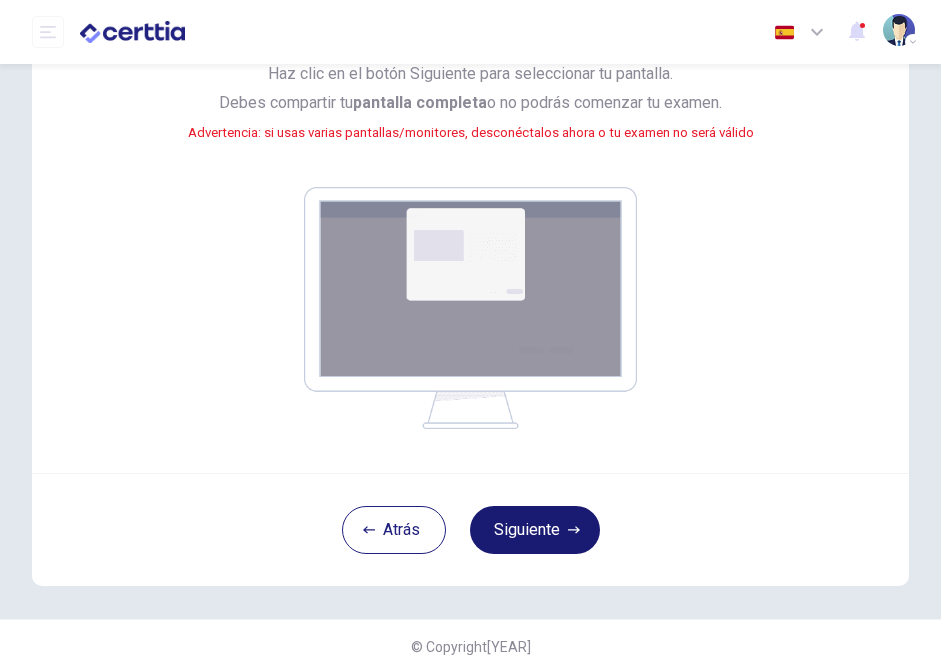 scroll, scrollTop: 208, scrollLeft: 0, axis: vertical 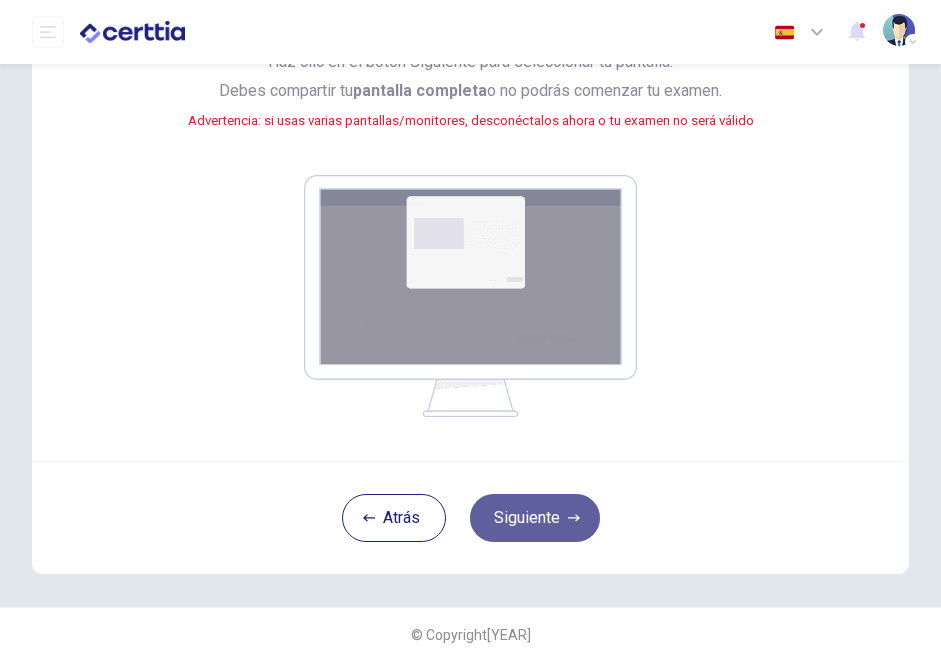 click on "Siguiente" at bounding box center (535, 518) 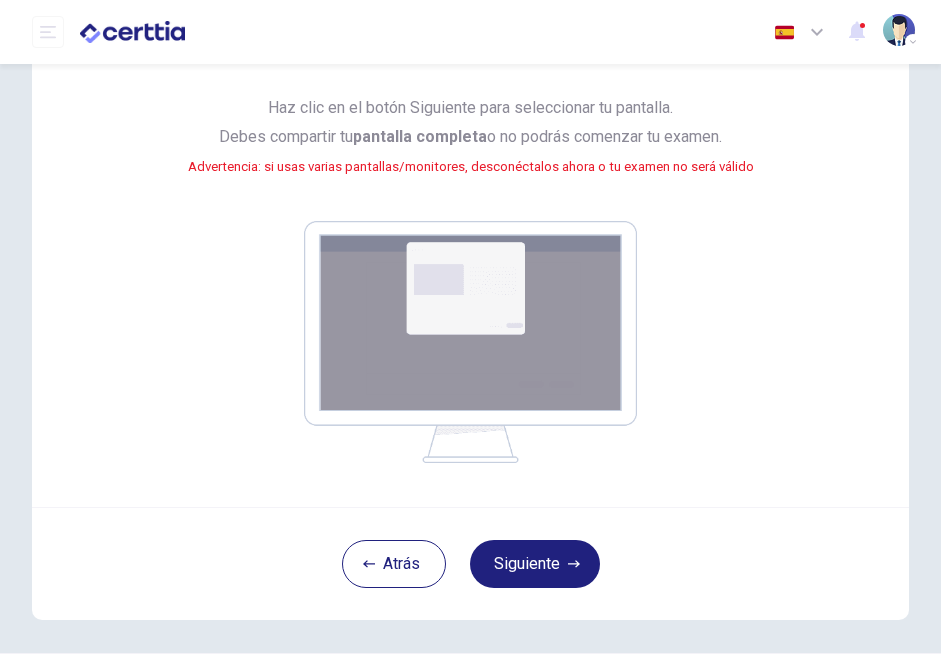scroll, scrollTop: 208, scrollLeft: 0, axis: vertical 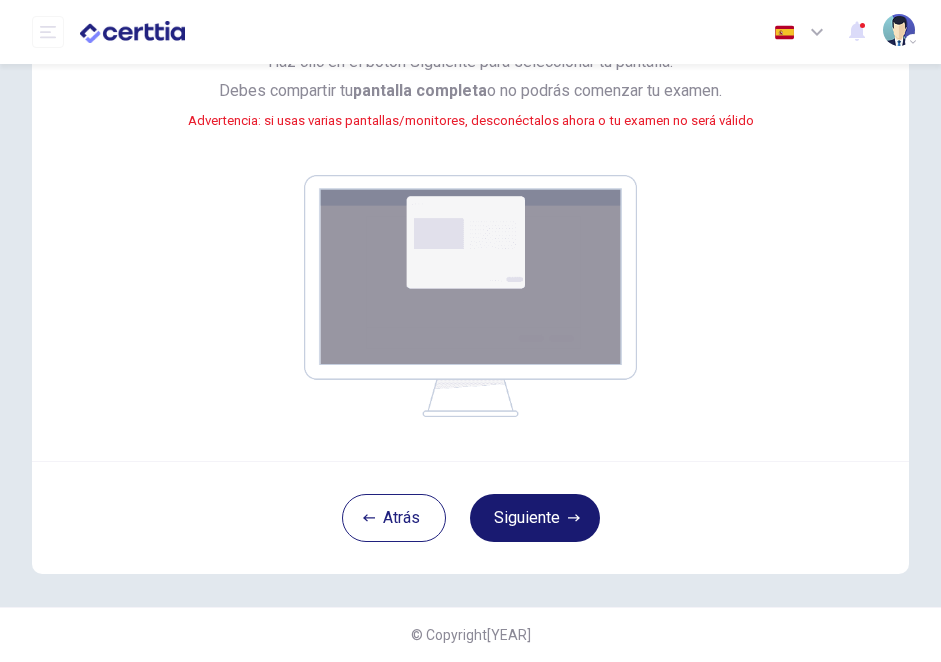 click on "Siguiente" at bounding box center [535, 518] 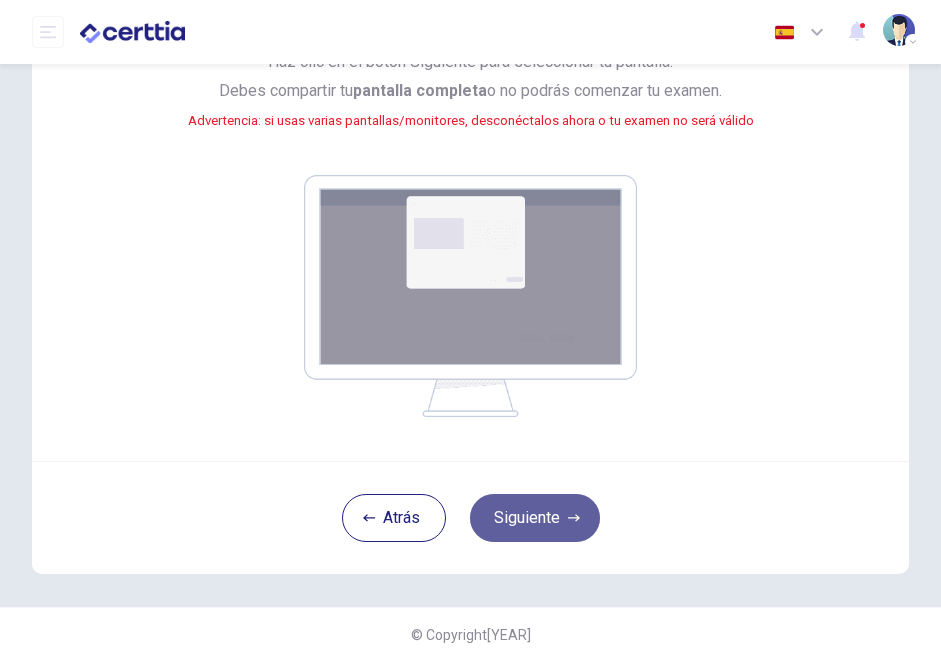 click on "Siguiente" at bounding box center (535, 518) 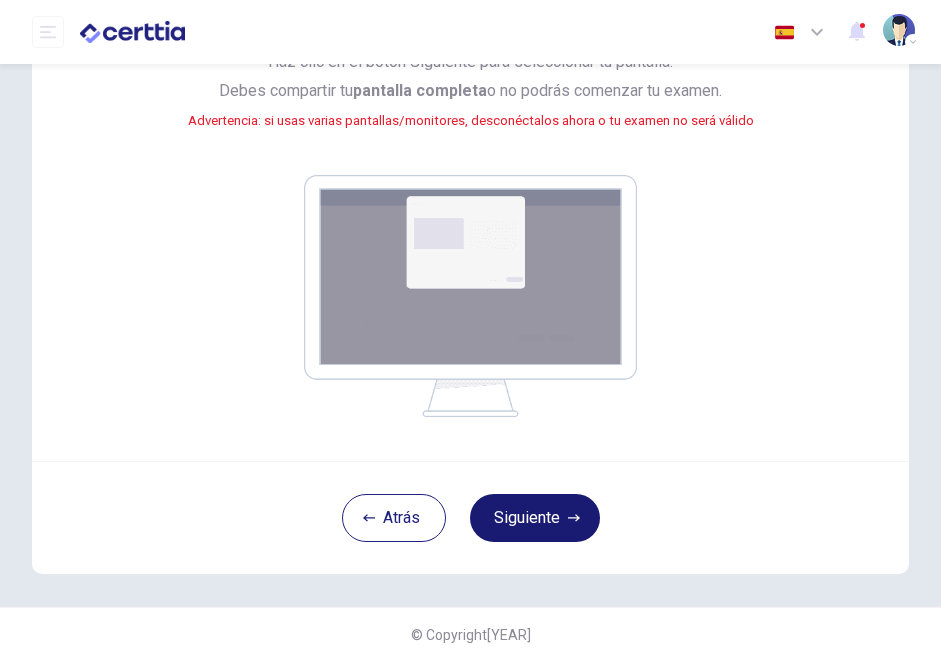 click on "Siguiente" at bounding box center [535, 518] 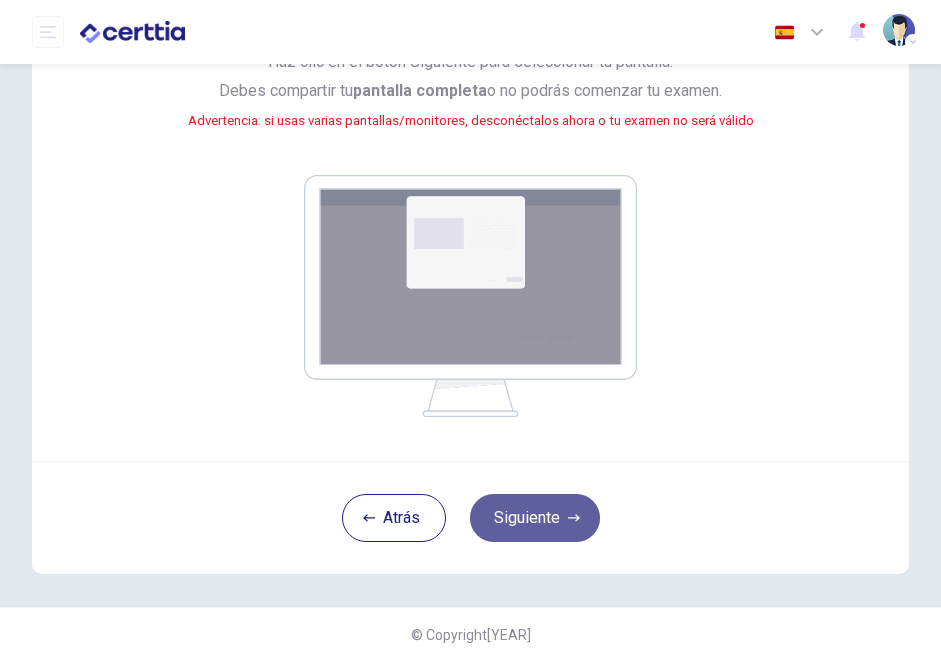 click on "Siguiente" at bounding box center [535, 518] 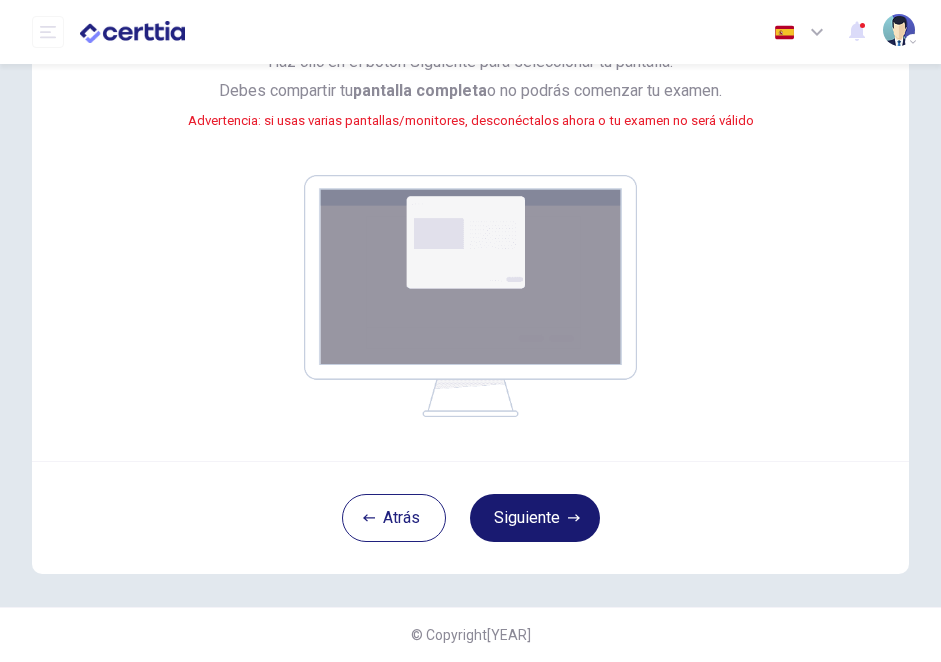 click on "Siguiente" at bounding box center (535, 518) 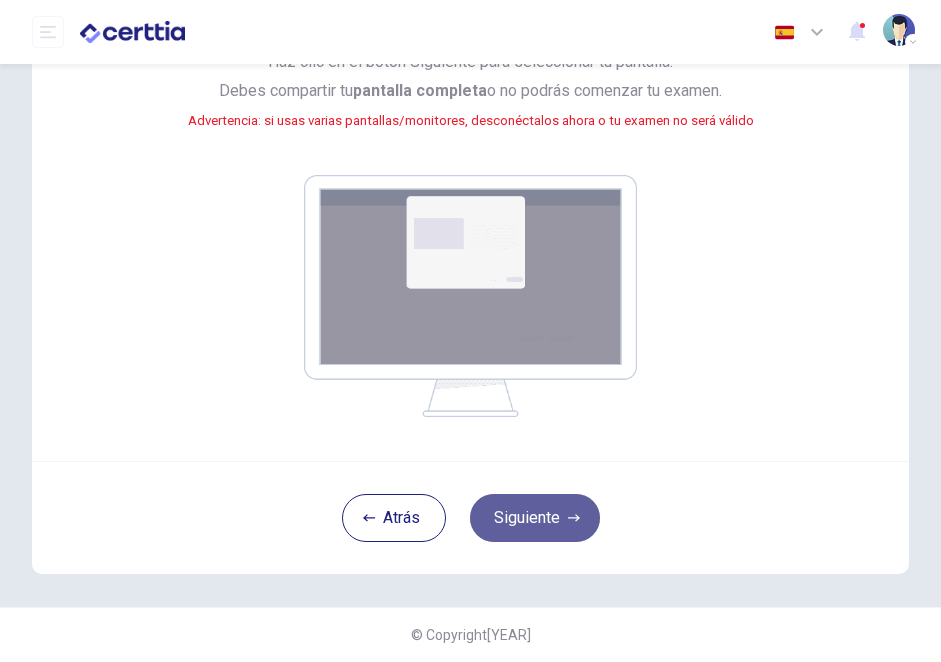 click on "Siguiente" at bounding box center (535, 518) 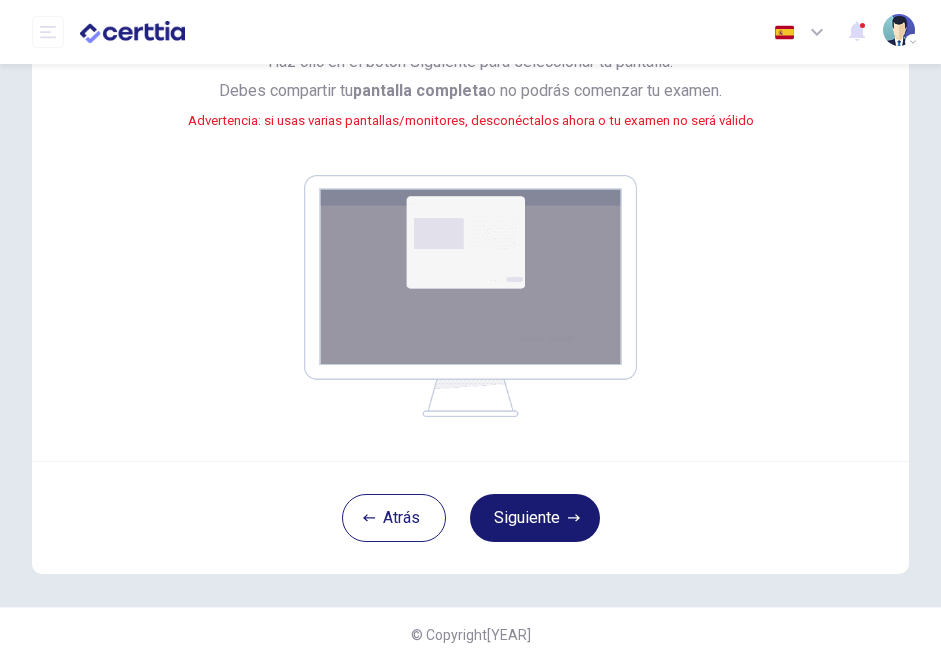 click on "Siguiente" at bounding box center (535, 518) 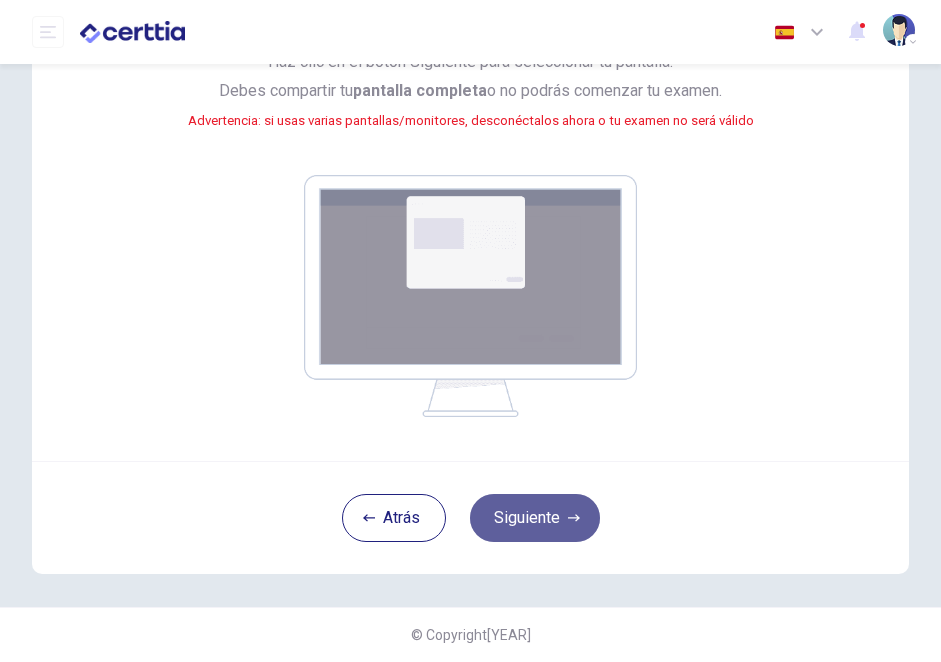 click on "Siguiente" at bounding box center (535, 518) 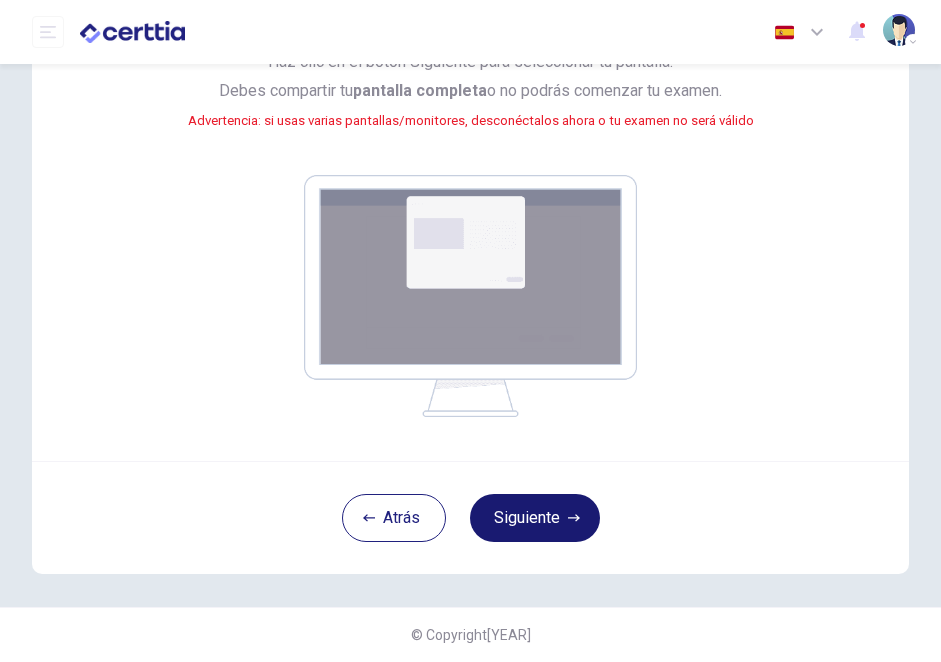 click on "Siguiente" at bounding box center (535, 518) 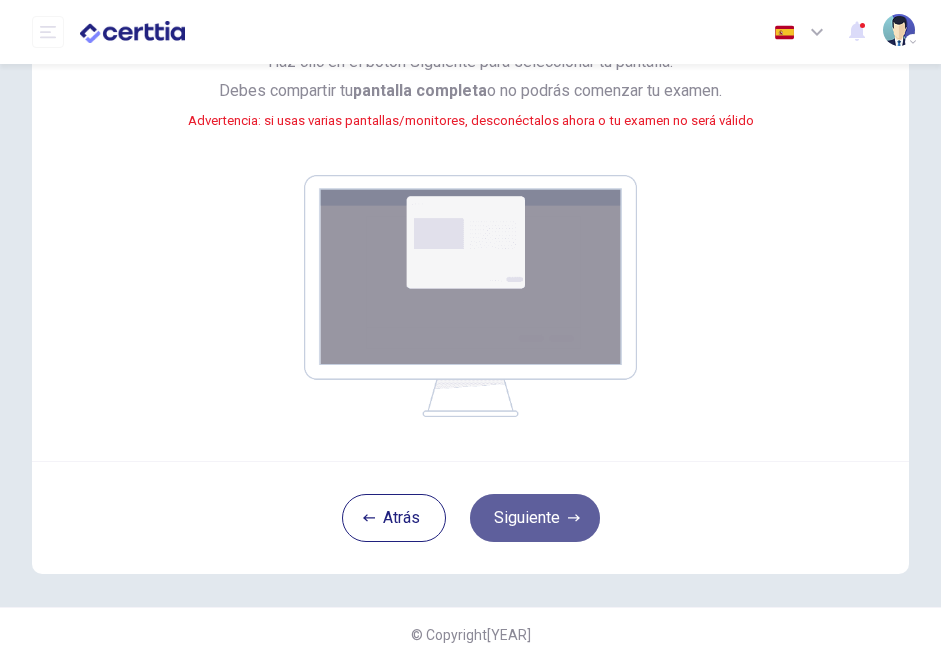 click on "Siguiente" at bounding box center (535, 518) 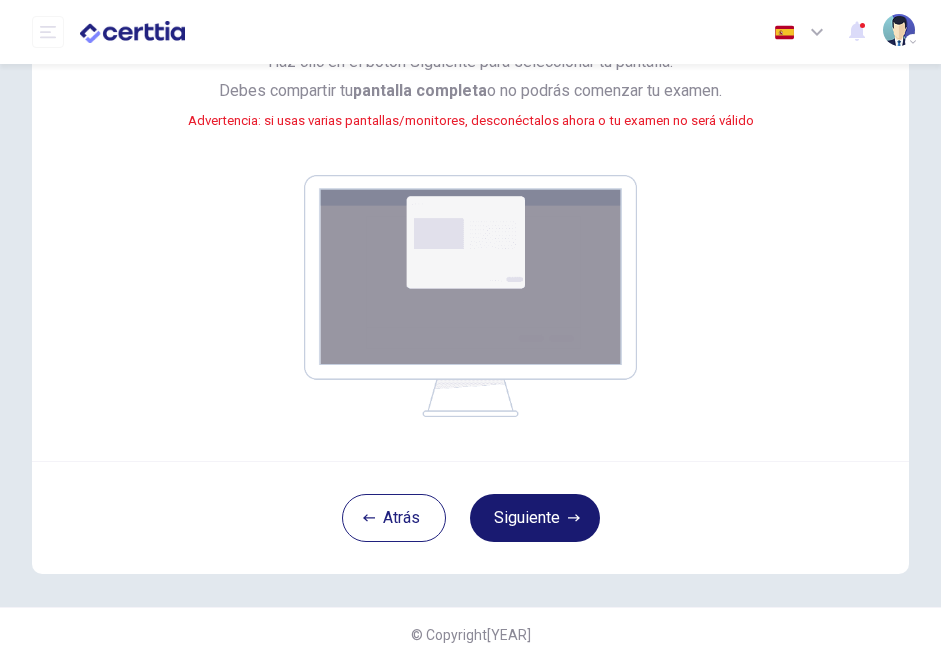 click on "Siguiente" at bounding box center (535, 518) 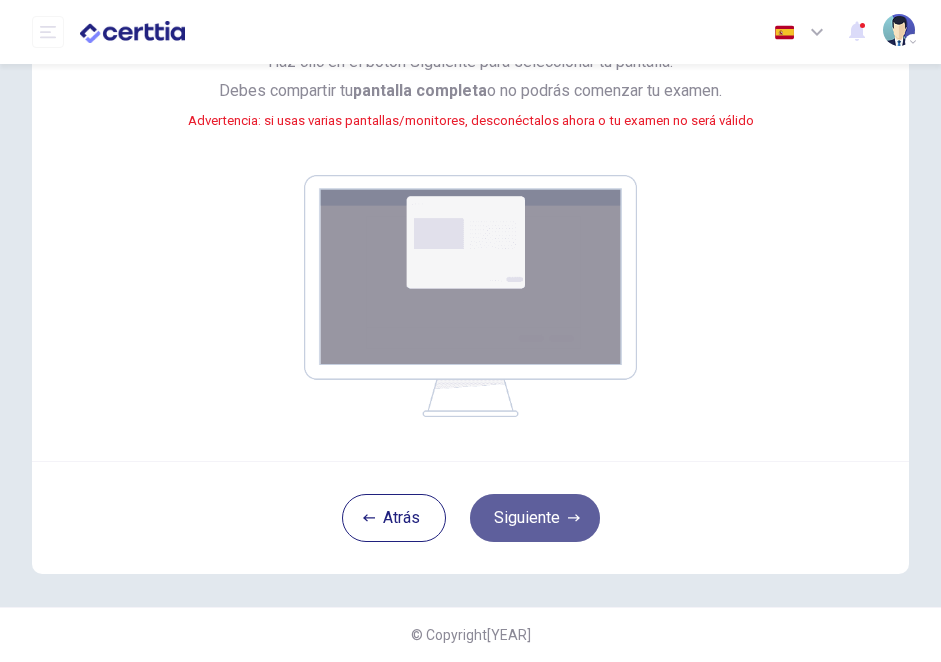 click on "Siguiente" at bounding box center (535, 518) 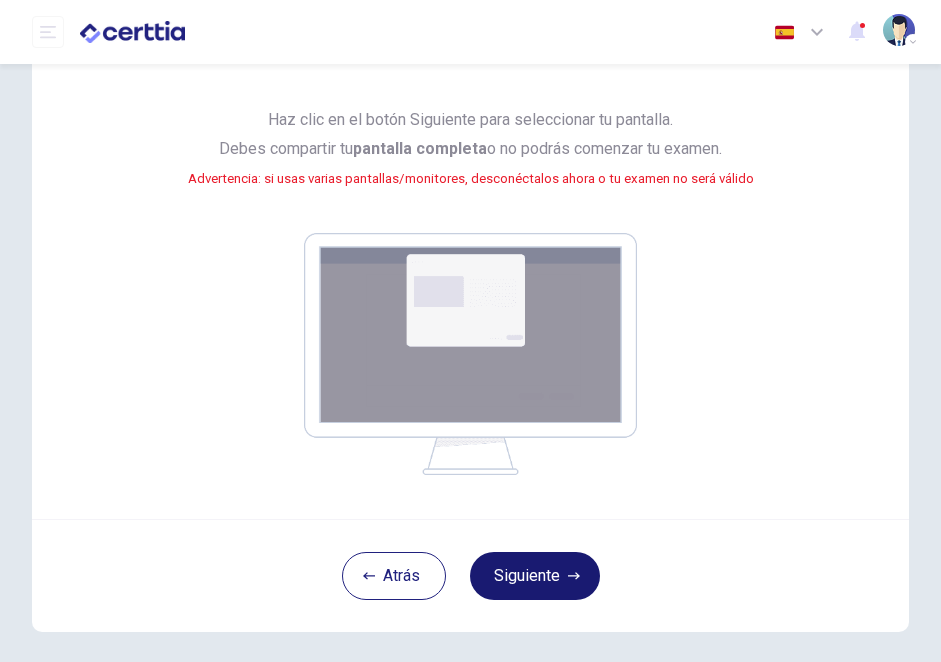 scroll, scrollTop: 208, scrollLeft: 0, axis: vertical 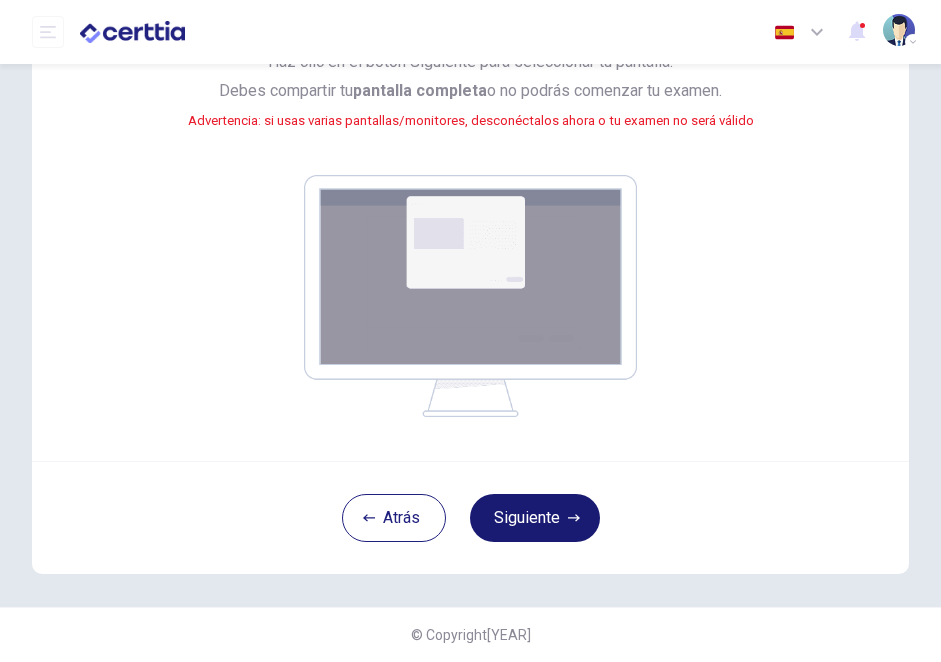 click on "Siguiente" at bounding box center (535, 518) 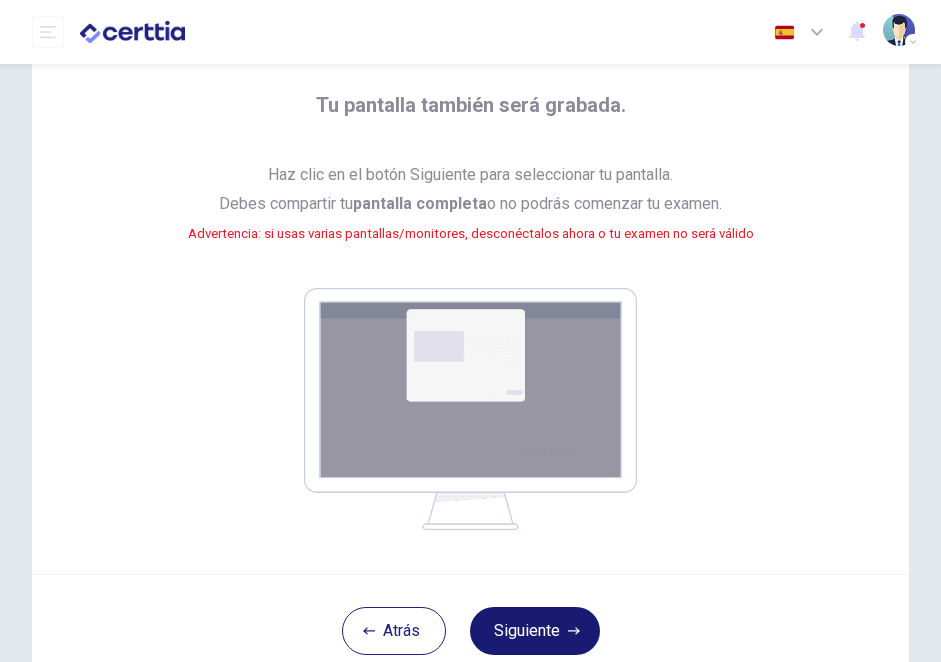 scroll, scrollTop: 208, scrollLeft: 0, axis: vertical 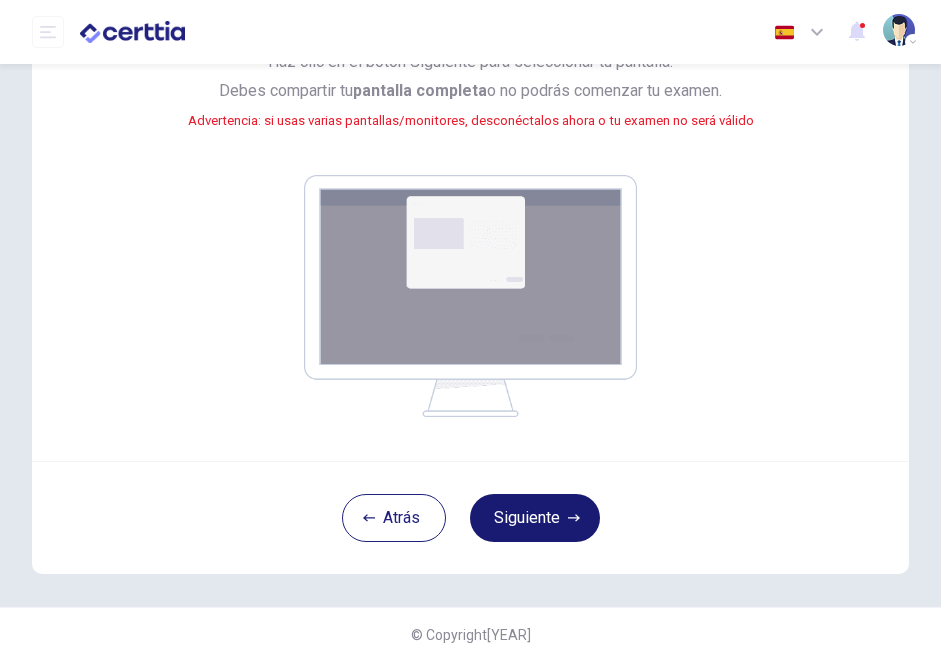 click on "Siguiente" at bounding box center [535, 518] 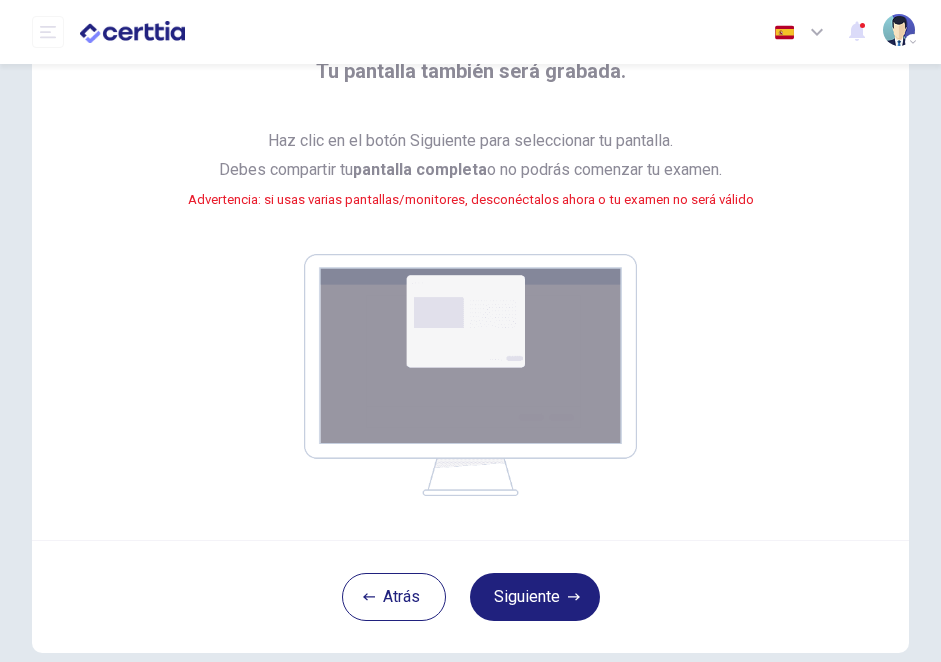 scroll, scrollTop: 0, scrollLeft: 0, axis: both 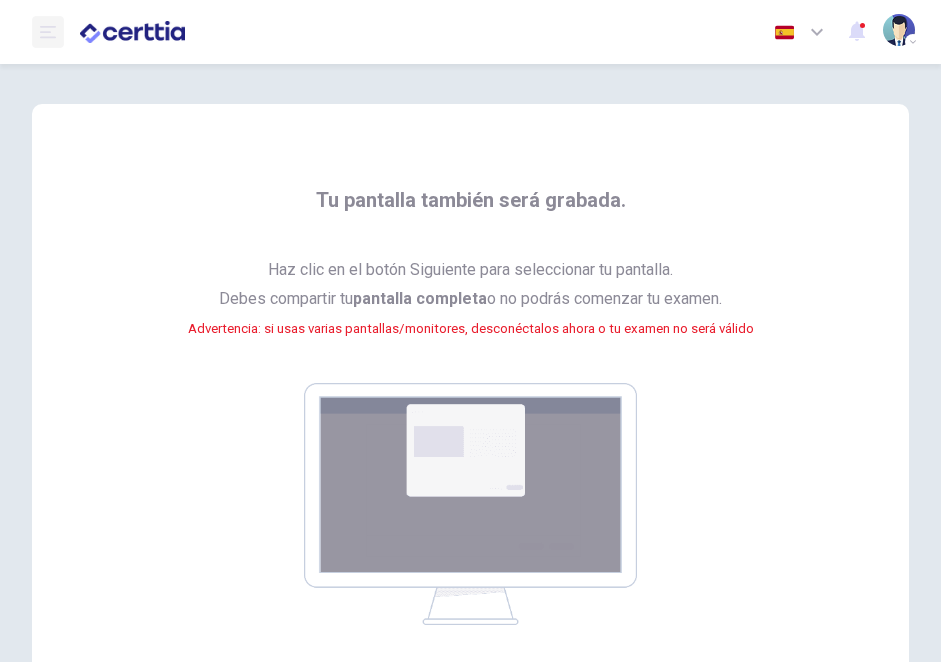 click at bounding box center (48, 32) 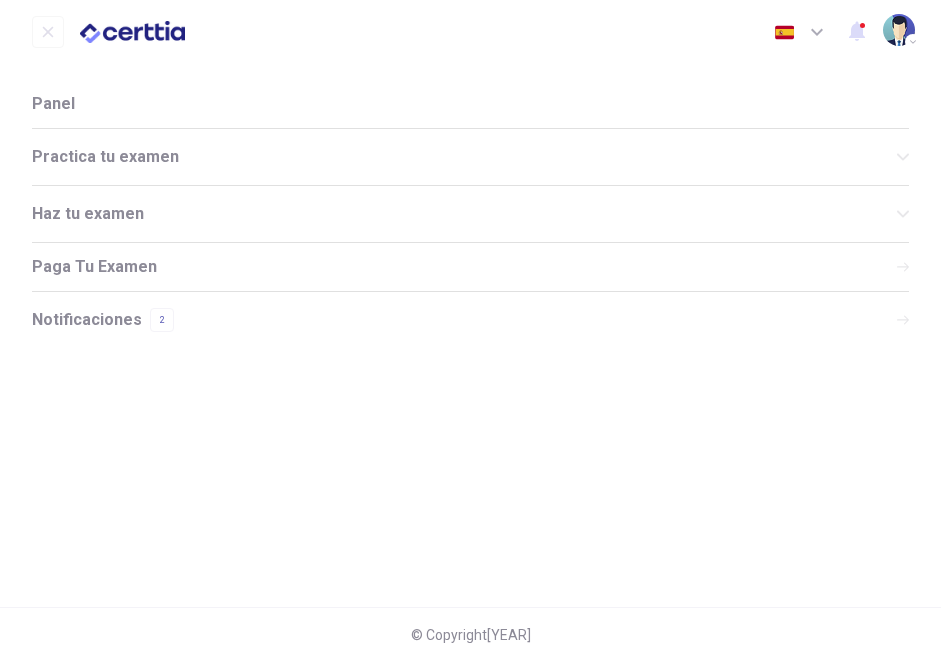 click on "Practica tu examen Haz tu examen Comprar un Examen Español ** ​ [FIRST] [LAST]" at bounding box center [470, 32] 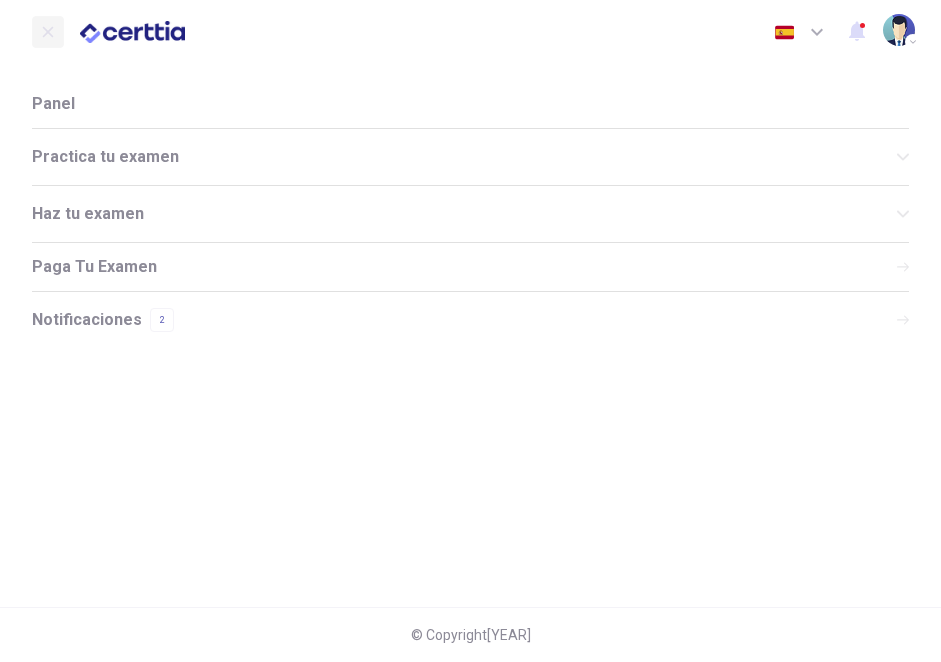 click at bounding box center [48, 32] 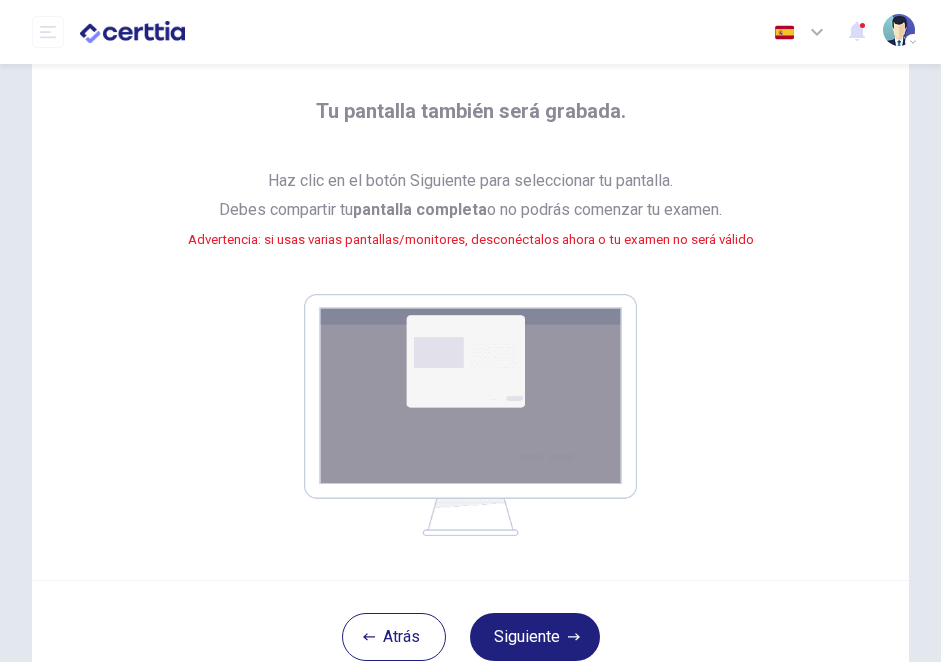 scroll, scrollTop: 208, scrollLeft: 0, axis: vertical 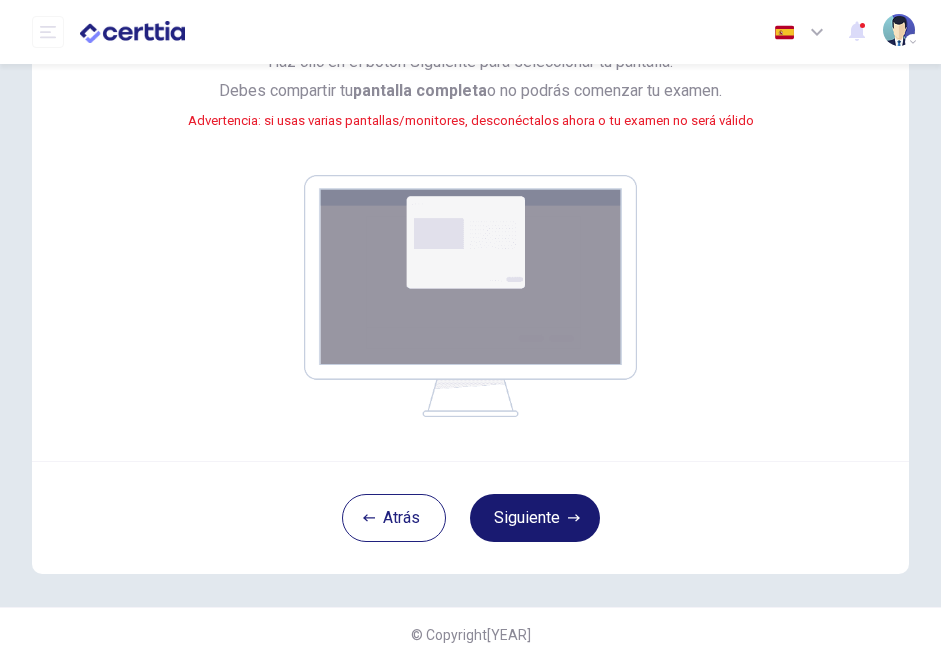 click on "Siguiente" at bounding box center (535, 518) 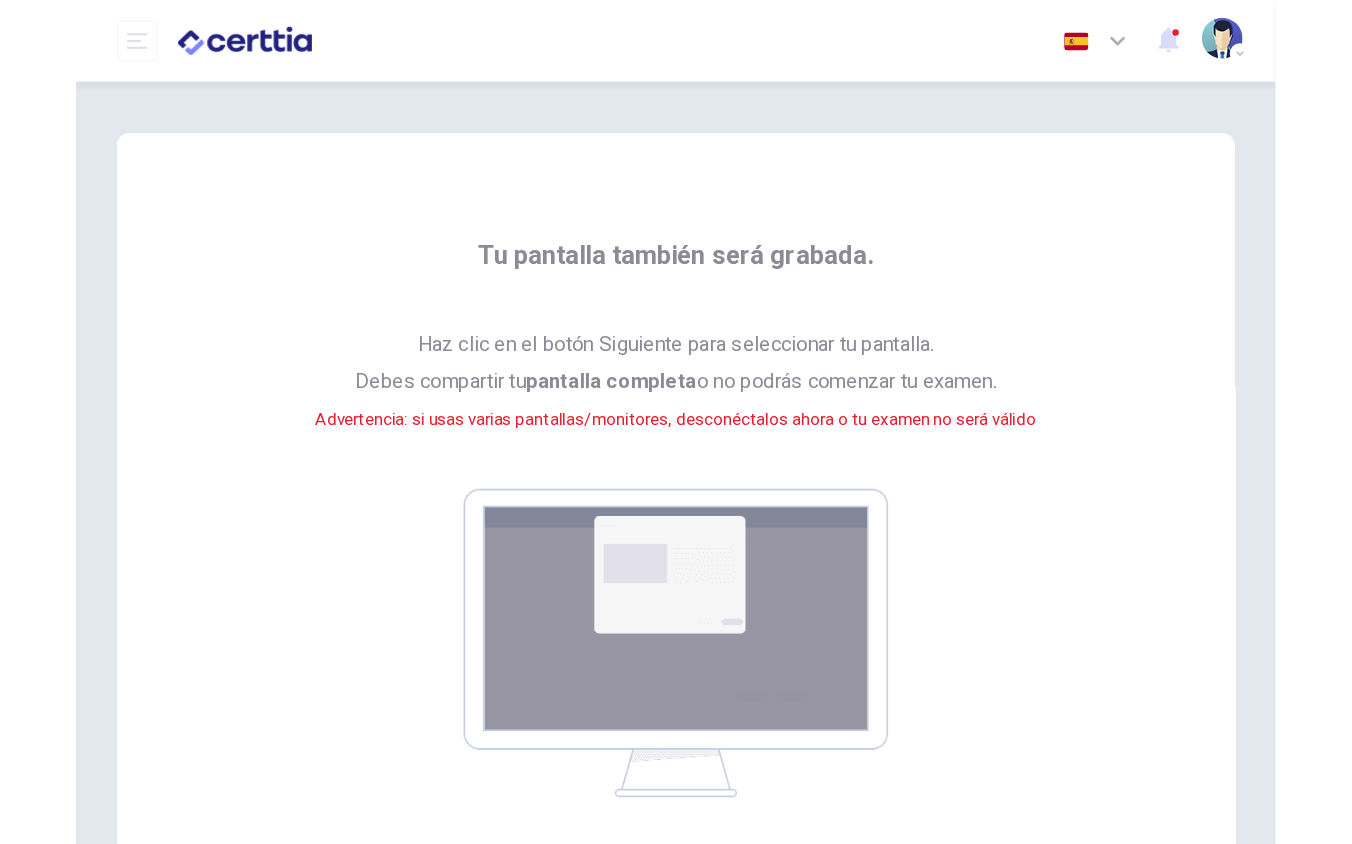 scroll, scrollTop: 208, scrollLeft: 0, axis: vertical 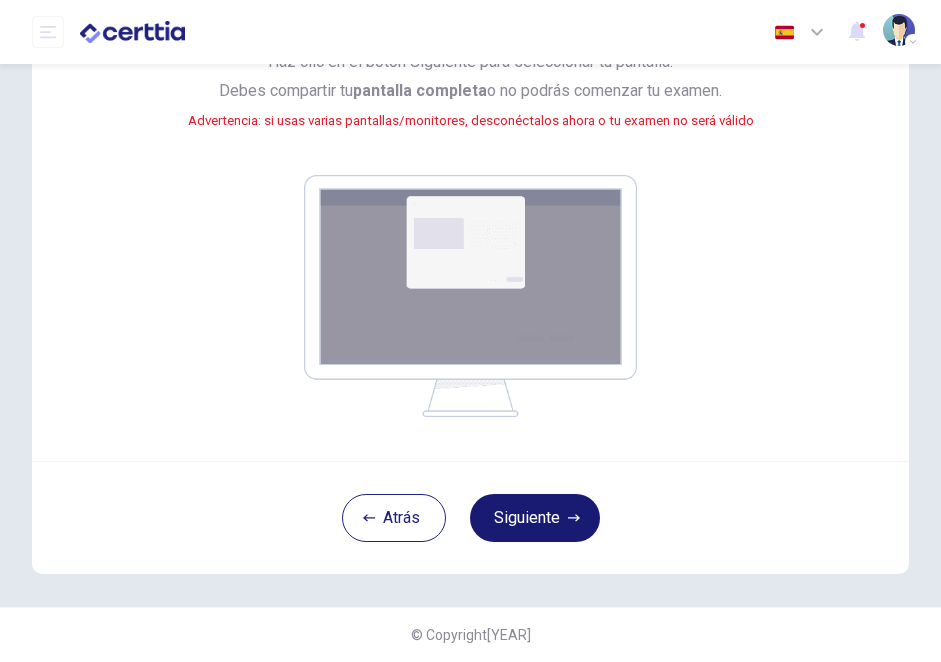 click on "Siguiente" at bounding box center (535, 518) 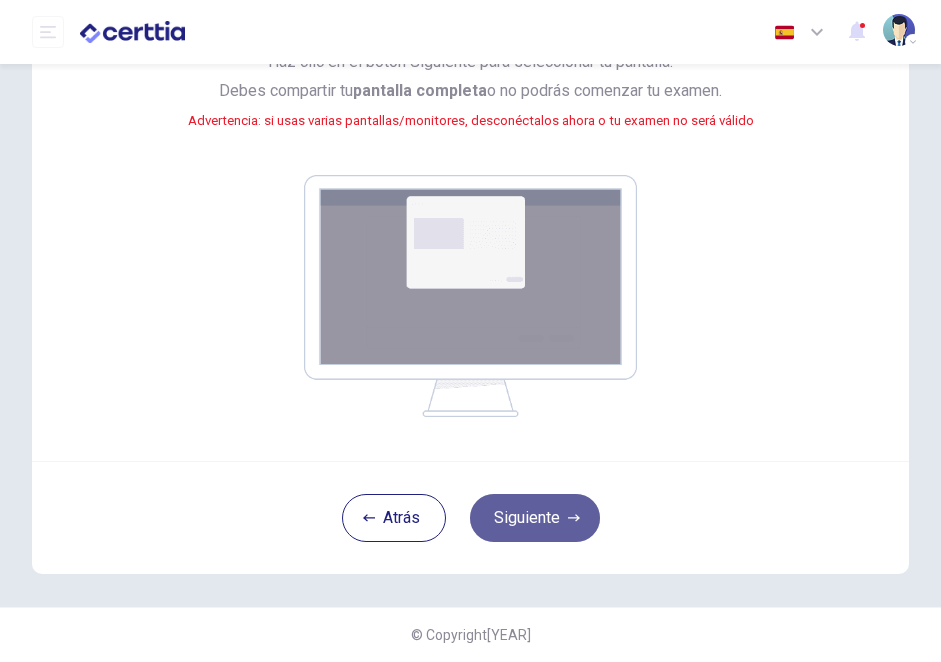 click on "Siguiente" at bounding box center [535, 518] 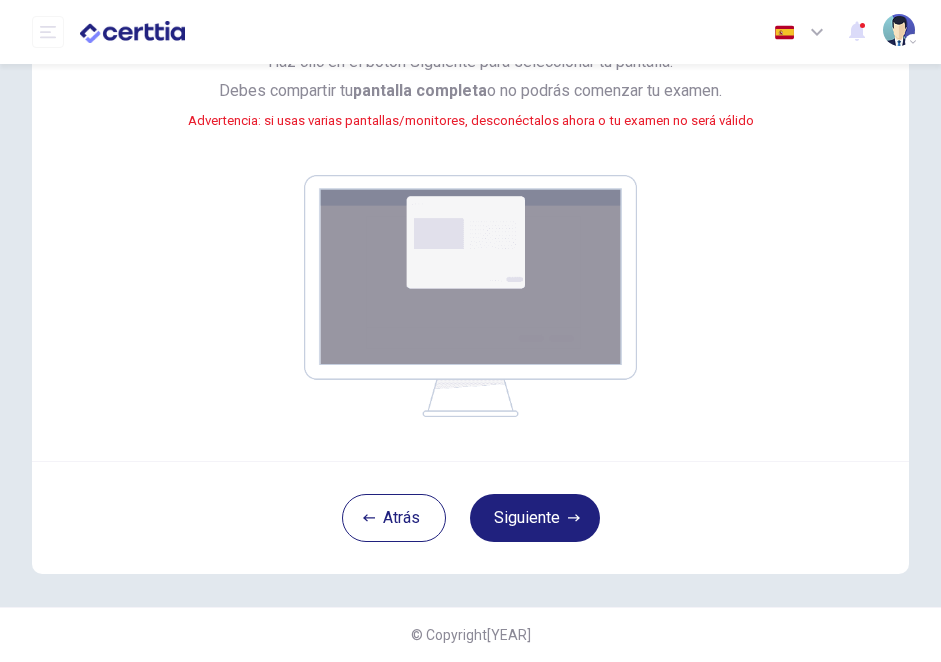 click on "Tu pantalla también será grabada. Haz clic en el botón Siguiente para seleccionar tu pantalla.  Debes compartir tu  pantalla completa  o no podrás comenzar tu examen.    Advertencia: si usas varias pantallas/monitores, desconéctalos ahora o tu examen no será válido" at bounding box center (470, 196) 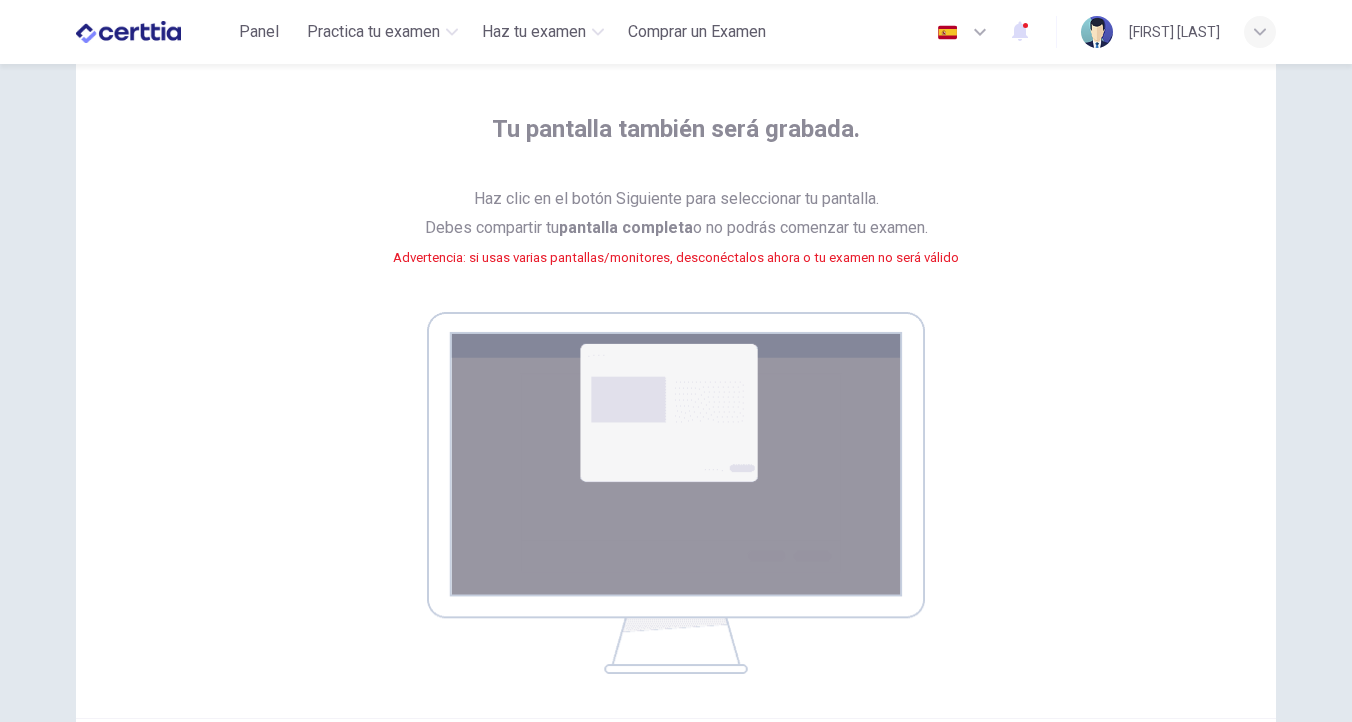 scroll, scrollTop: 95, scrollLeft: 0, axis: vertical 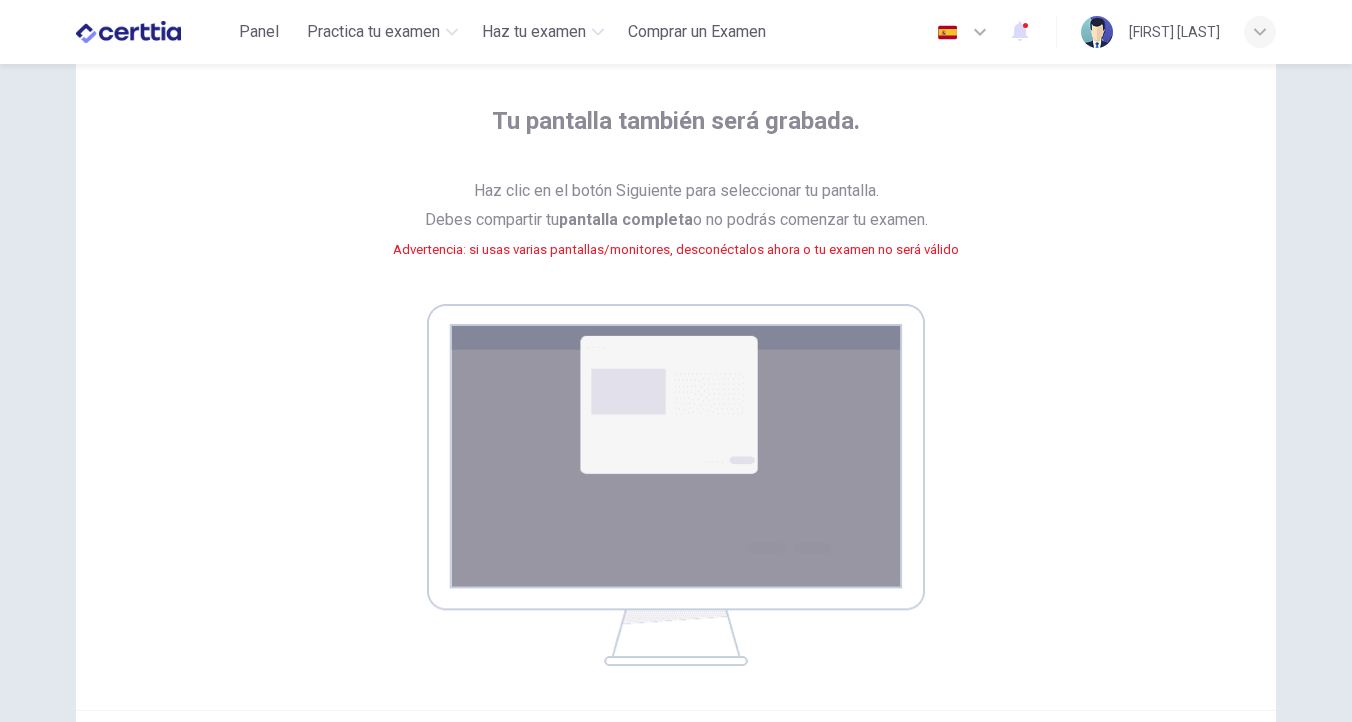 click on "Haz clic en el botón Siguiente para seleccionar tu pantalla.  Debes compartir tu  pantalla completa  o no podrás comenzar tu examen.    Advertencia: si usas varias pantallas/monitores, desconéctalos ahora o tu examen no será válido" at bounding box center (676, 232) 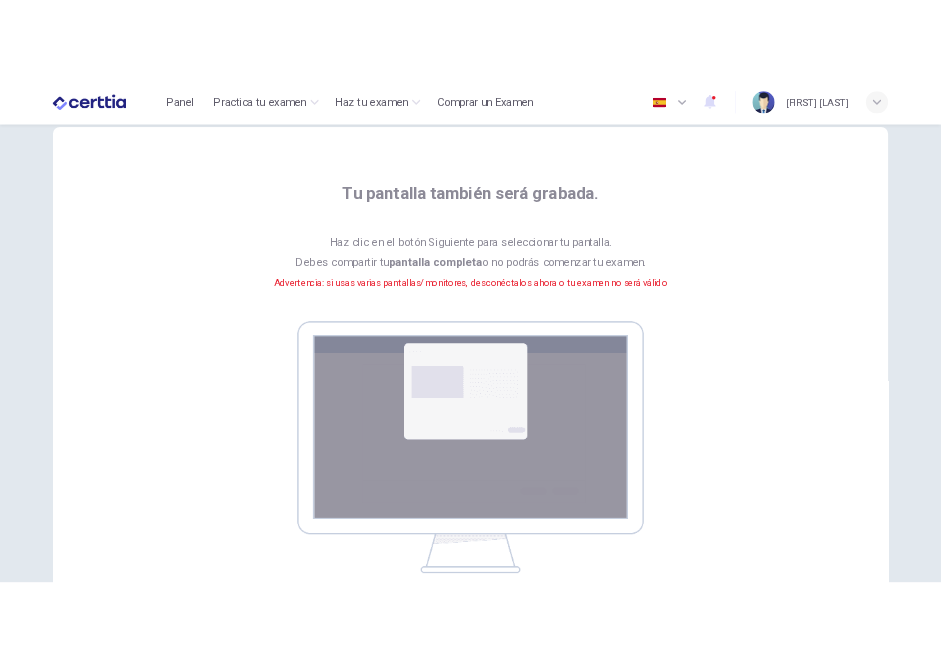 scroll, scrollTop: 0, scrollLeft: 0, axis: both 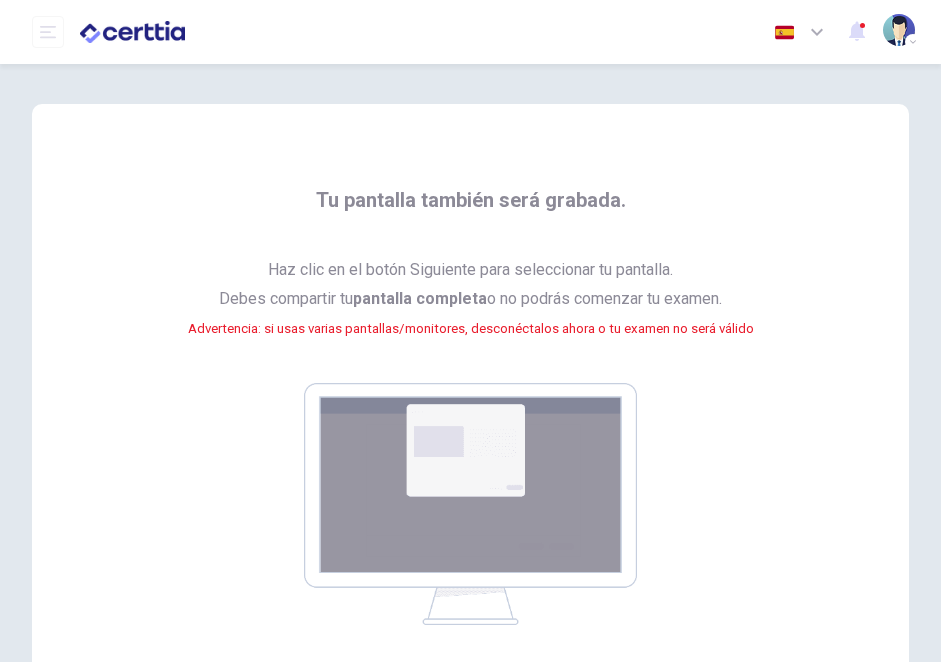 drag, startPoint x: 697, startPoint y: 459, endPoint x: 478, endPoint y: 463, distance: 219.03653 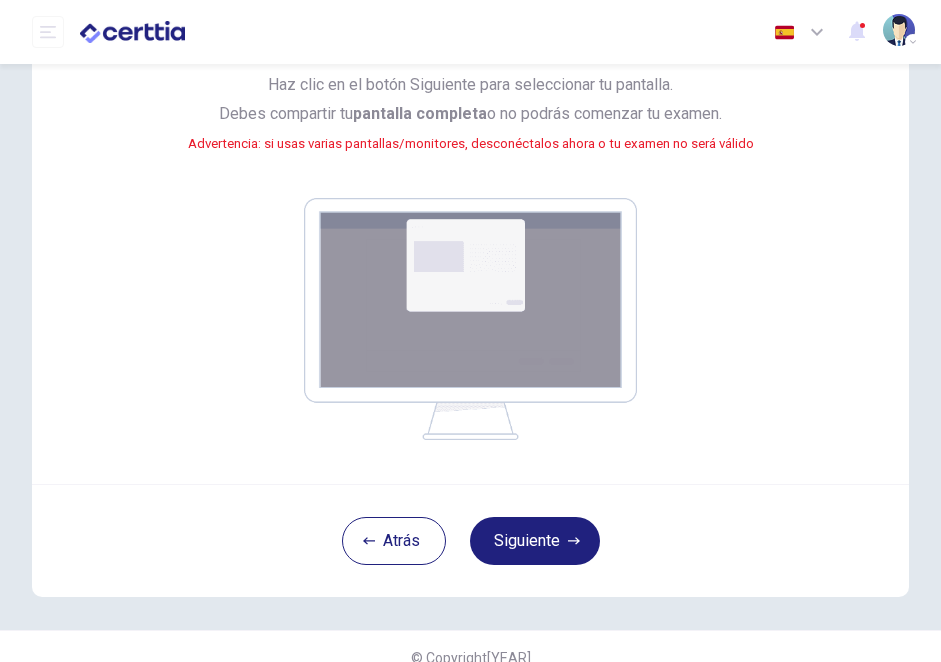 scroll, scrollTop: 208, scrollLeft: 0, axis: vertical 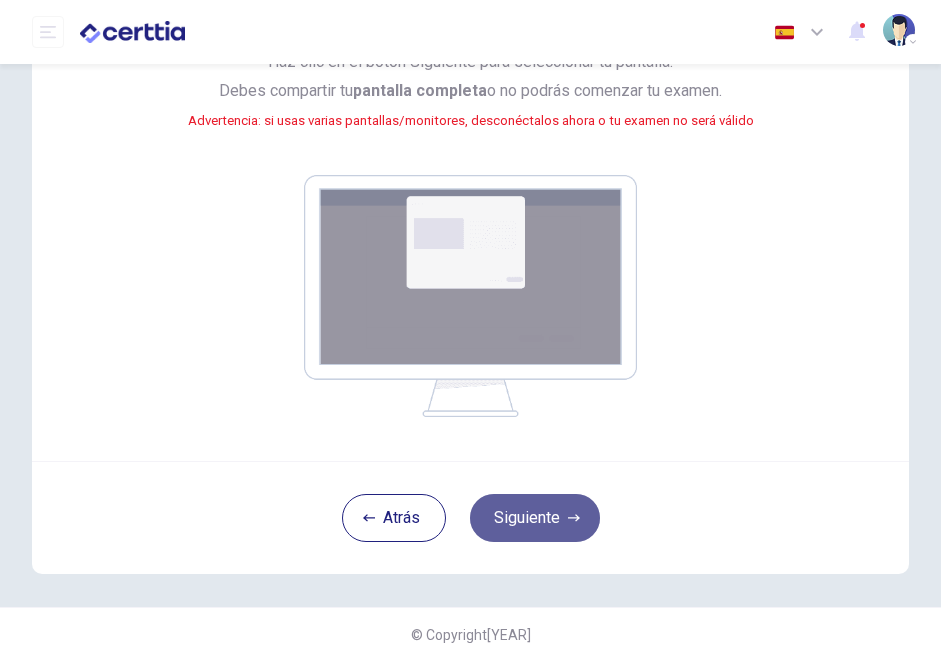 click on "Siguiente" at bounding box center [535, 518] 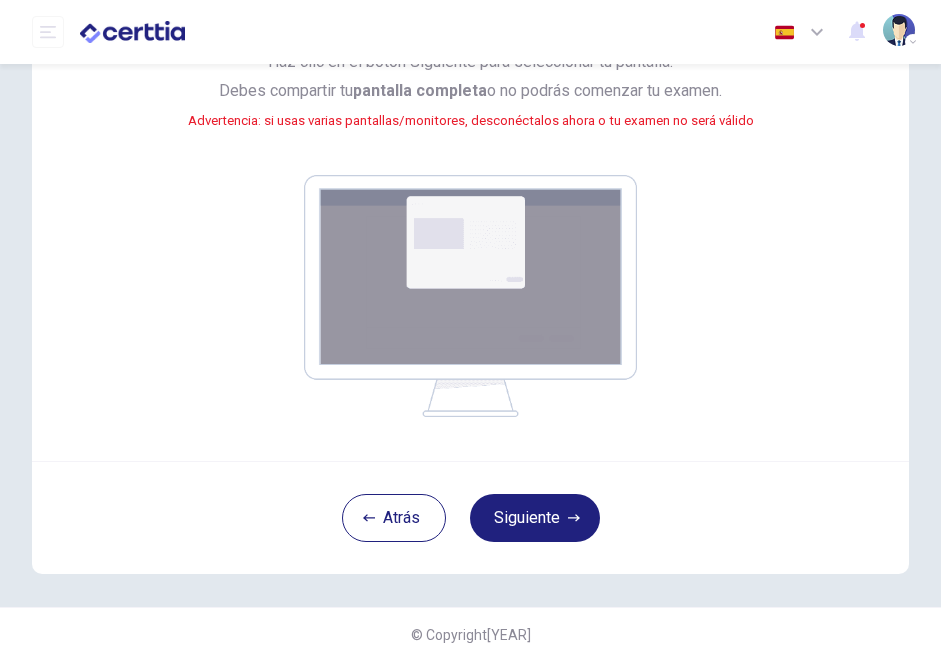 click at bounding box center [470, 296] 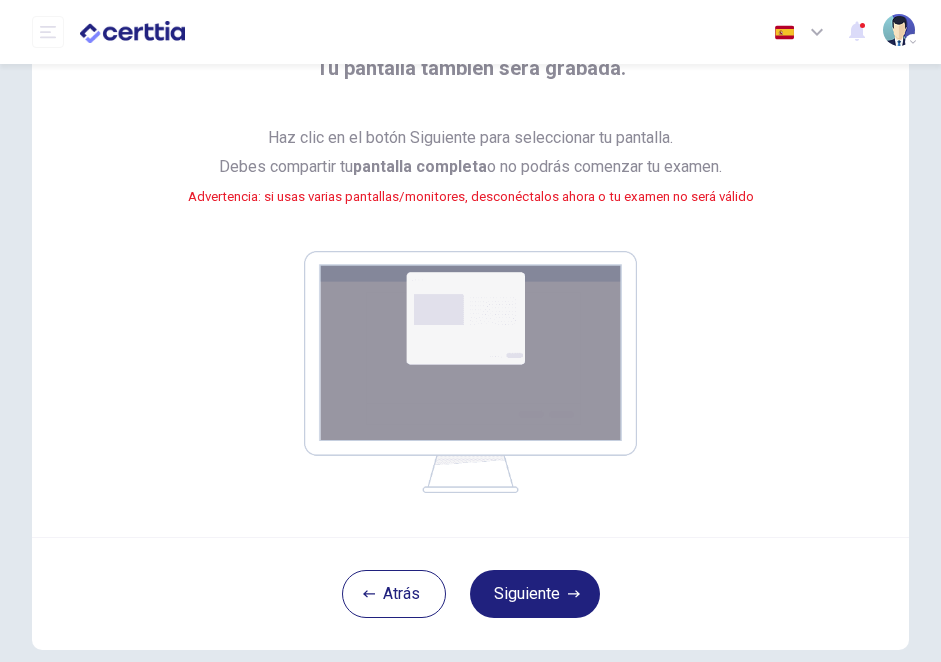 scroll, scrollTop: 182, scrollLeft: 0, axis: vertical 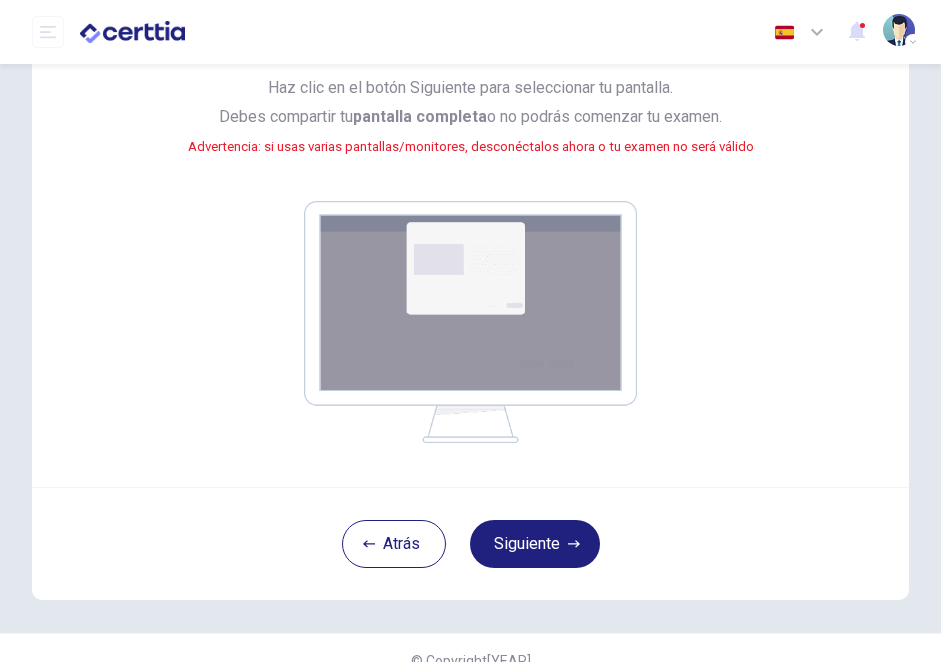 click at bounding box center [470, 322] 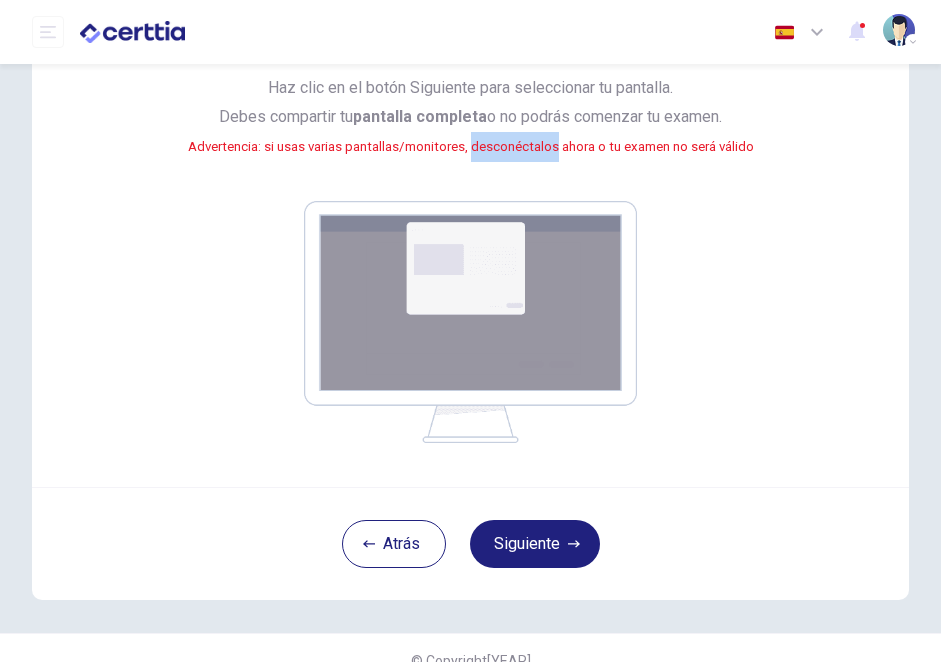 click on "Advertencia: si usas varias pantallas/monitores, desconéctalos ahora o tu examen no será válido" at bounding box center [471, 146] 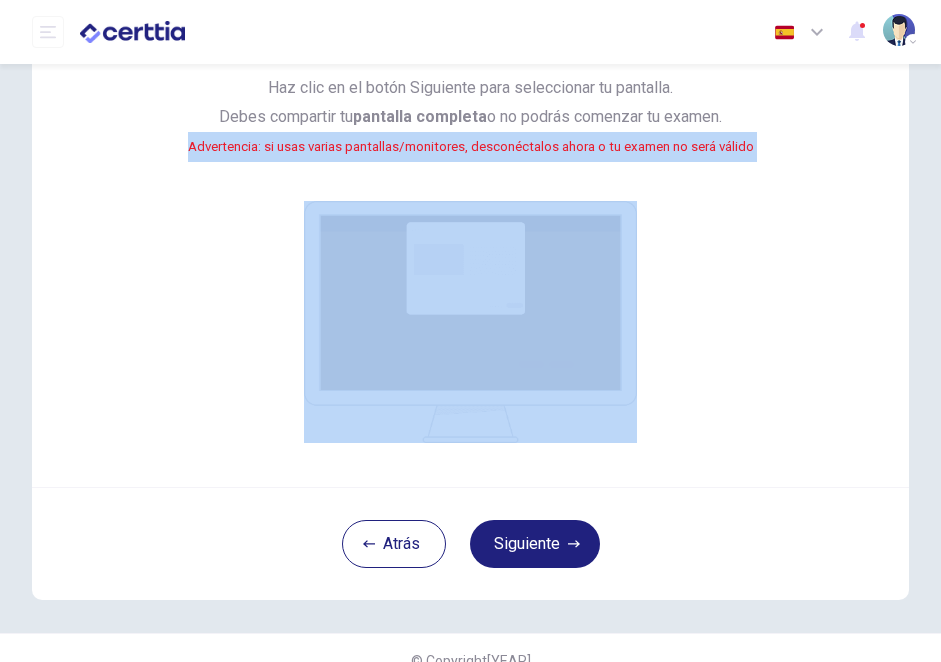 click on "Advertencia: si usas varias pantallas/monitores, desconéctalos ahora o tu examen no será válido" at bounding box center [471, 146] 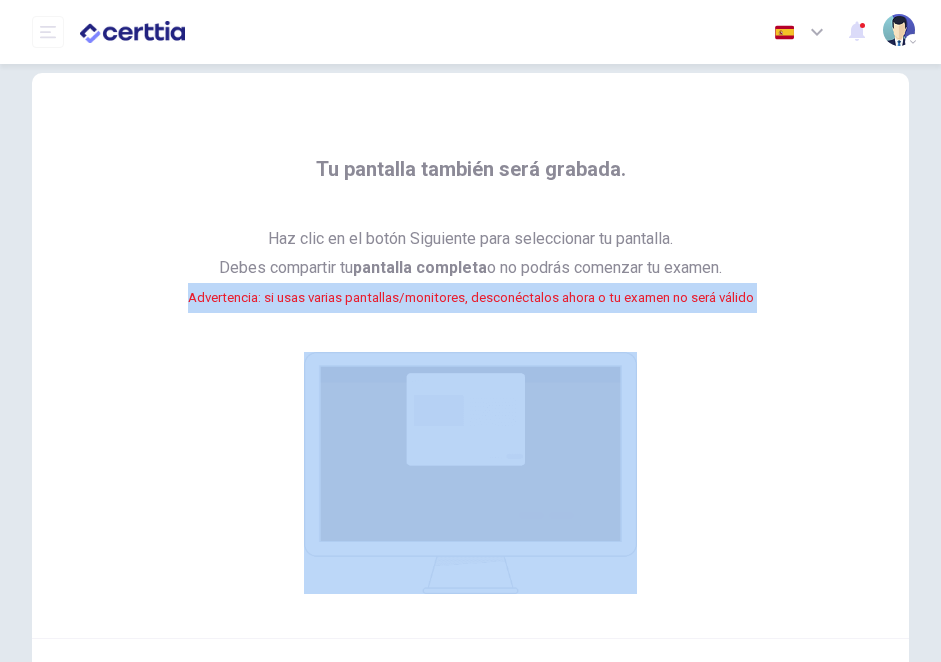 scroll, scrollTop: 0, scrollLeft: 0, axis: both 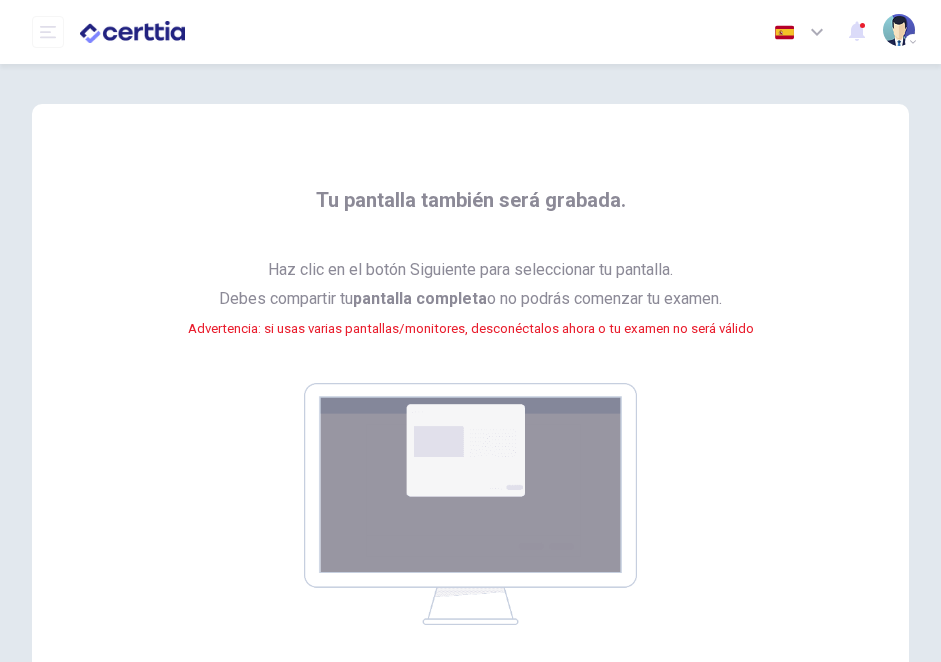 click on "Haz clic en el botón Siguiente para seleccionar tu pantalla.  Debes compartir tu  pantalla completa  o no podrás comenzar tu examen.    Advertencia: si usas varias pantallas/monitores, desconéctalos ahora o tu examen no será válido" at bounding box center [471, 311] 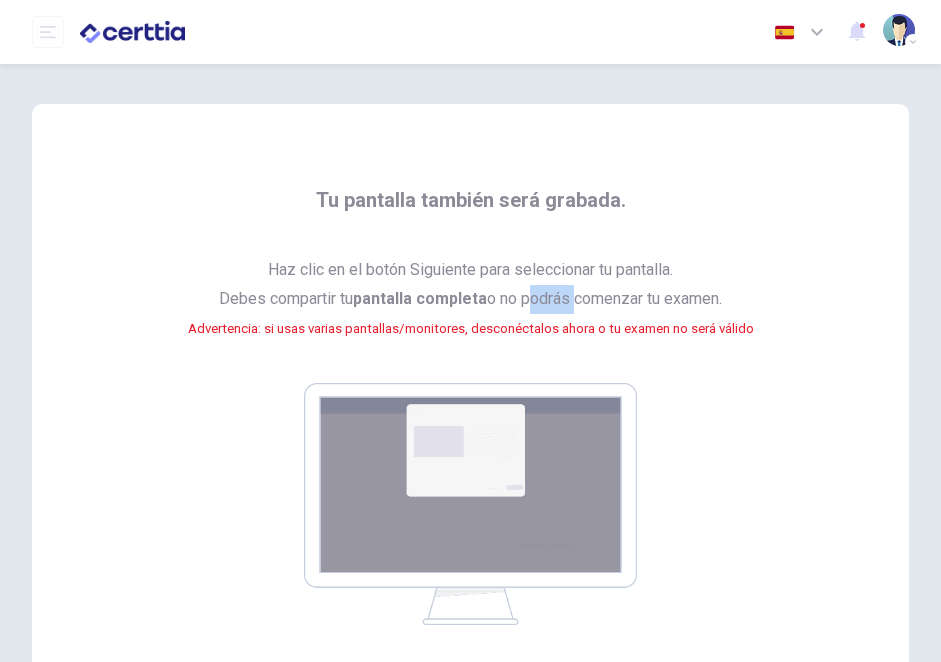 click on "Haz clic en el botón Siguiente para seleccionar tu pantalla.  Debes compartir tu  pantalla completa  o no podrás comenzar tu examen.    Advertencia: si usas varias pantallas/monitores, desconéctalos ahora o tu examen no será válido" at bounding box center [471, 311] 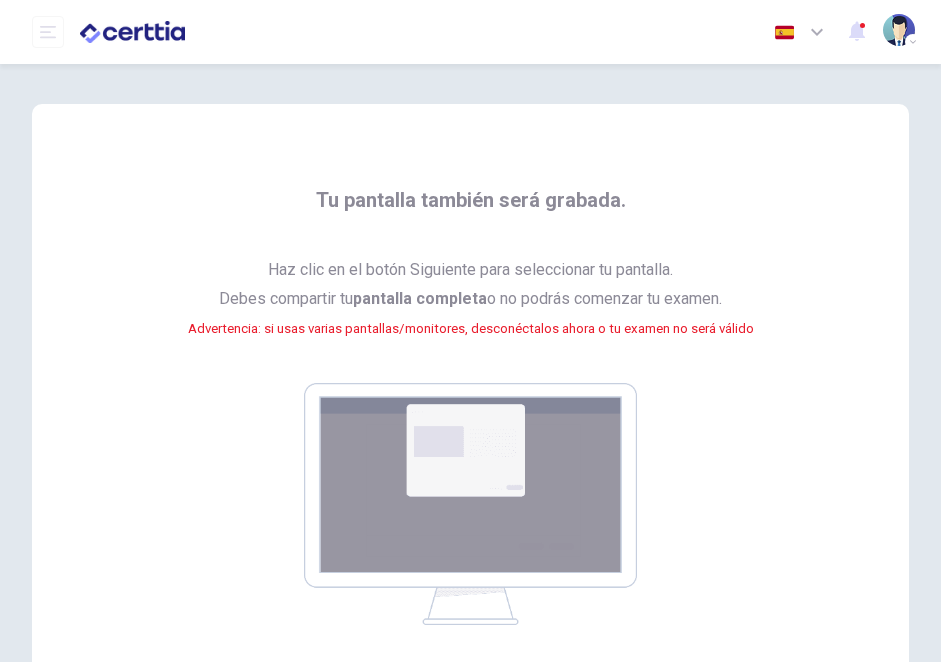 click on "Tu pantalla también será grabada." at bounding box center [471, 212] 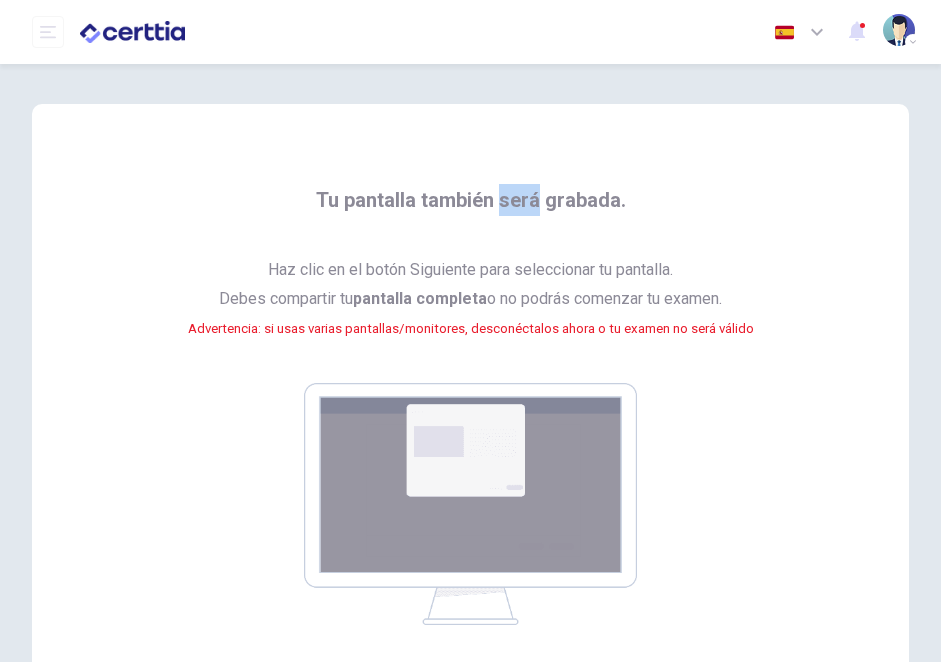 click on "Tu pantalla también será grabada." at bounding box center [471, 212] 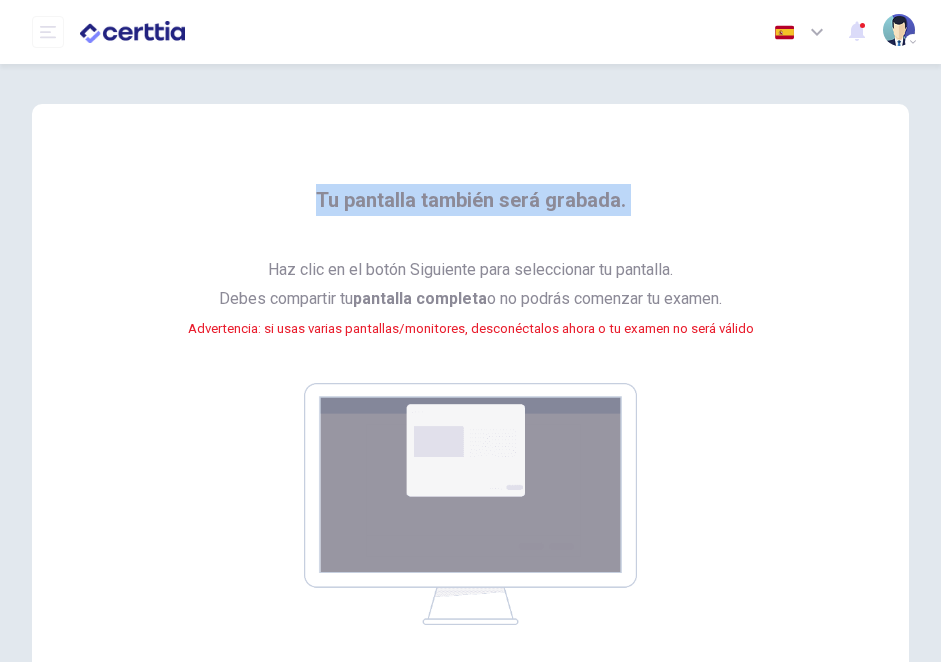 click on "Tu pantalla también será grabada." at bounding box center (471, 212) 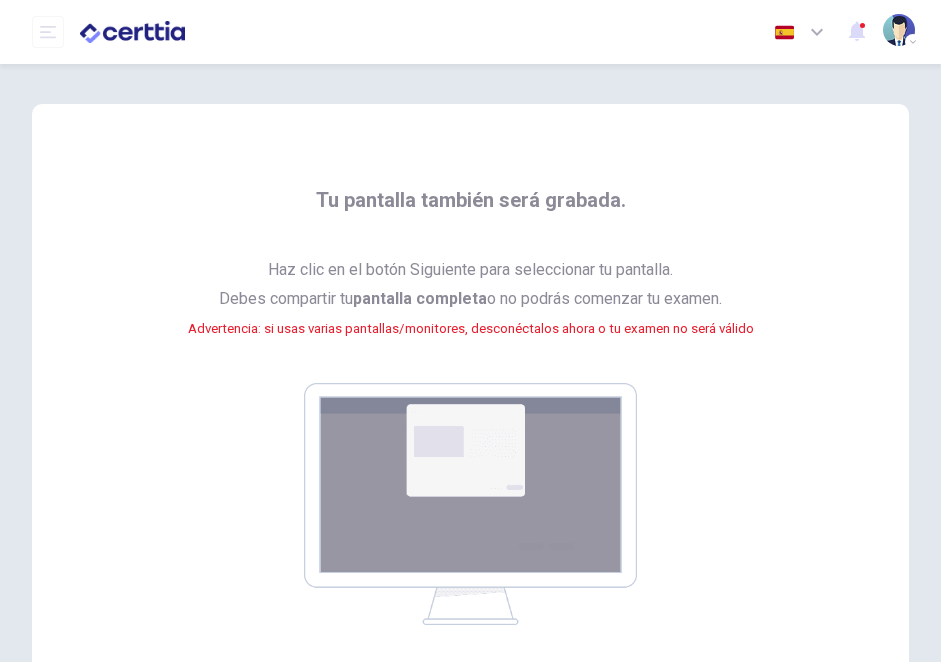 click on "Tu pantalla también será grabada. Haz clic en el botón Siguiente para seleccionar tu pantalla.  Debes compartir tu  pantalla completa  o no podrás comenzar tu examen.    Advertencia: si usas varias pantallas/monitores, desconéctalos ahora o tu examen no será válido" at bounding box center [470, 386] 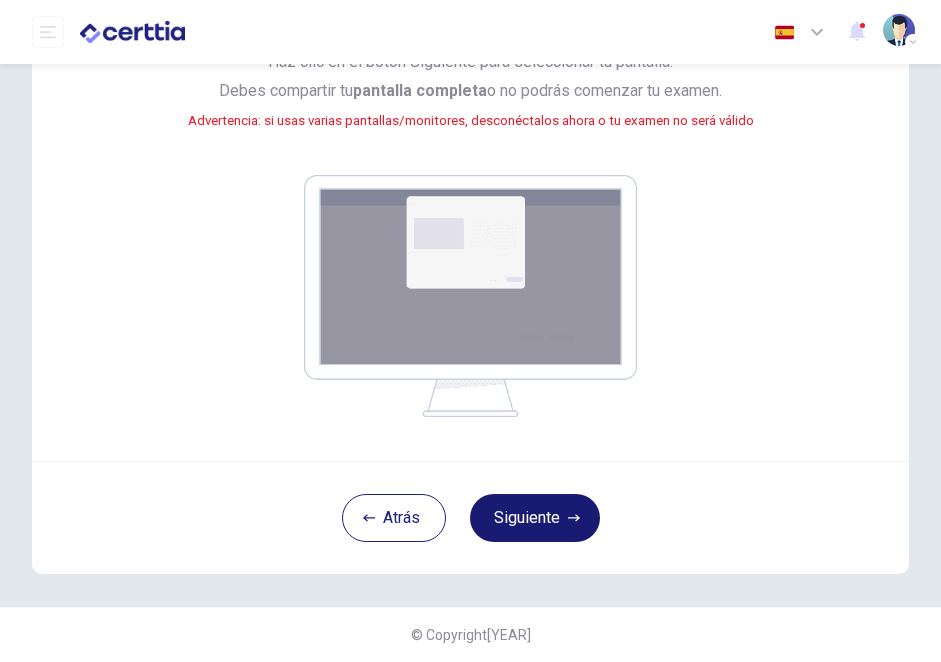 click on "Siguiente" at bounding box center [535, 518] 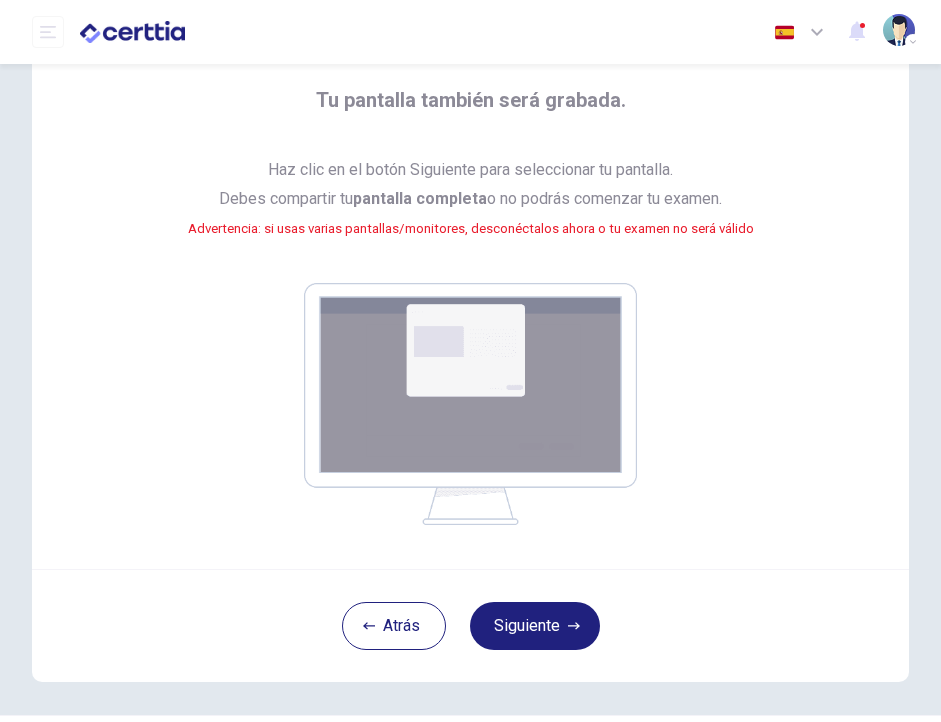 scroll, scrollTop: 148, scrollLeft: 0, axis: vertical 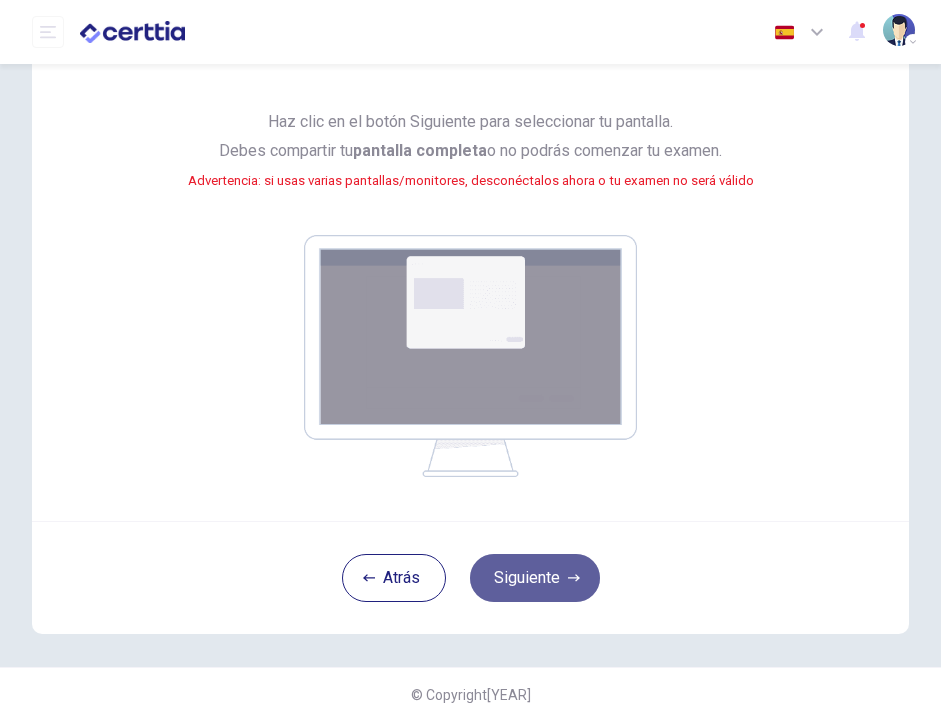 click on "Siguiente" at bounding box center (535, 578) 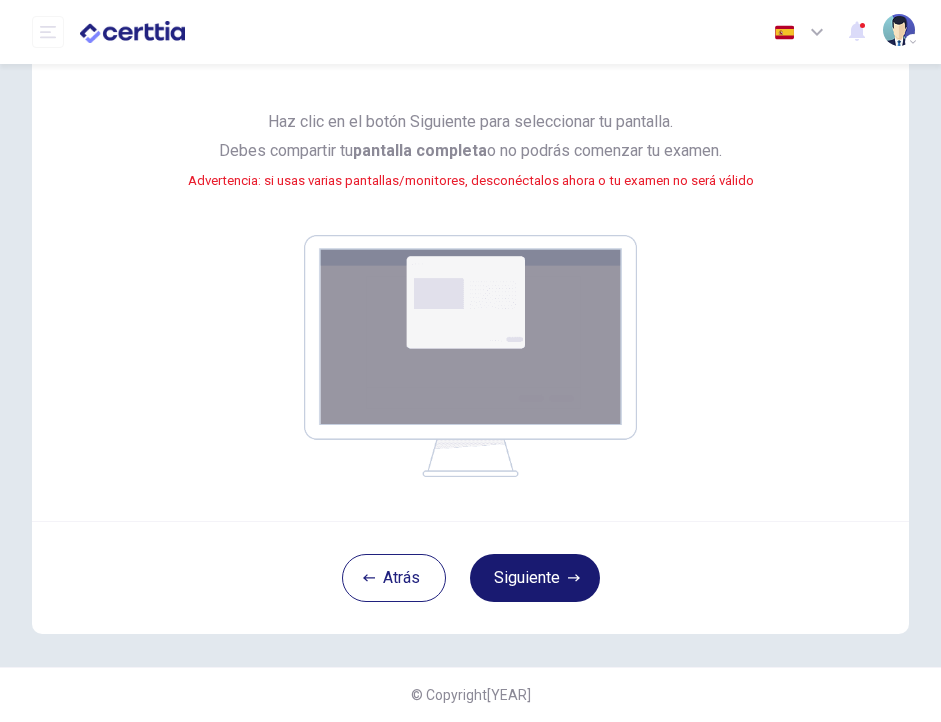 click on "Siguiente" at bounding box center [535, 578] 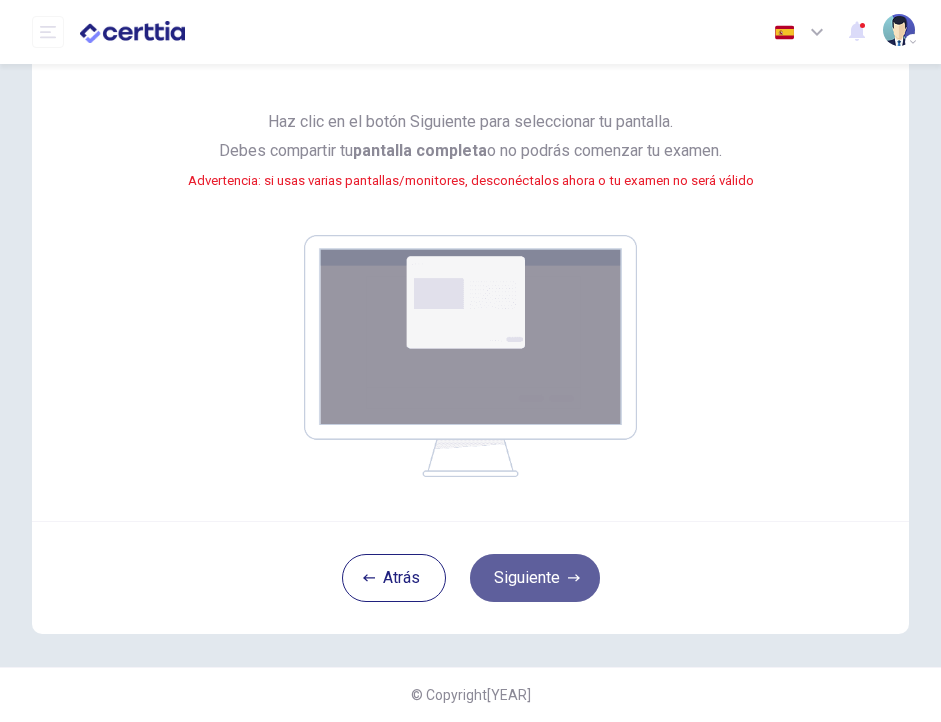 click on "Siguiente" at bounding box center [535, 578] 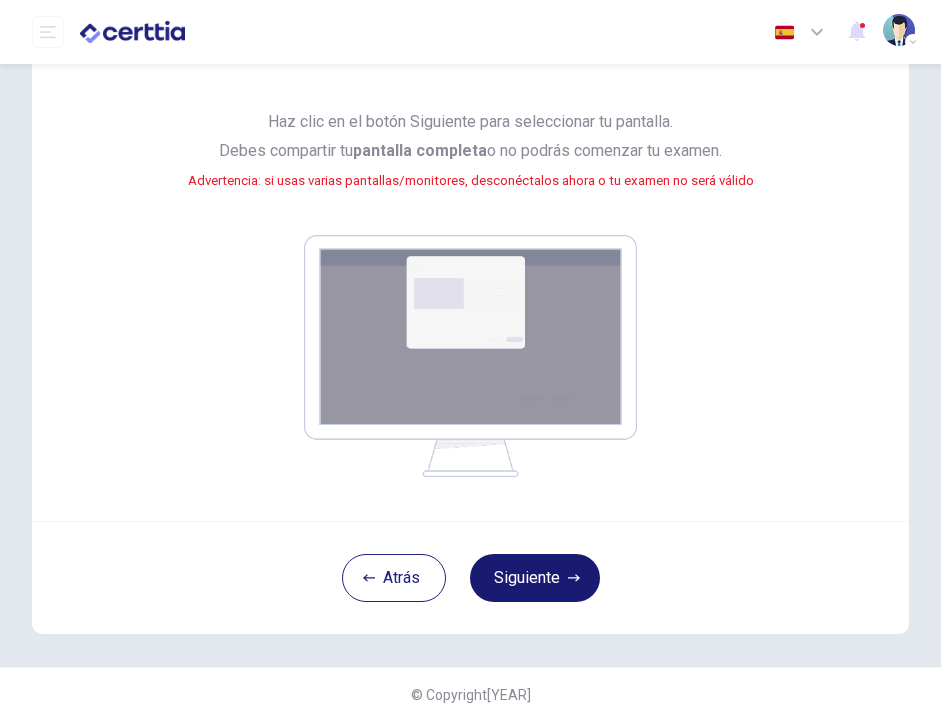 click on "Siguiente" at bounding box center (535, 578) 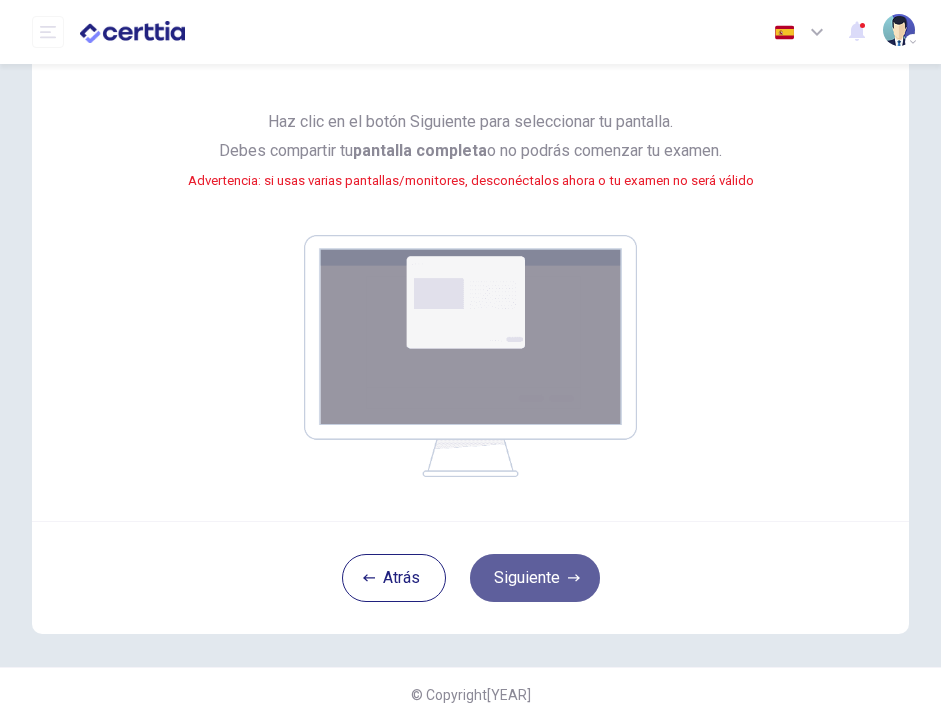 click on "Siguiente" at bounding box center (535, 578) 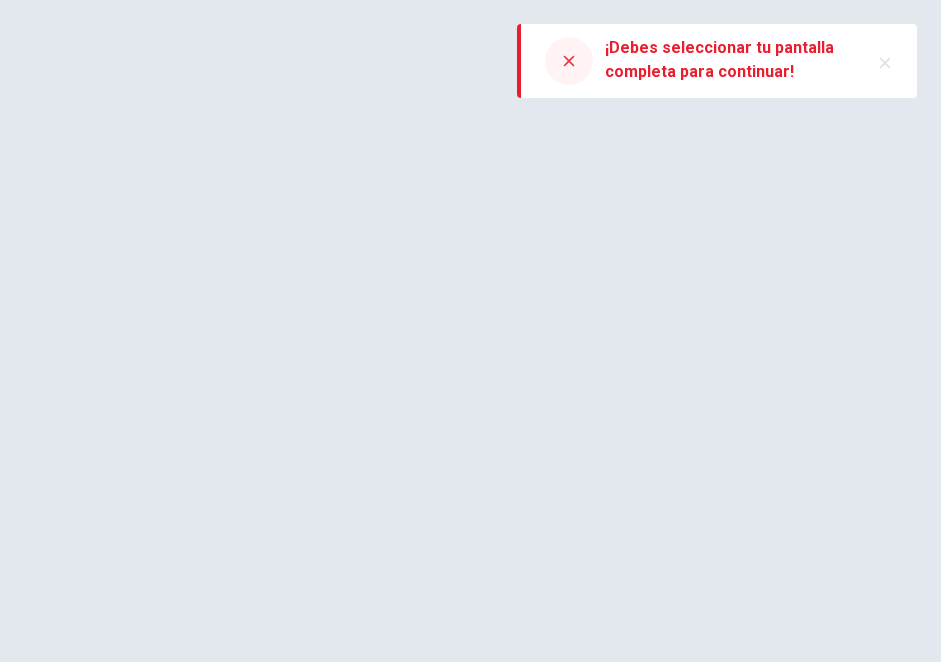 scroll, scrollTop: 0, scrollLeft: 0, axis: both 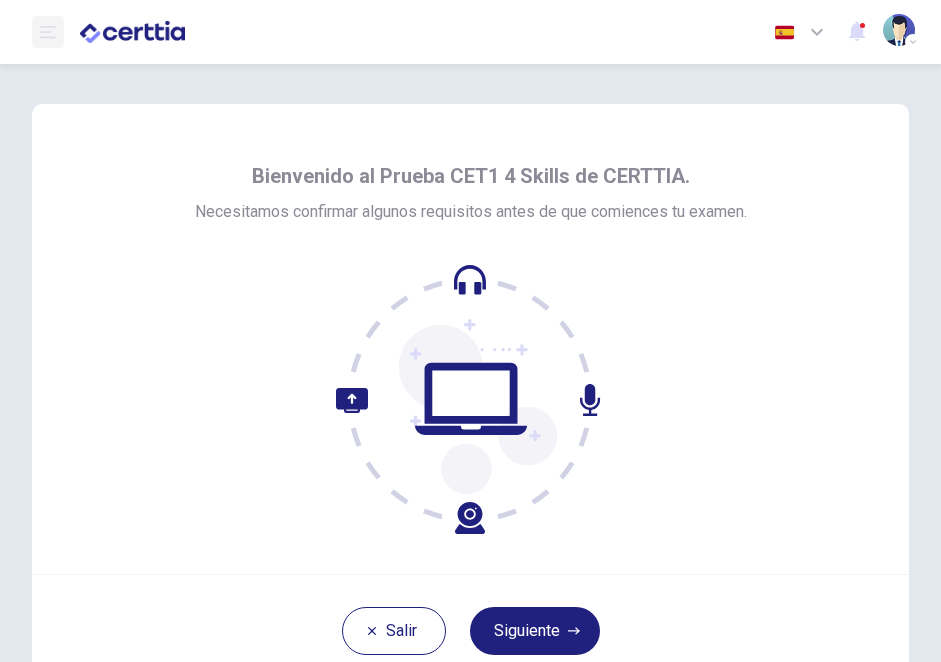 click at bounding box center (48, 32) 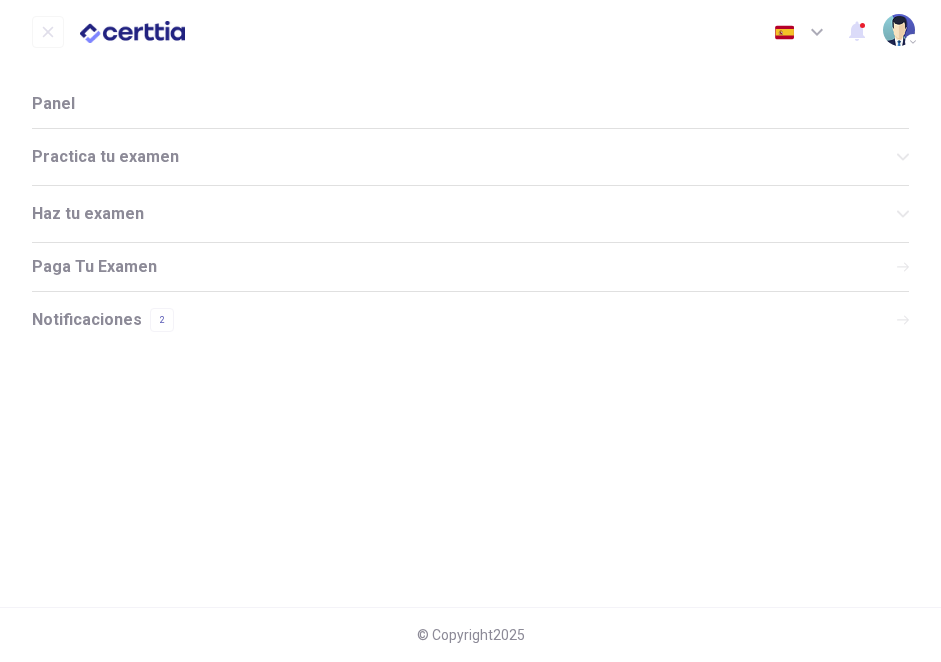 click on "Haz tu examen" at bounding box center (464, 157) 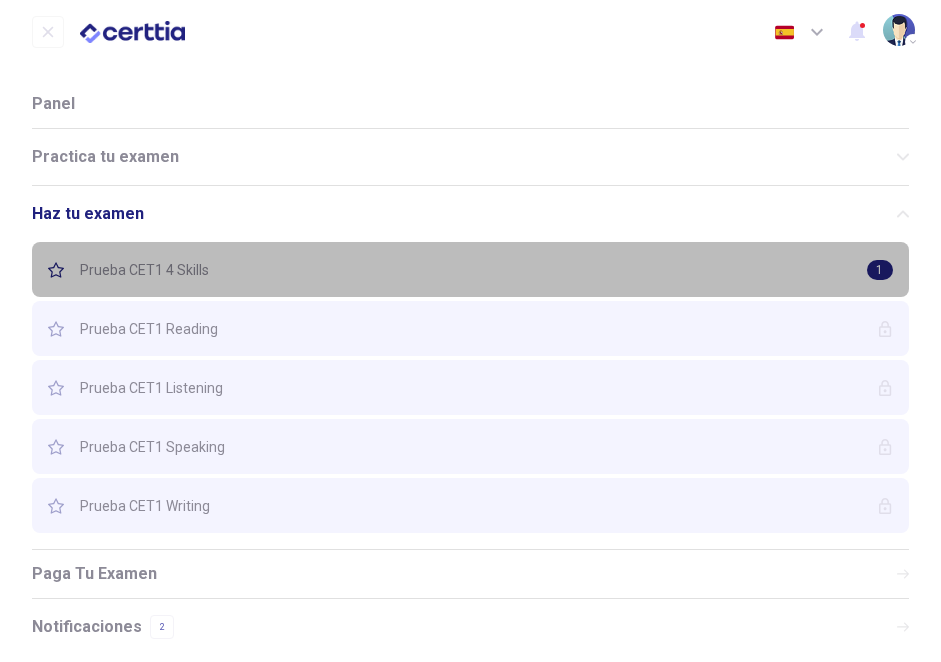 click on "Prueba CET1 4 Skills" at bounding box center [469, 270] 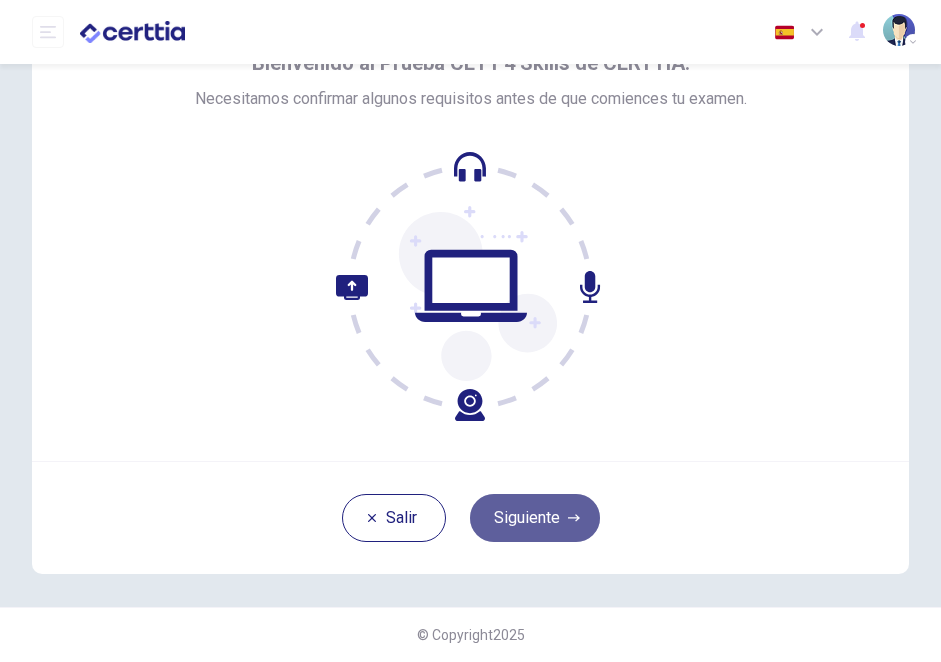 click on "Siguiente" at bounding box center (535, 518) 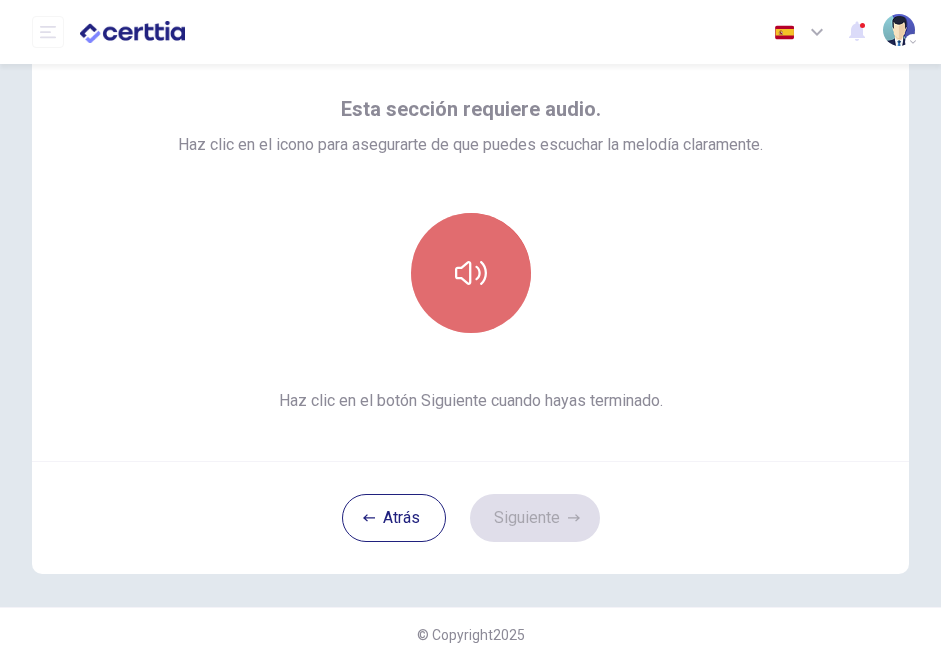 click at bounding box center [471, 273] 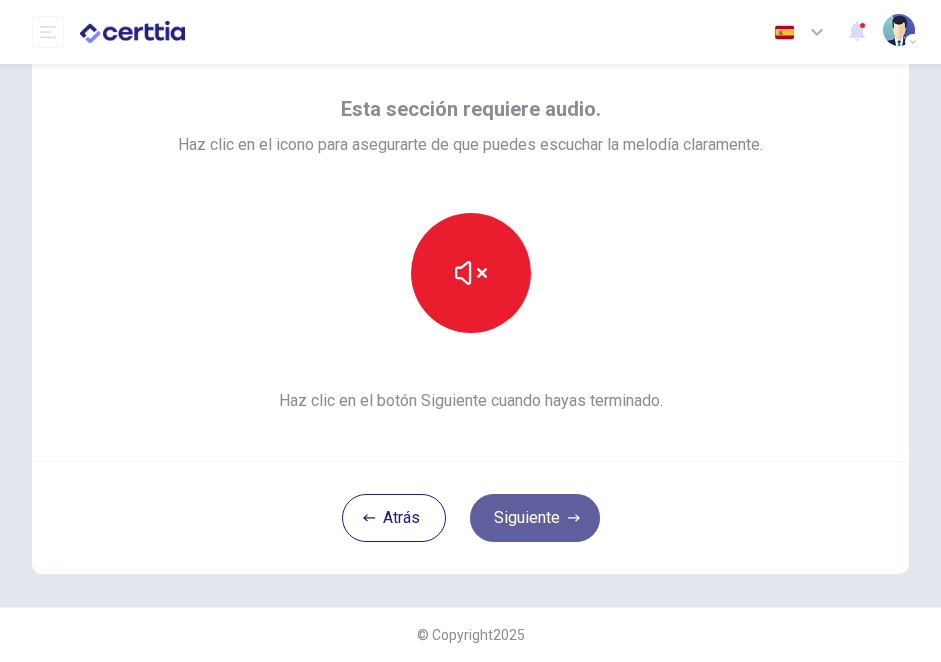 click on "Siguiente" at bounding box center (535, 518) 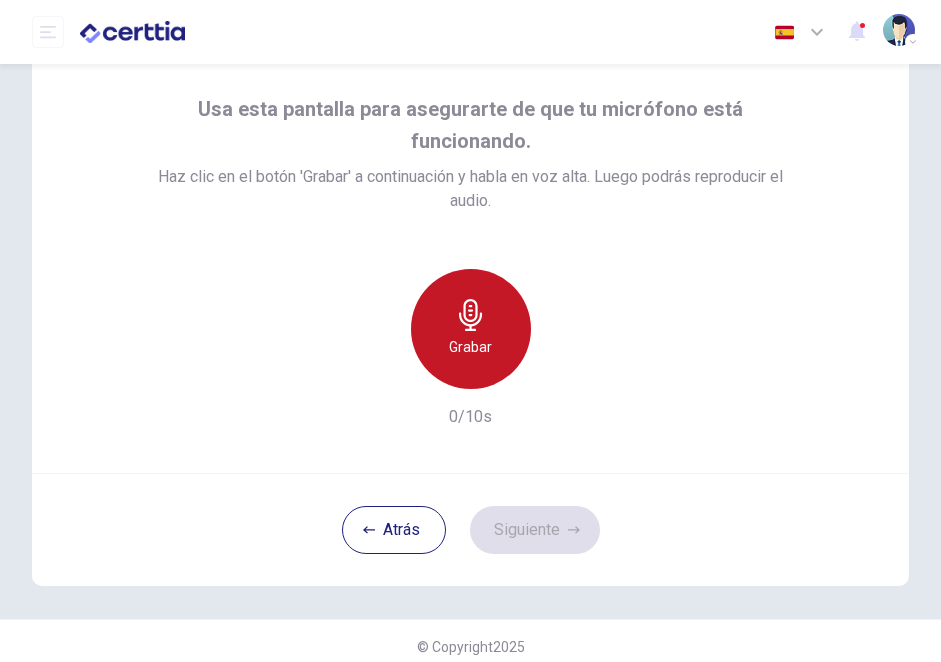 click on "Grabar" at bounding box center [471, 329] 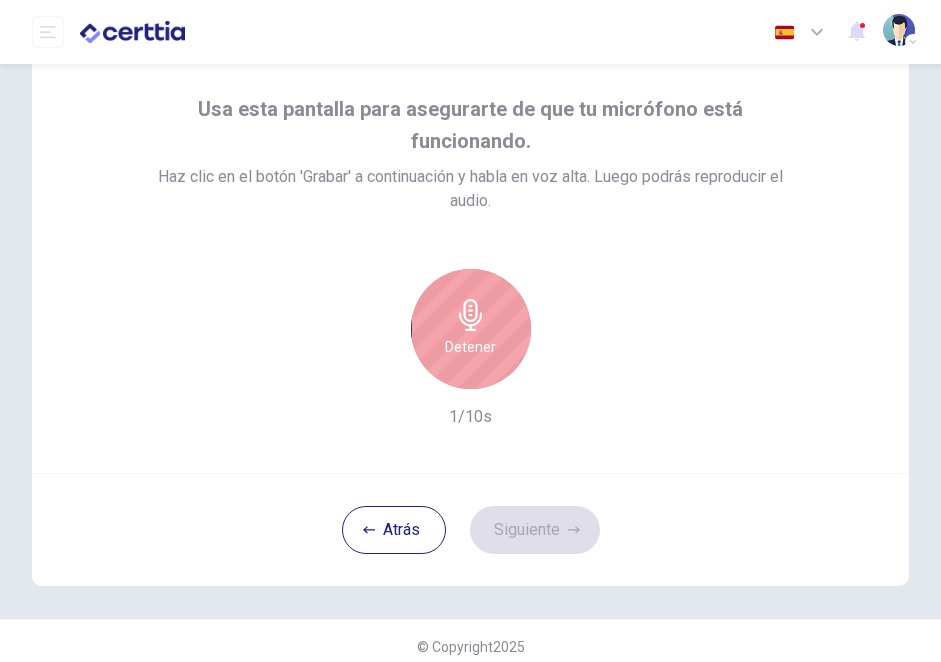 click on "Detener" at bounding box center (471, 329) 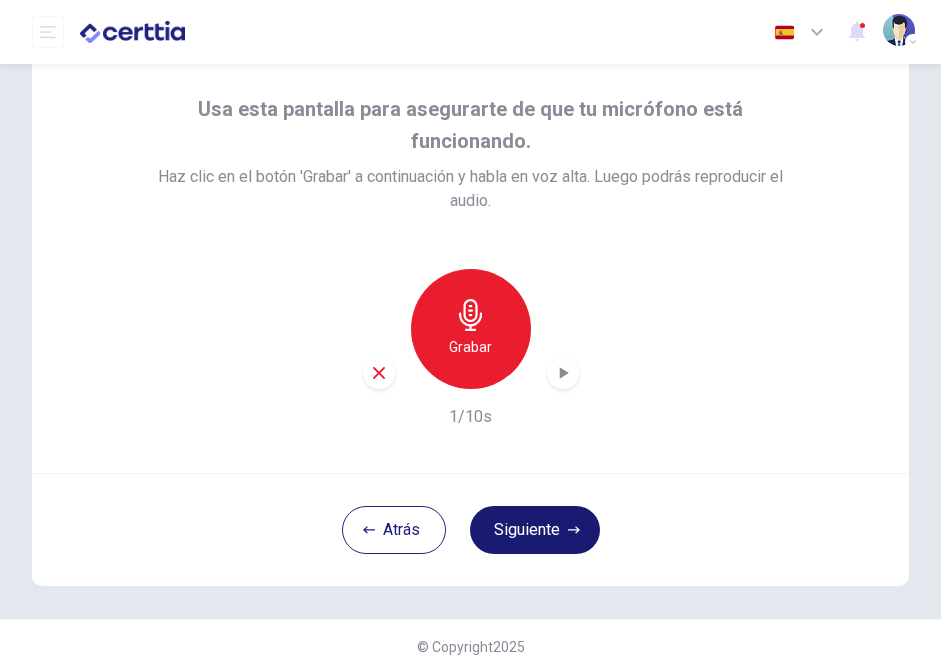 click on "Siguiente" at bounding box center [535, 530] 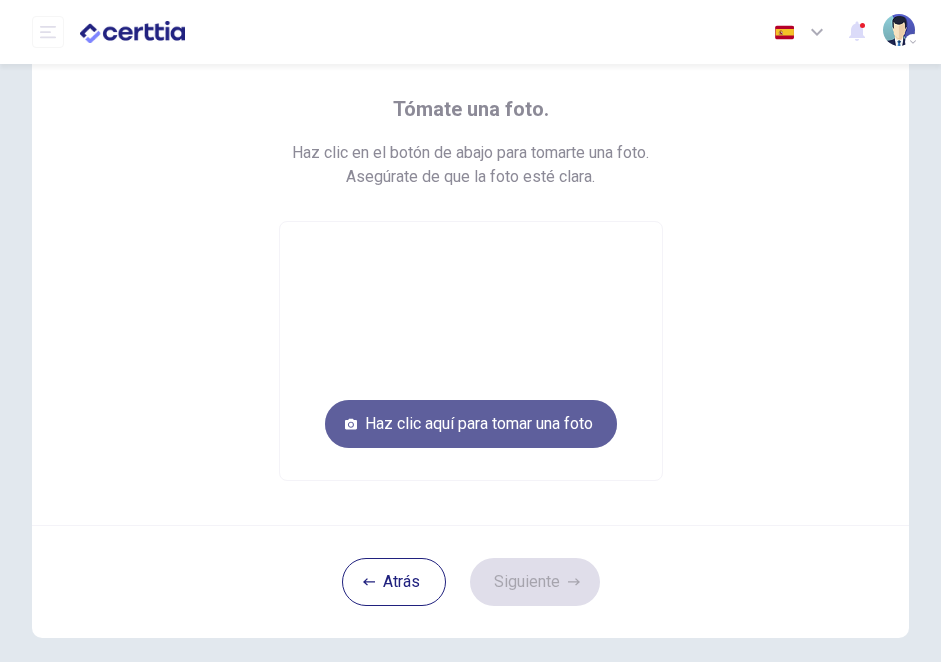 click on "Haz clic aquí para tomar una foto" at bounding box center [471, 424] 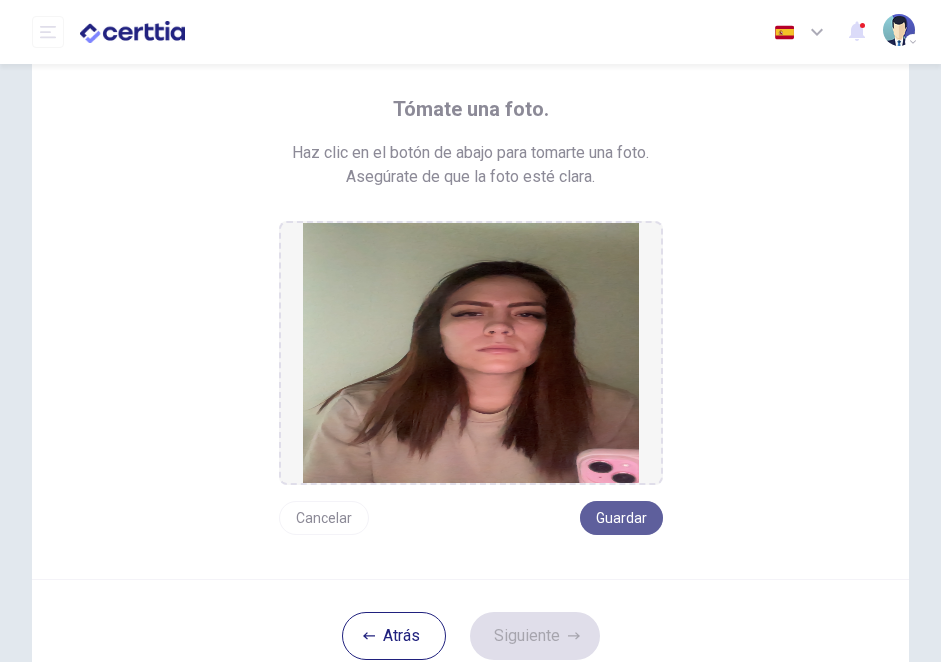 click on "Guardar" at bounding box center (621, 518) 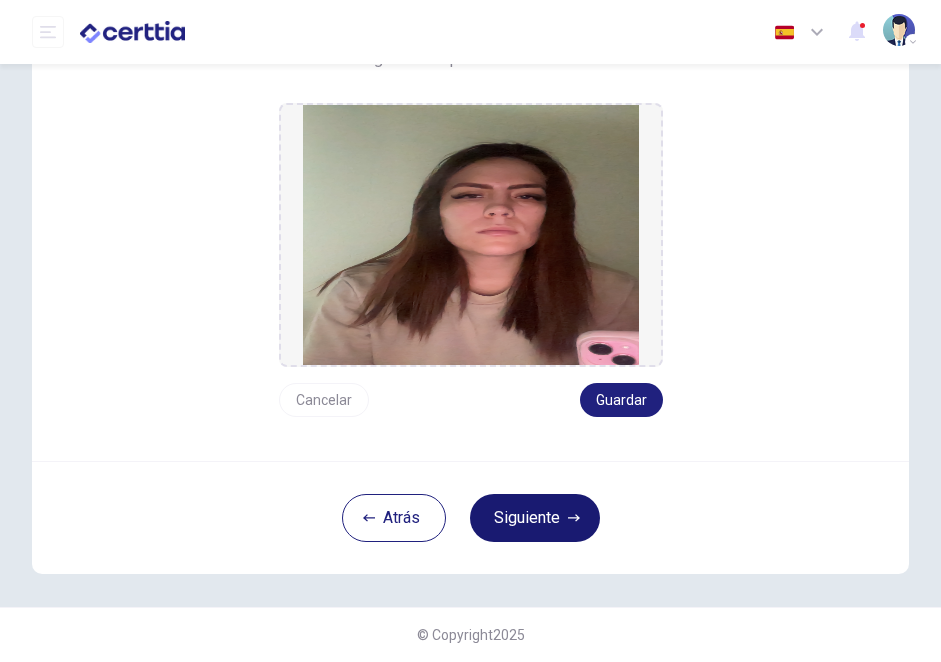 click on "Siguiente" at bounding box center (535, 518) 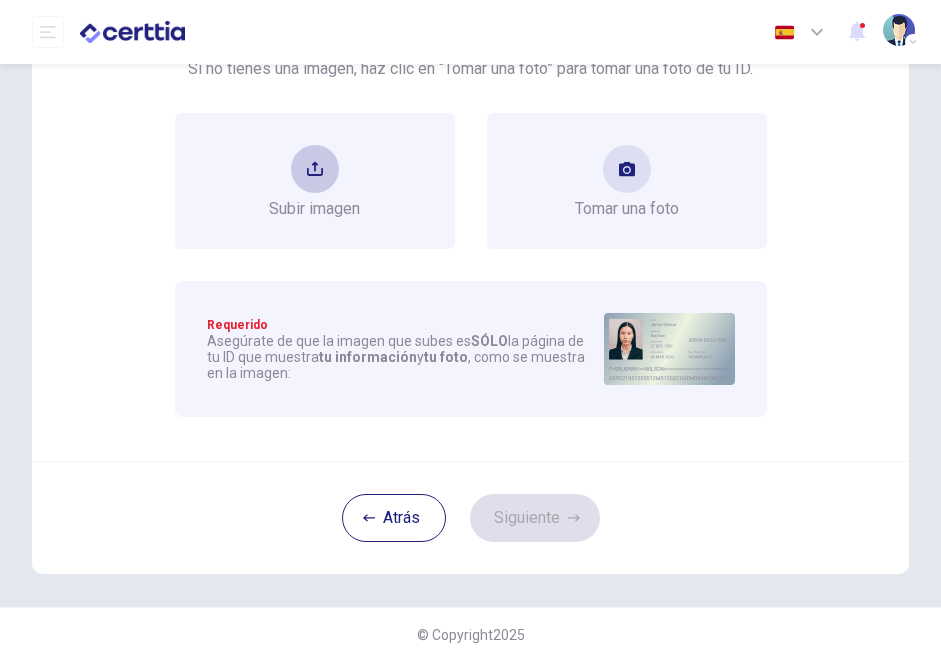 click on "Subir imagen" at bounding box center [315, 181] 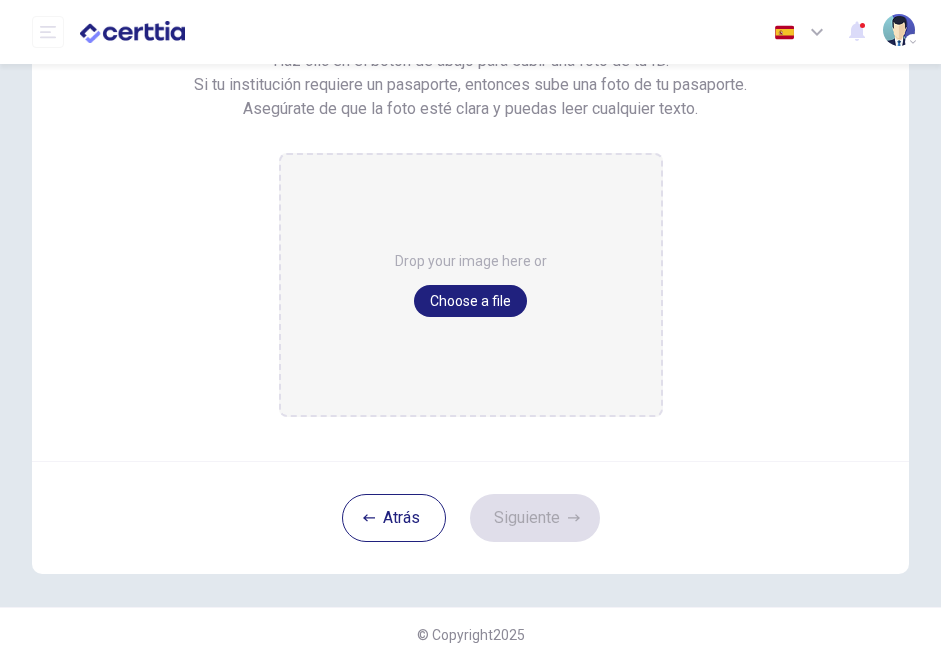 scroll, scrollTop: 209, scrollLeft: 0, axis: vertical 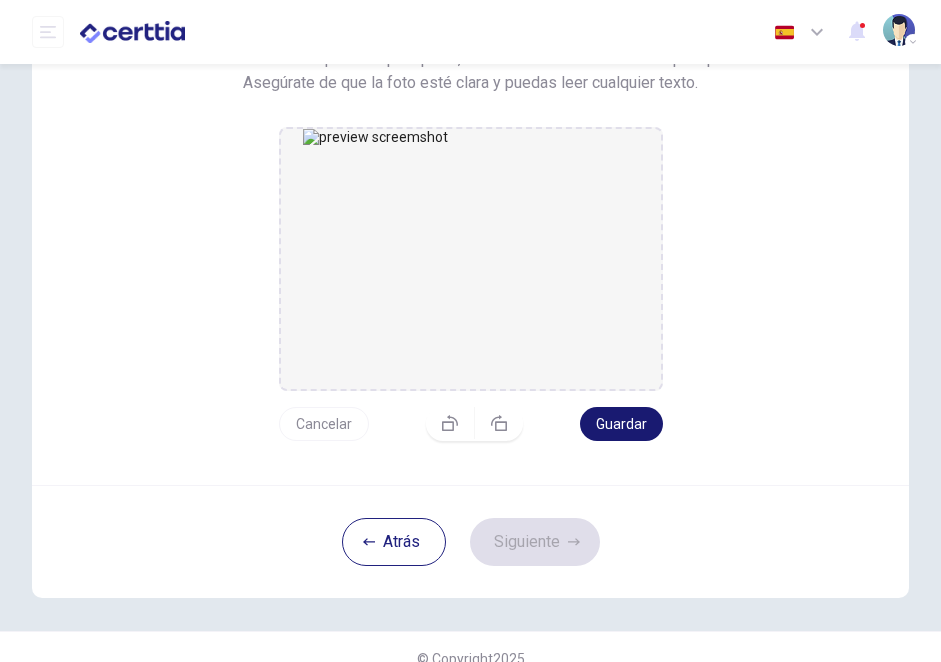 click on "Guardar" at bounding box center [621, 424] 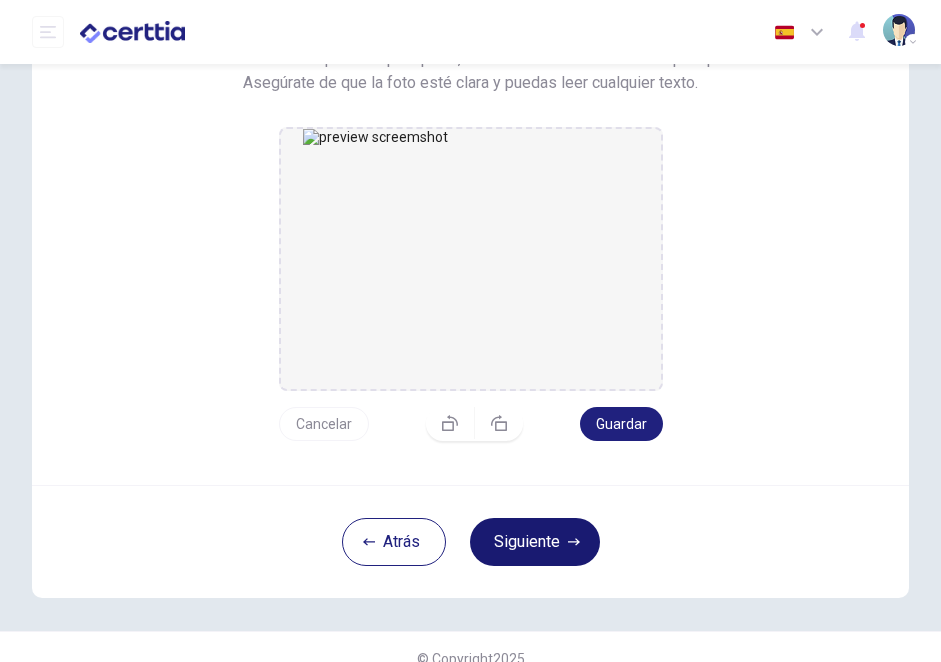 click on "Siguiente" at bounding box center [535, 542] 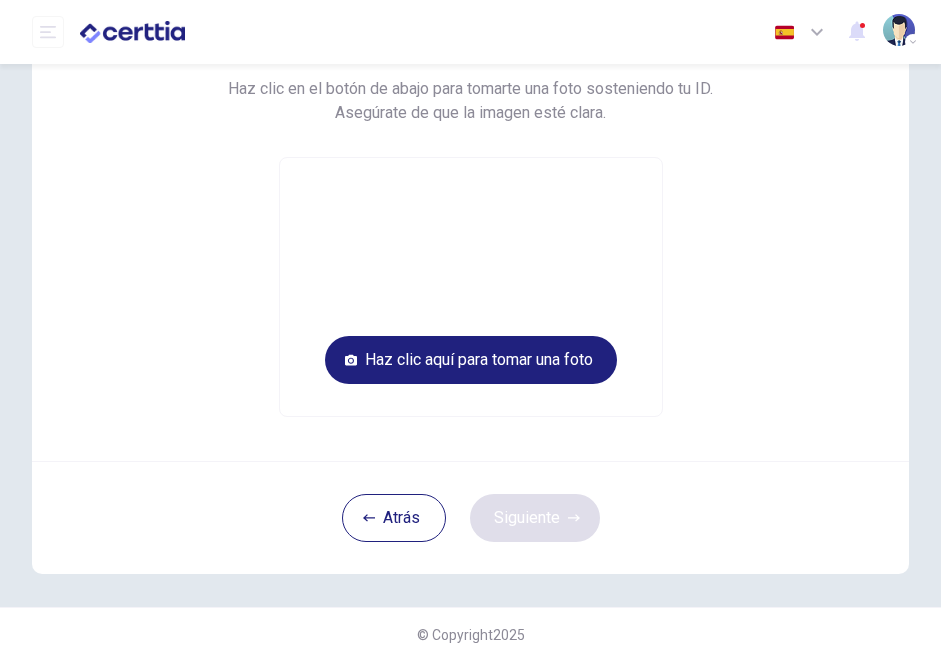 scroll, scrollTop: 155, scrollLeft: 0, axis: vertical 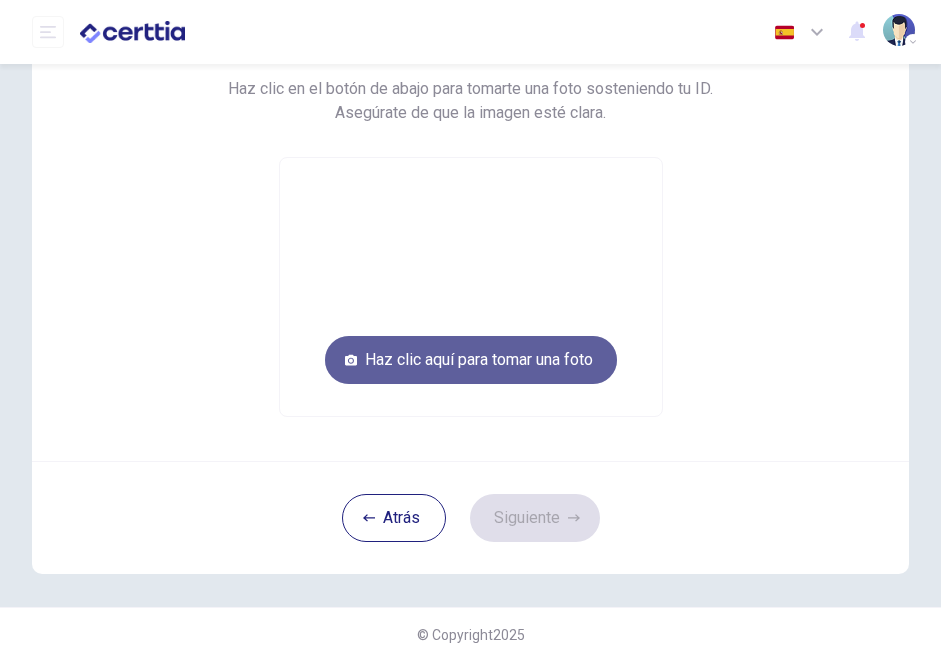 click on "Haz clic aquí para tomar una foto" at bounding box center [471, 360] 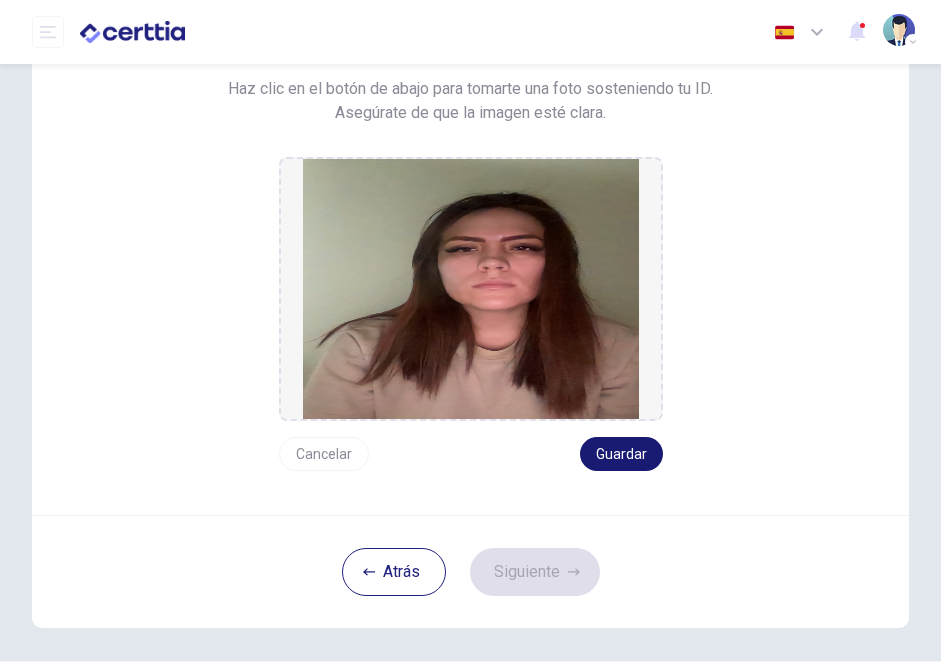 click on "Guardar" at bounding box center (621, 454) 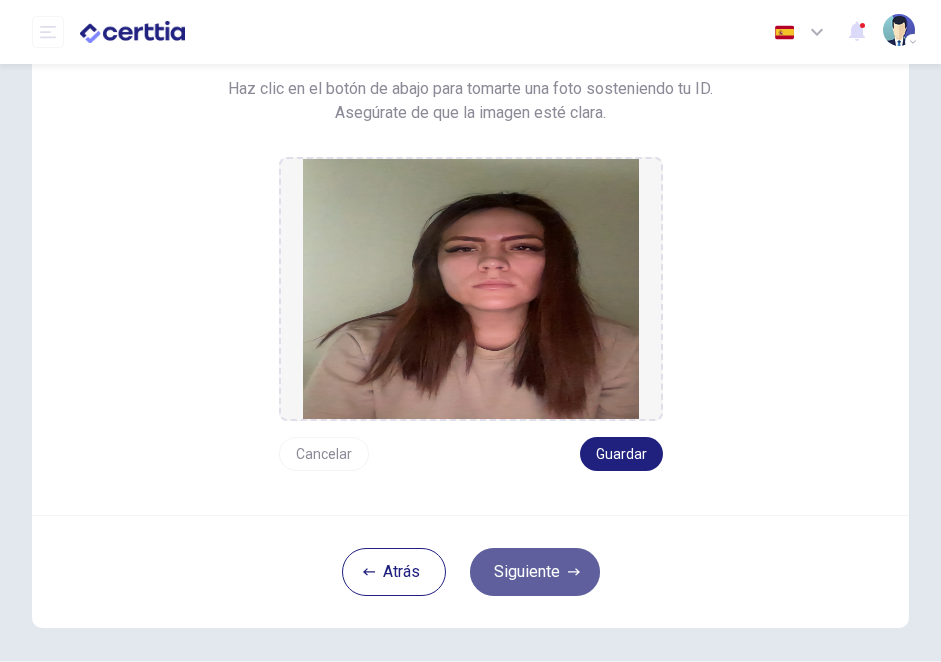click on "Siguiente" at bounding box center [535, 572] 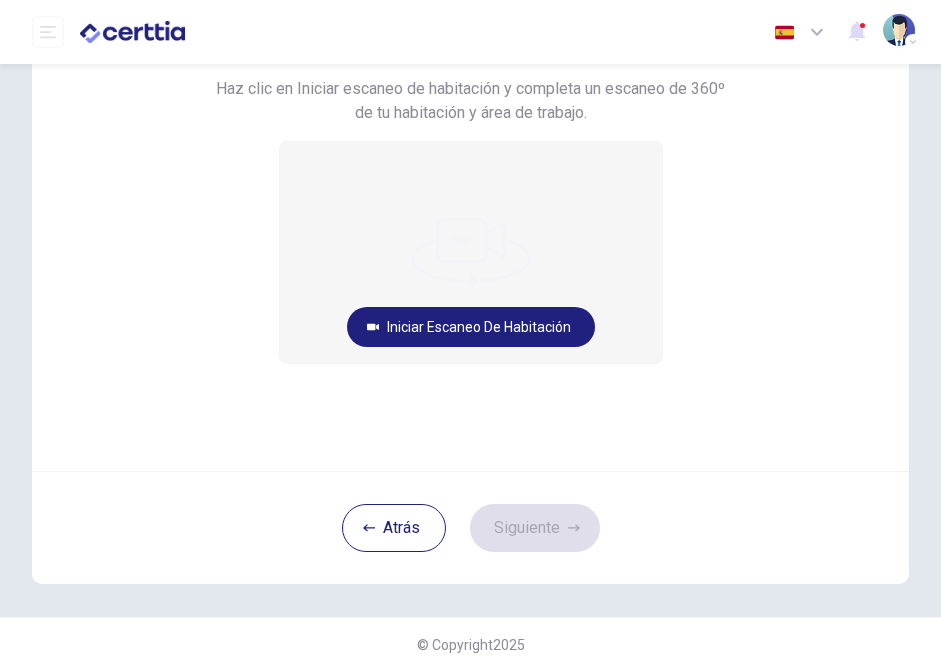 scroll, scrollTop: 164, scrollLeft: 0, axis: vertical 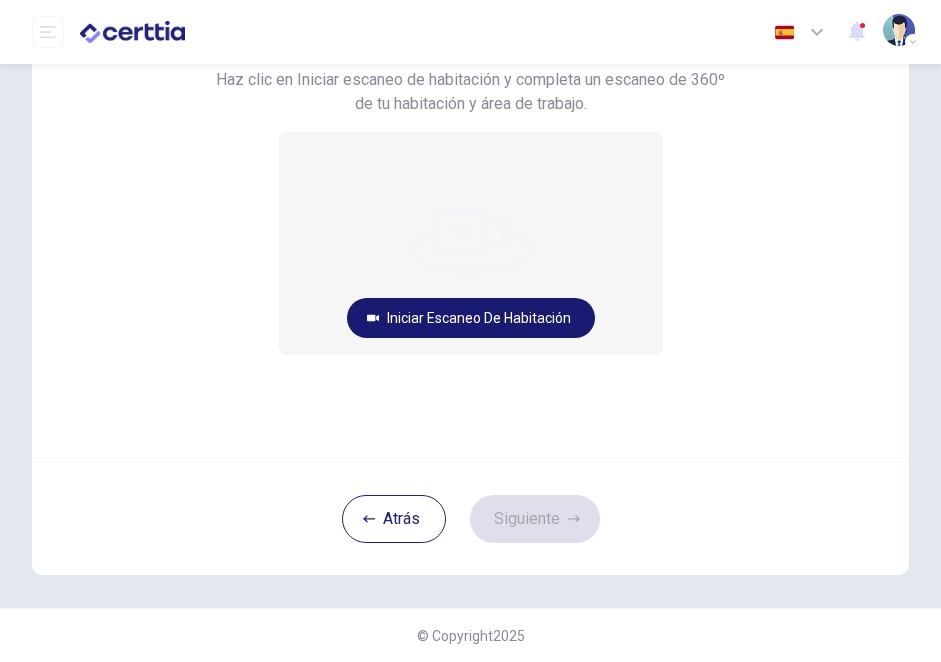 click on "Iniciar escaneo de habitación" at bounding box center [471, 318] 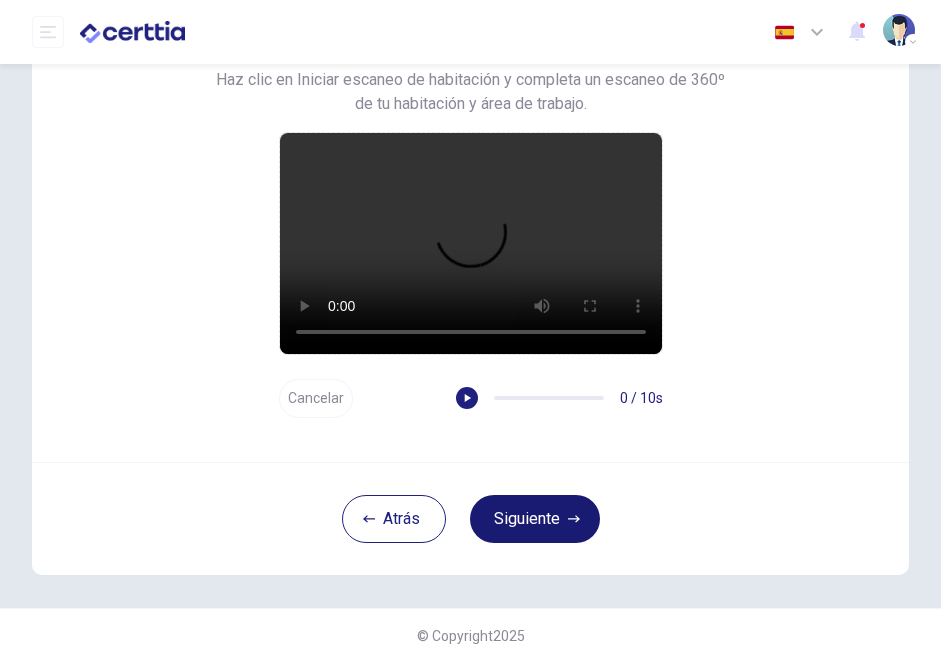 click on "Siguiente" at bounding box center [535, 519] 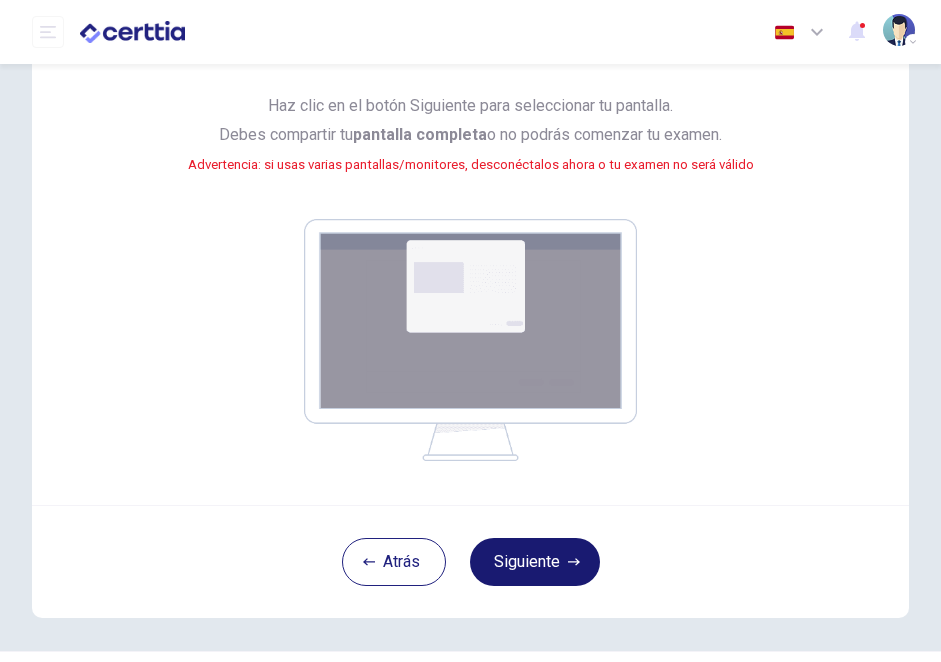 click on "Siguiente" at bounding box center (535, 562) 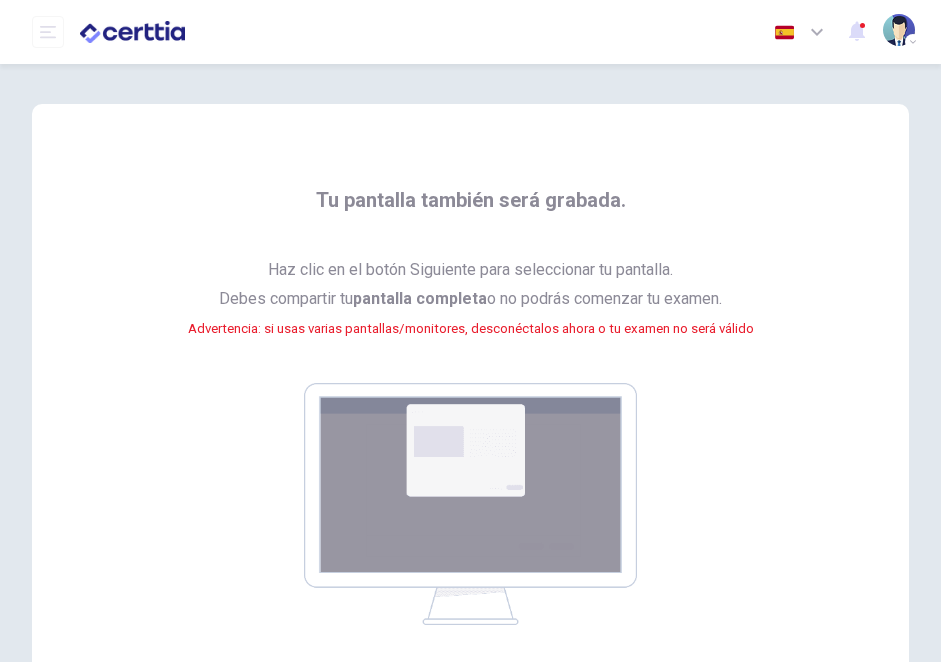 scroll, scrollTop: 208, scrollLeft: 0, axis: vertical 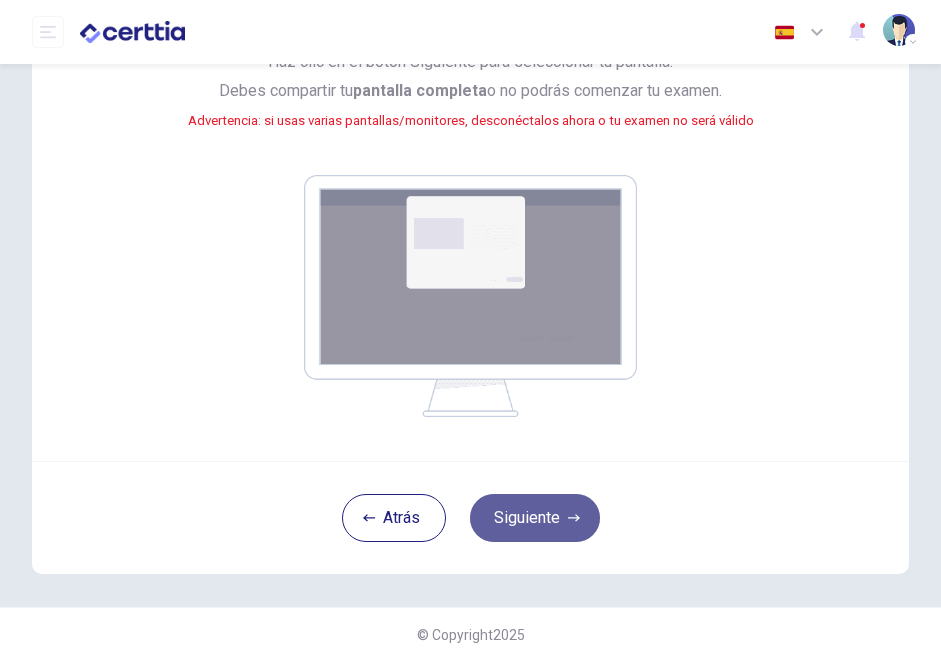click on "Siguiente" at bounding box center (535, 518) 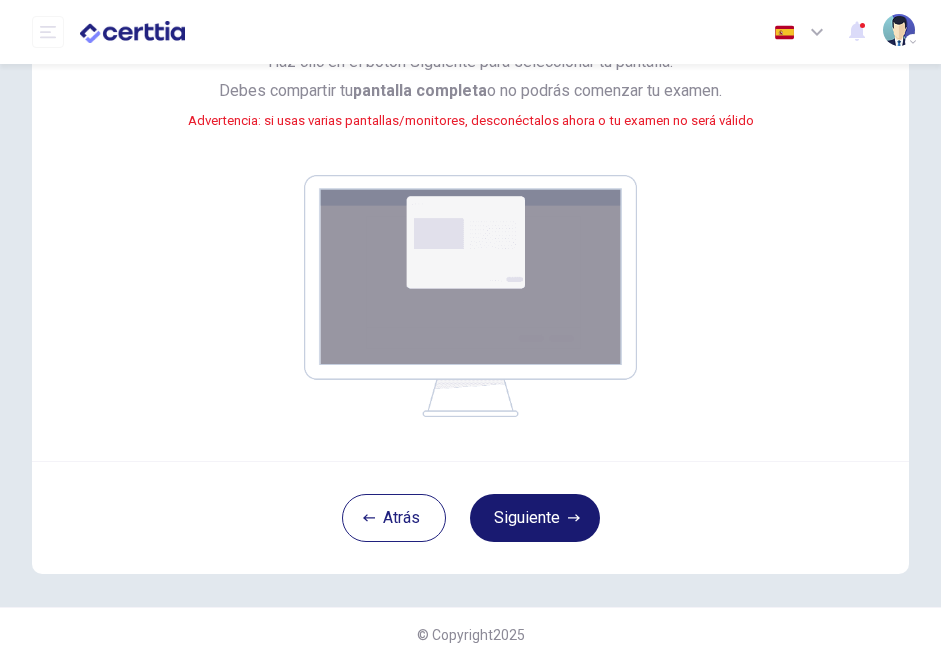 click on "Siguiente" at bounding box center (535, 518) 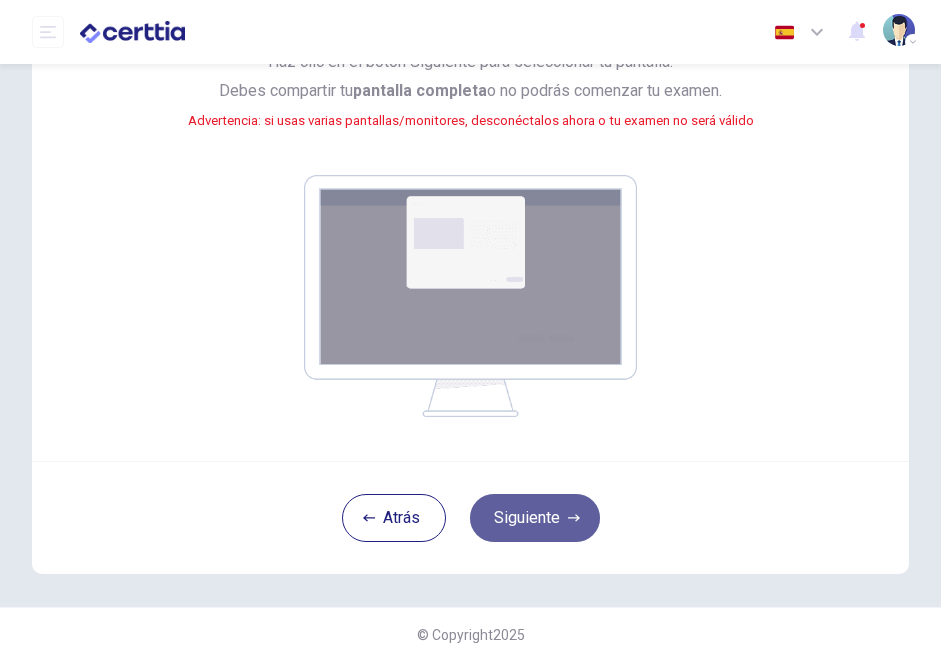 click on "Siguiente" at bounding box center (535, 518) 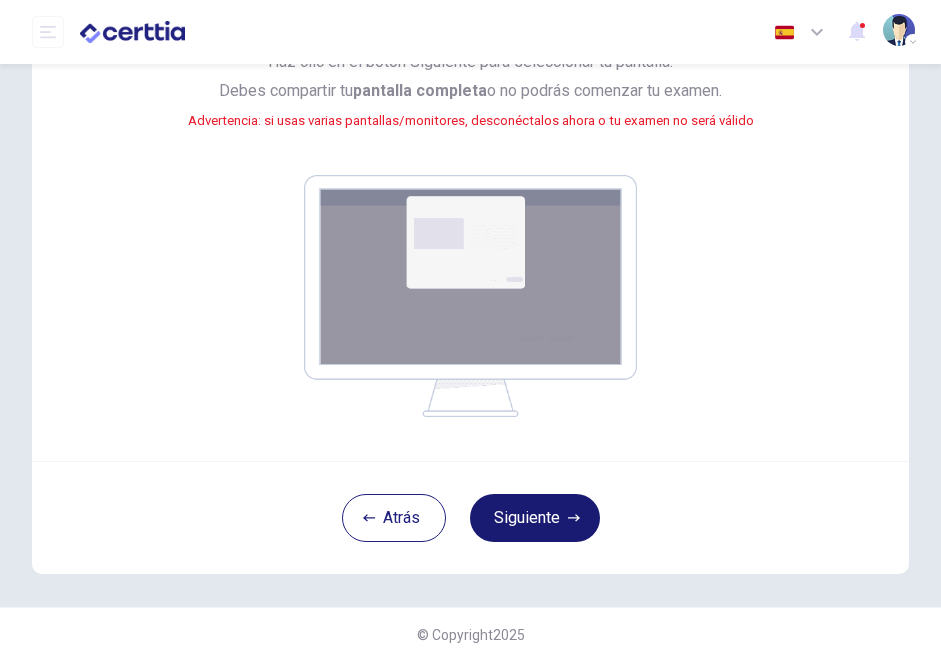 click on "Siguiente" at bounding box center [535, 518] 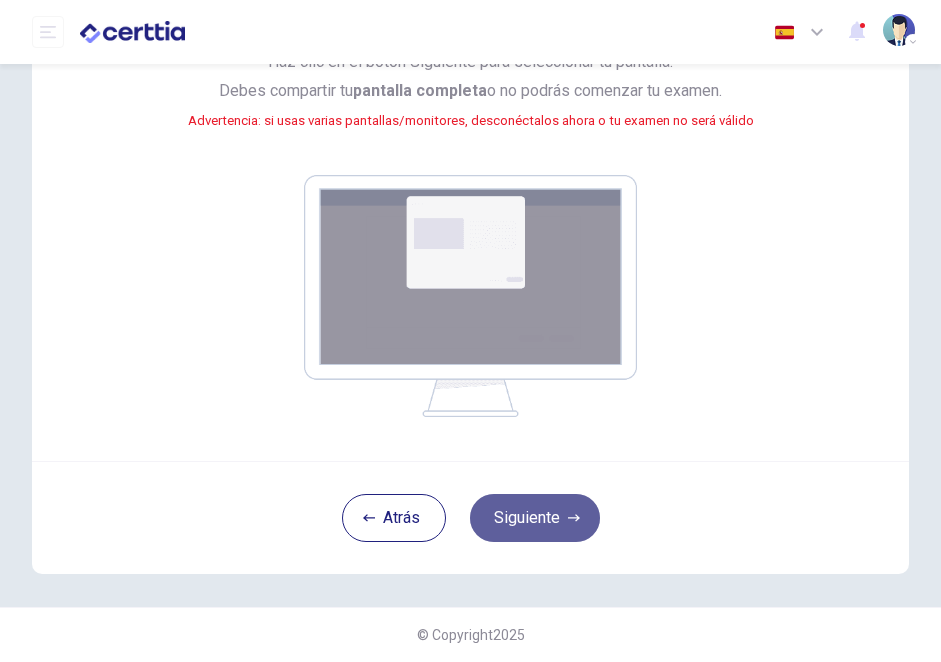 click on "Siguiente" at bounding box center [535, 518] 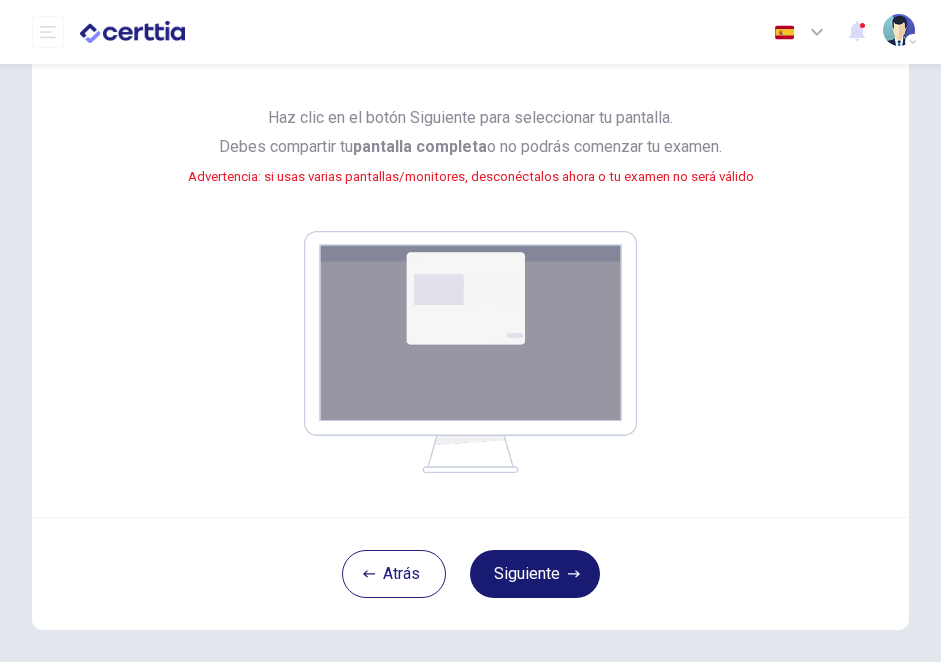 scroll, scrollTop: 208, scrollLeft: 0, axis: vertical 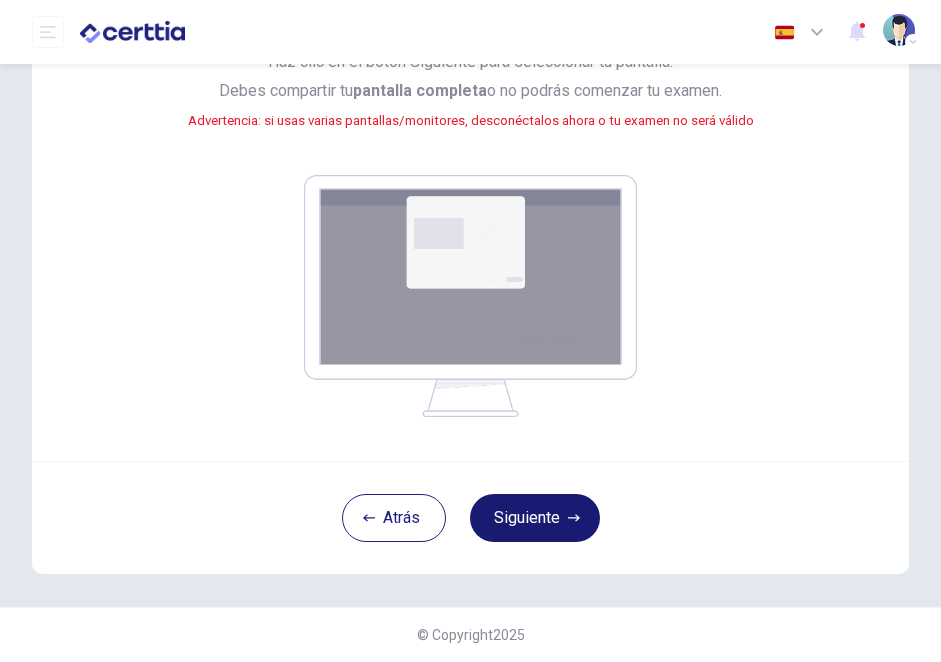 click on "Siguiente" at bounding box center (535, 518) 